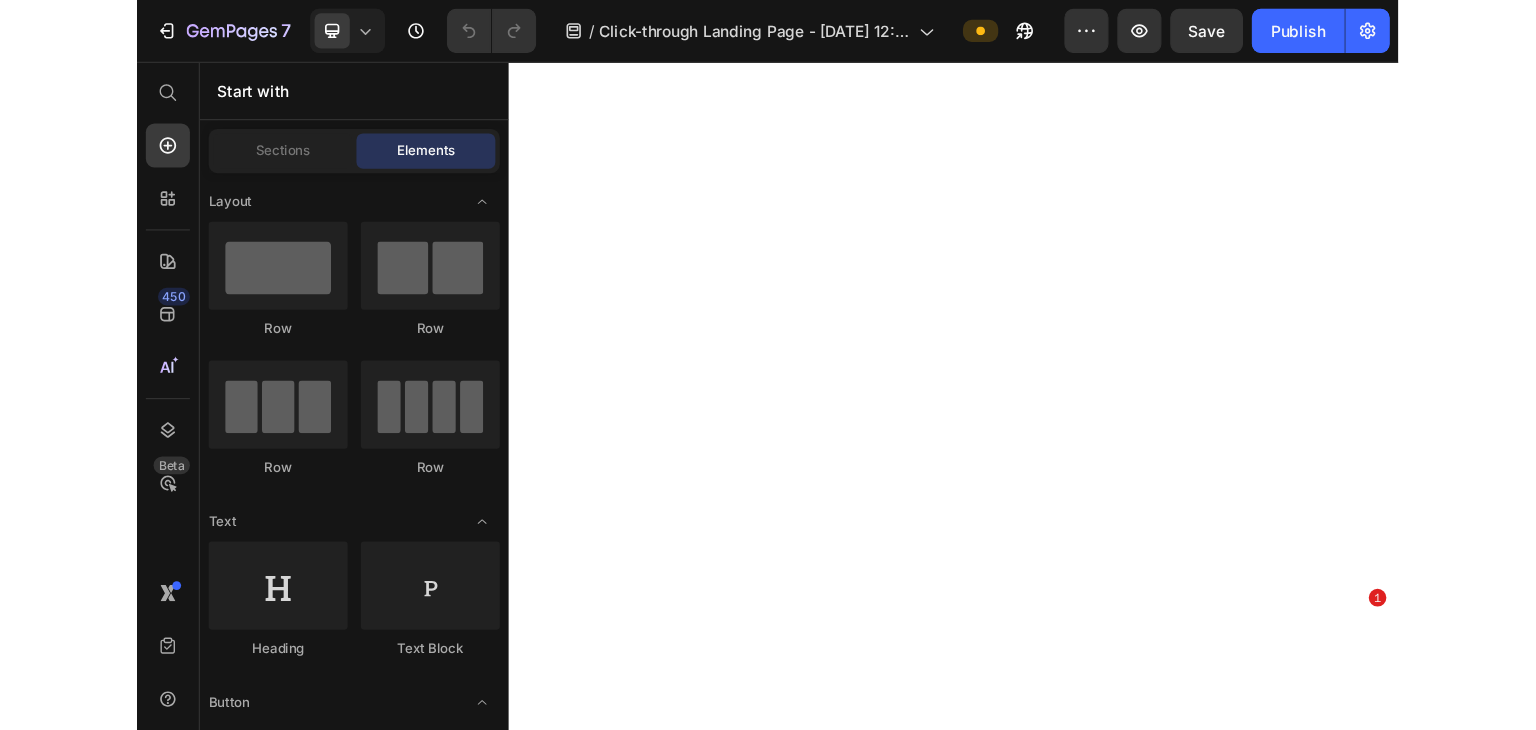 scroll, scrollTop: 0, scrollLeft: 0, axis: both 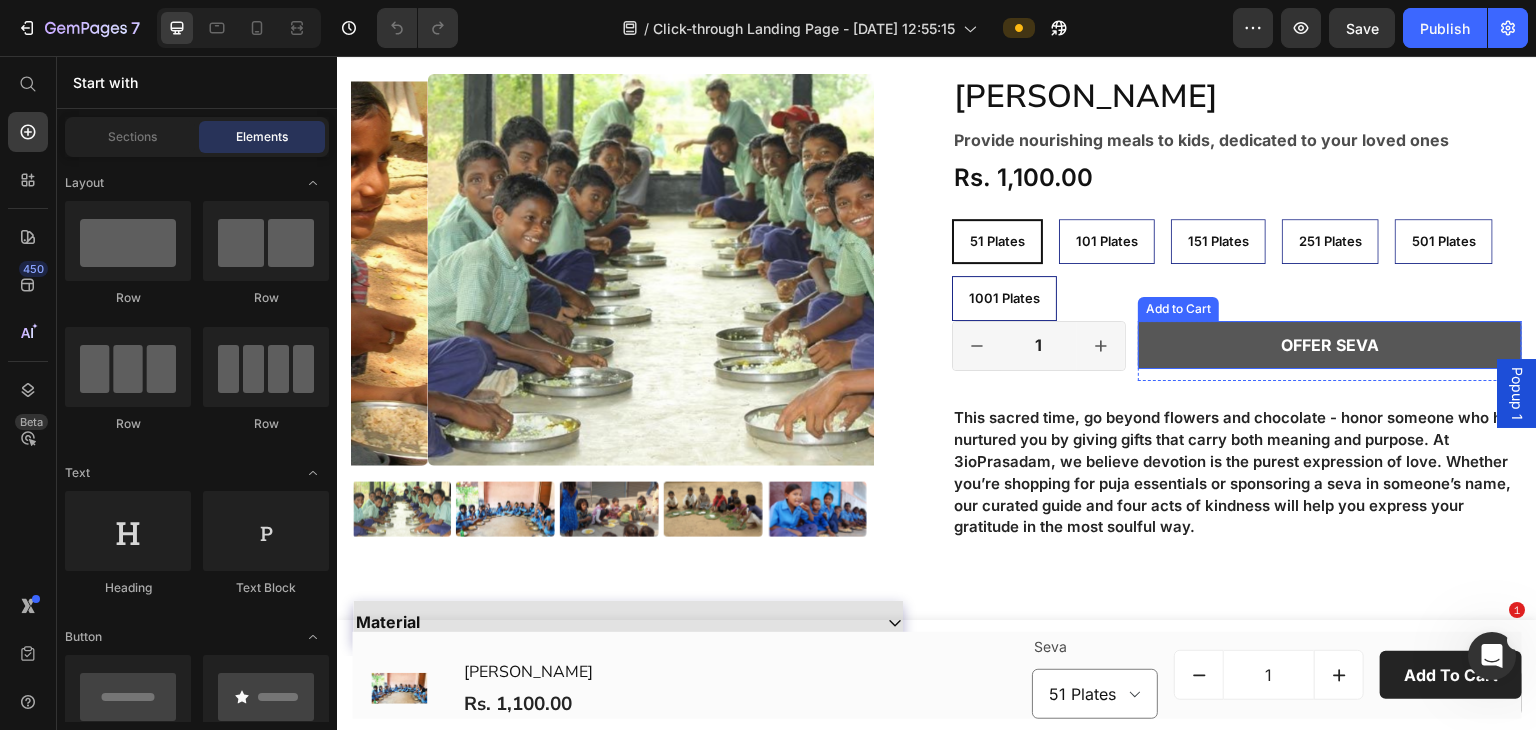click on "Offer Seva" at bounding box center [1330, 345] 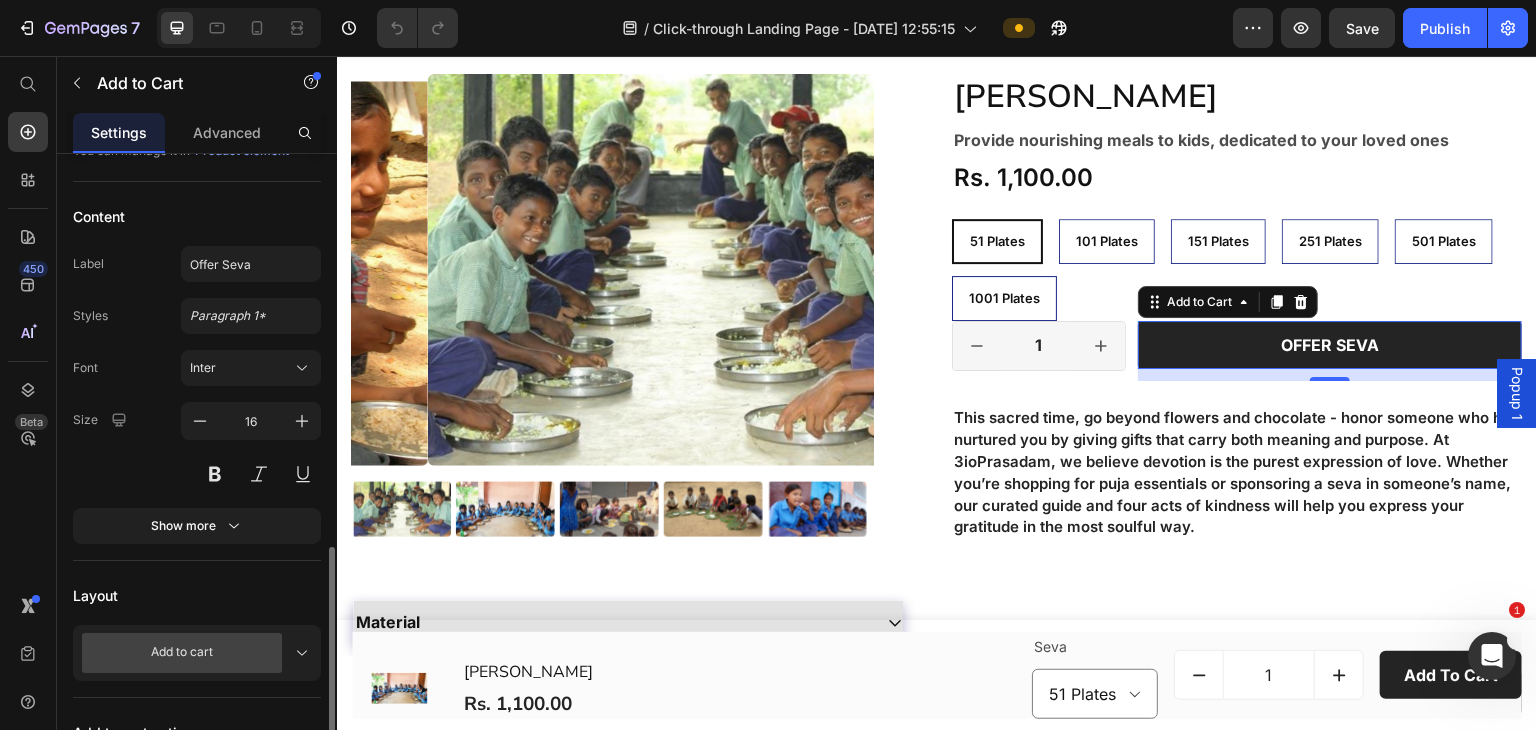 scroll, scrollTop: 534, scrollLeft: 0, axis: vertical 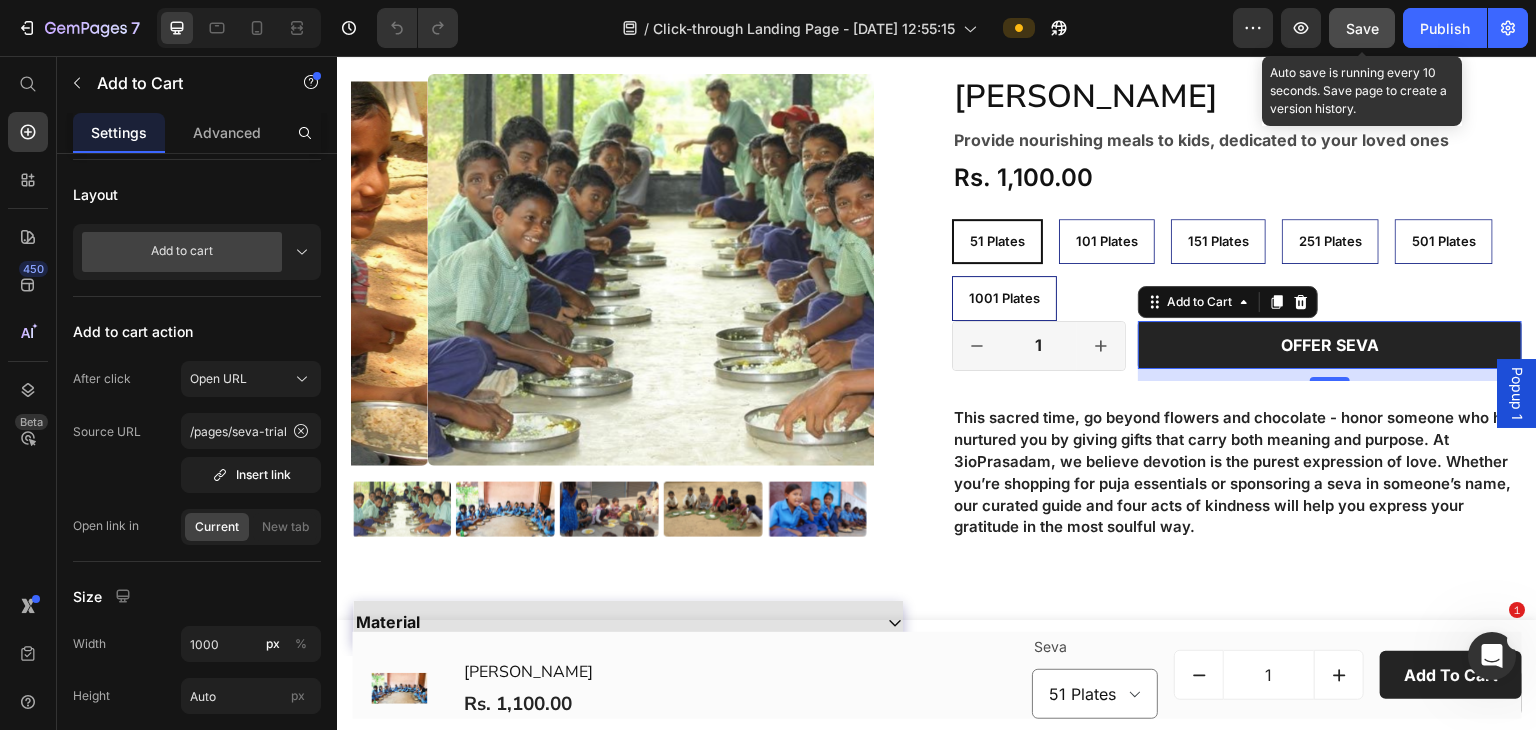 click on "Save" at bounding box center [1362, 28] 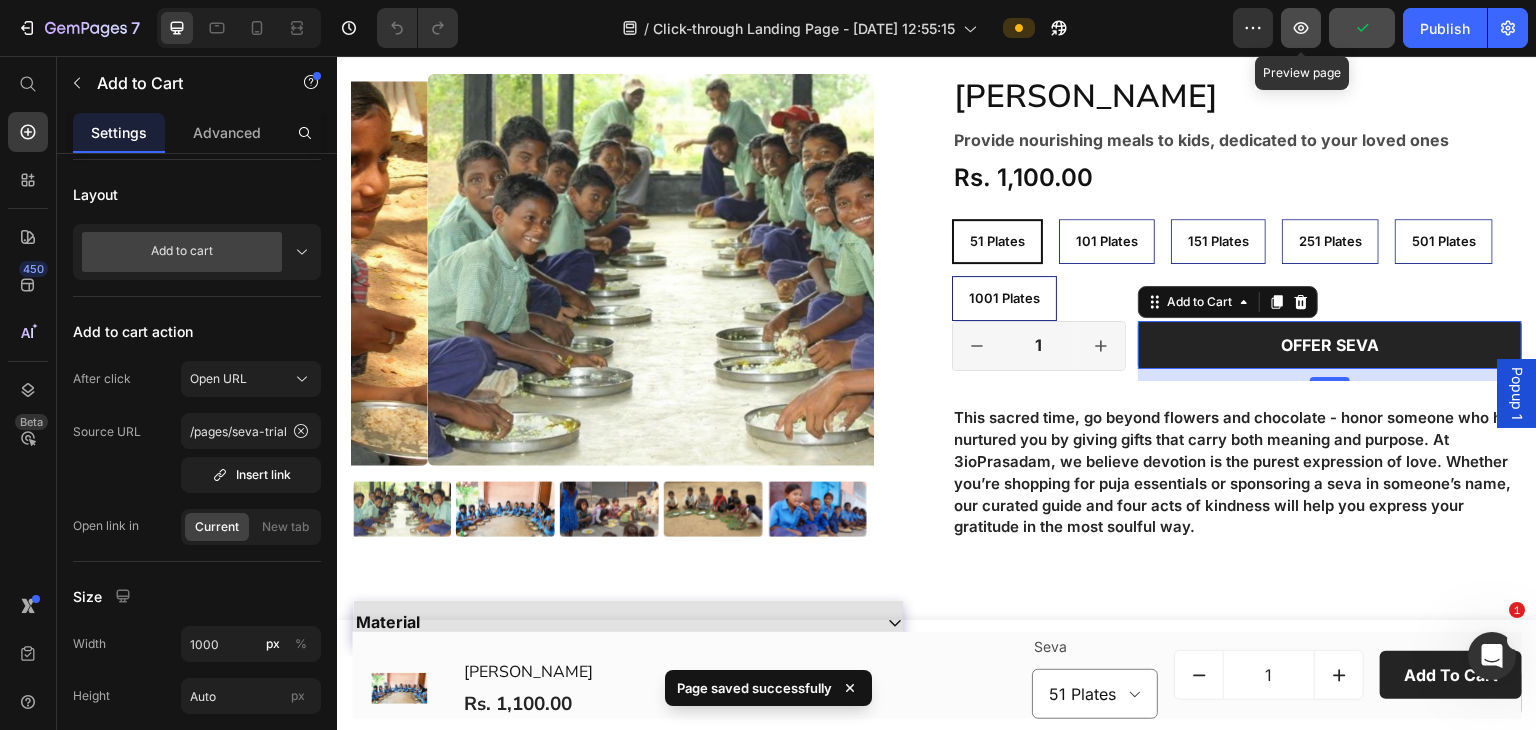click 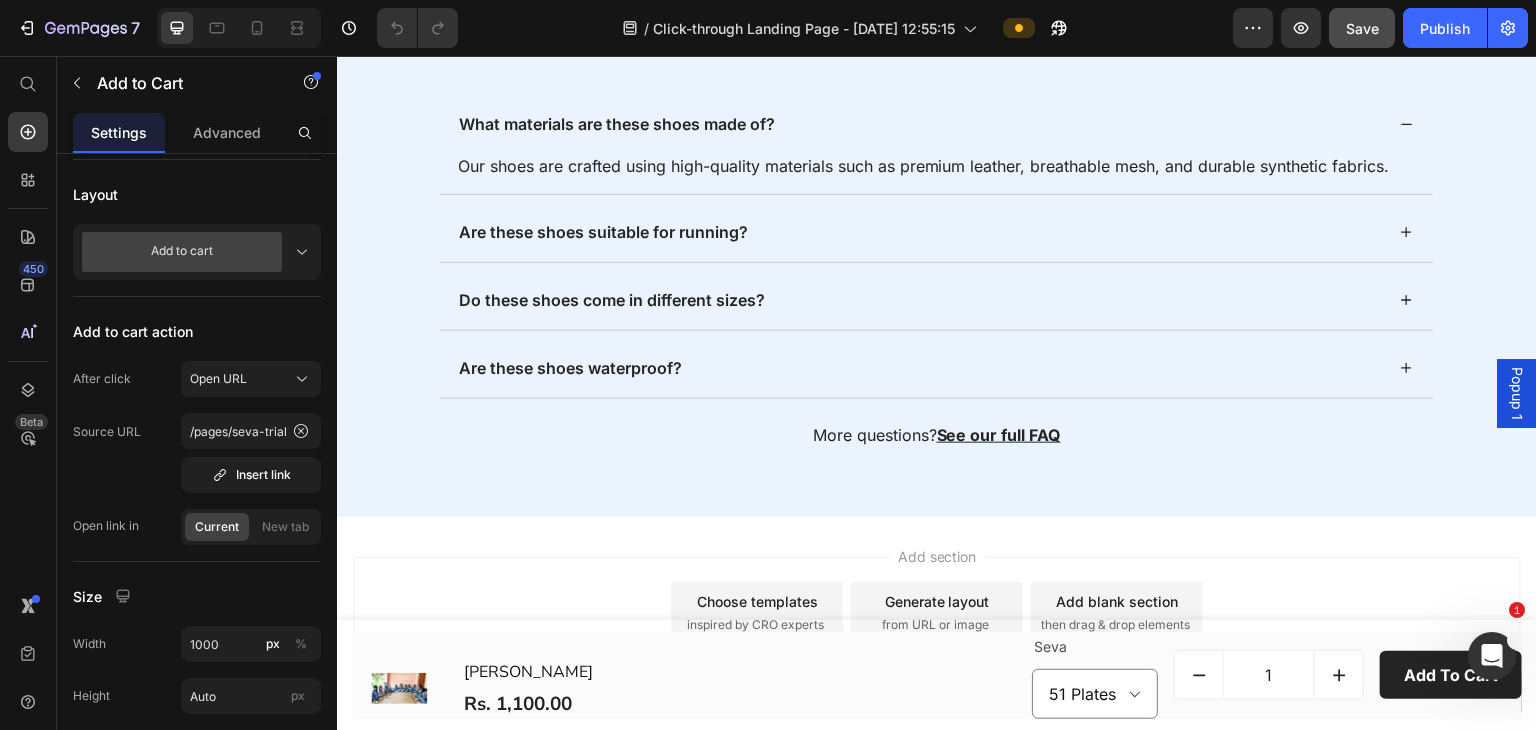 scroll, scrollTop: 1372, scrollLeft: 0, axis: vertical 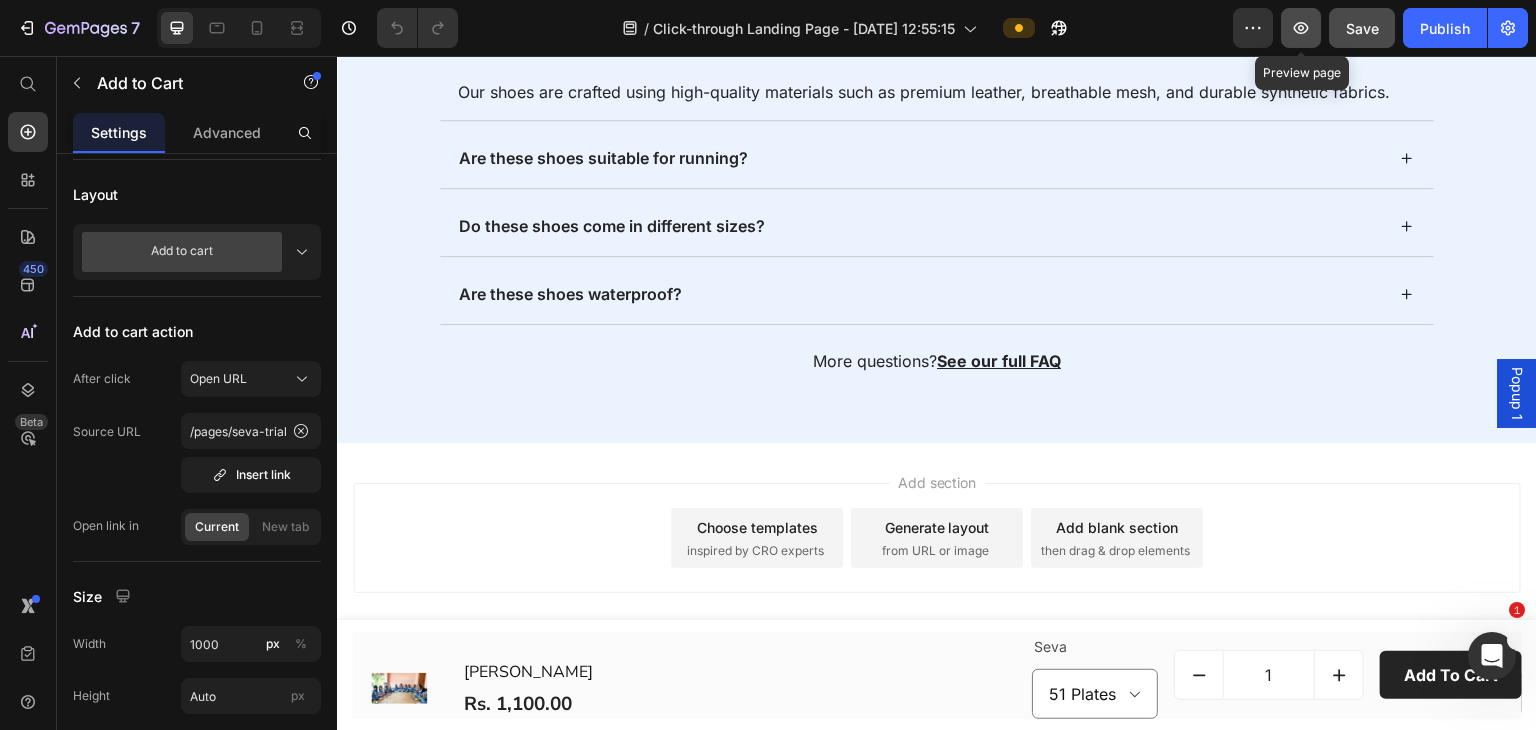 click 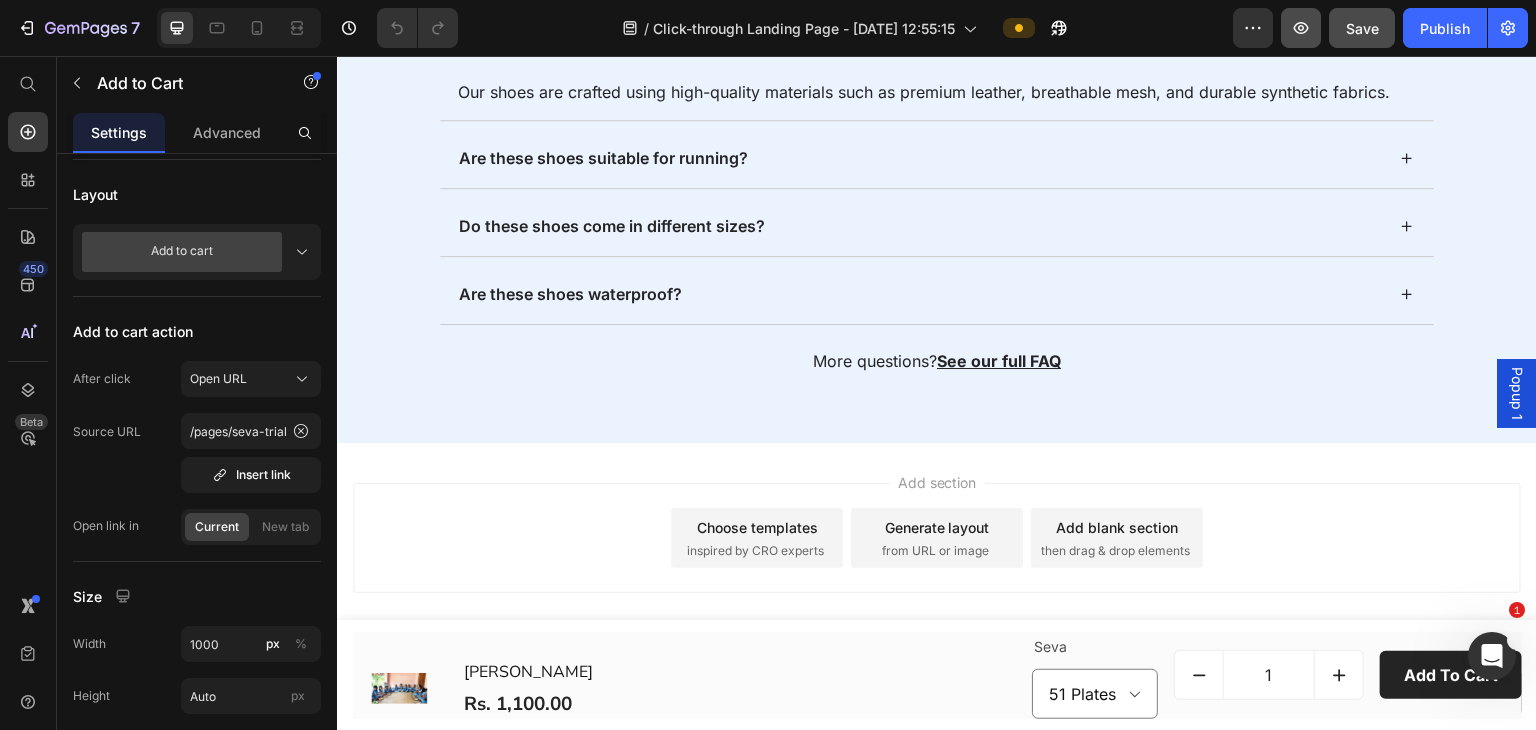 click 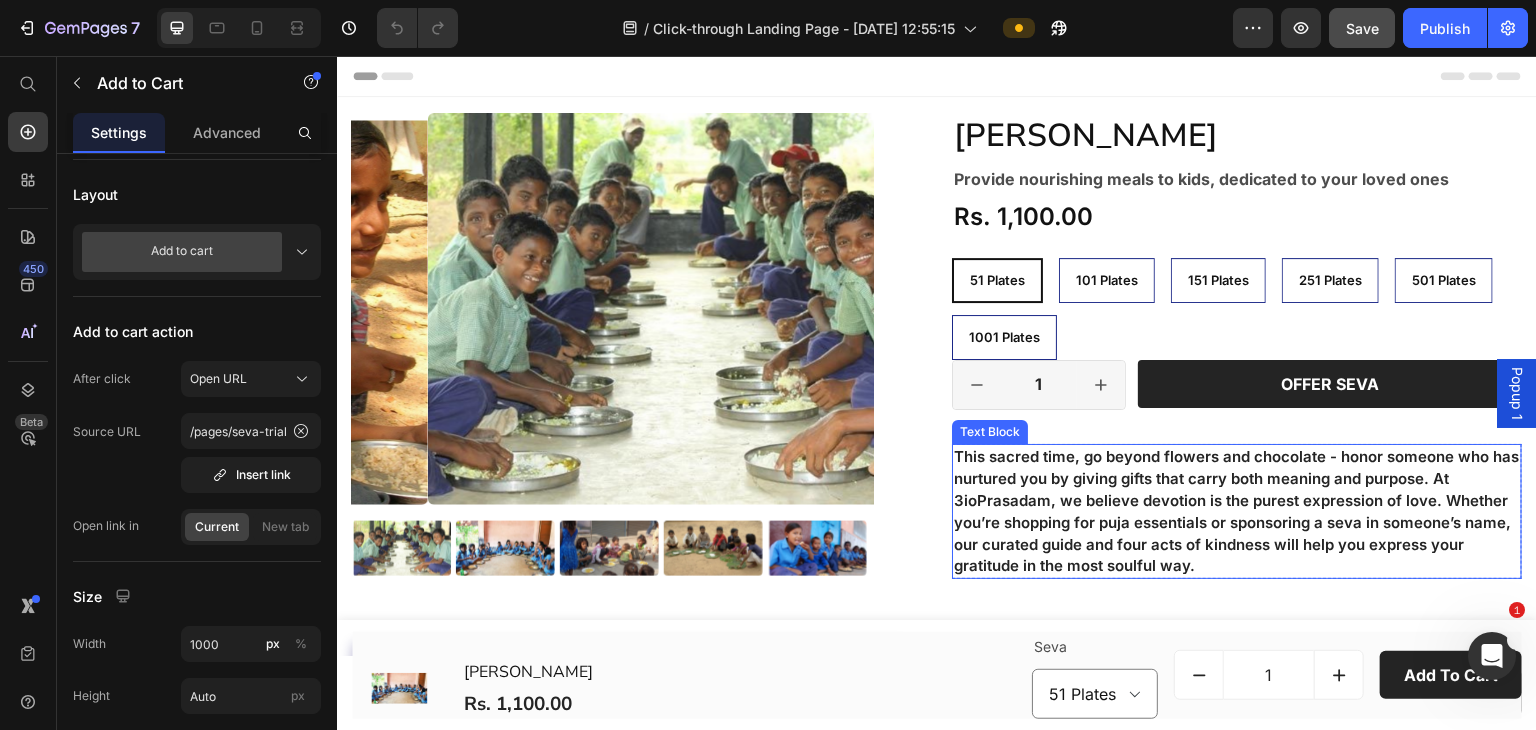 scroll, scrollTop: 400, scrollLeft: 0, axis: vertical 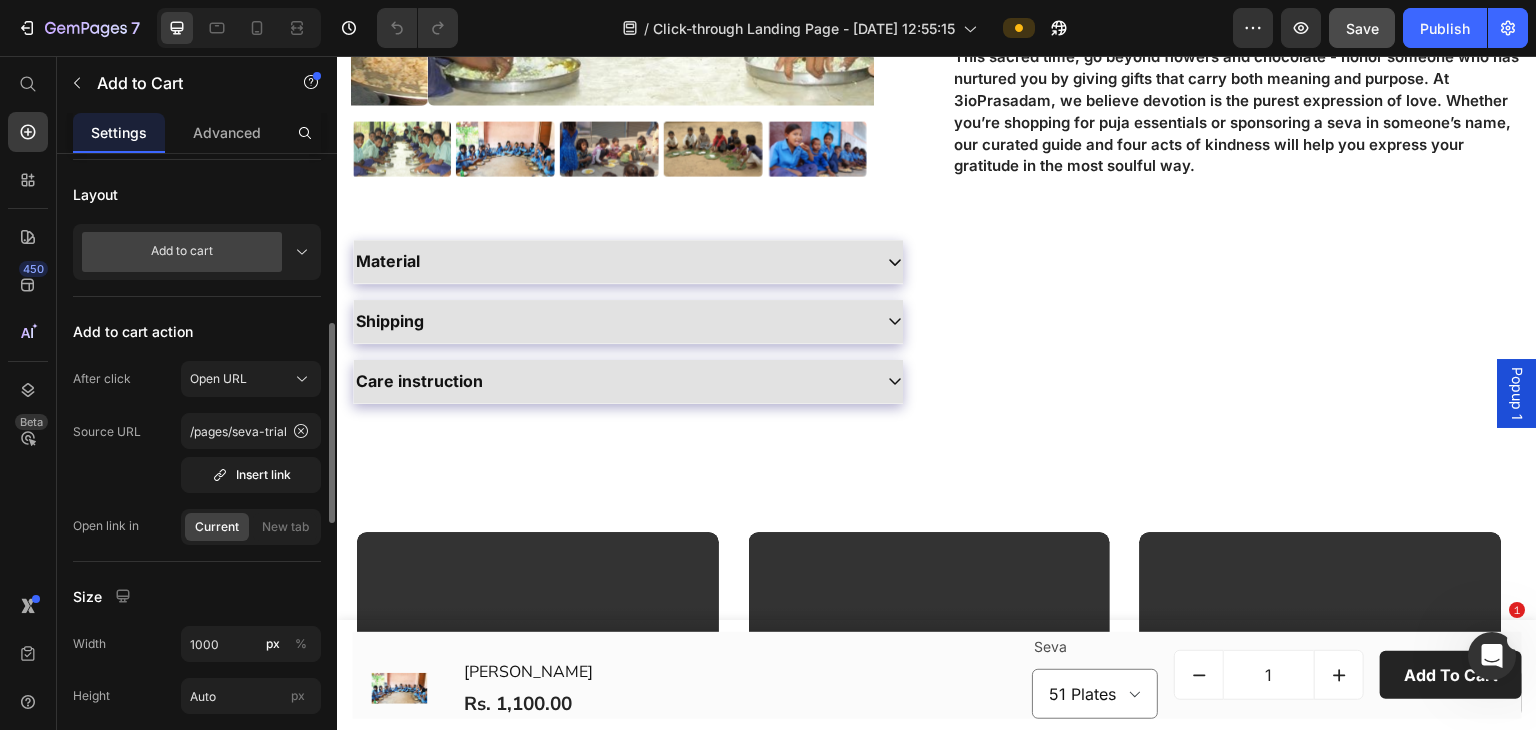 click on "Product Source Annadaan Seva  You can manage it in   Product element  Content Label Offer Seva Styles Paragraph 1* Font Inter Size 16 Show more Layout Add to cart Add to cart action After click Open URL Source URL /pages/seva-trial  Insert link   Open link in  Current New tab Size Width 1000 px % Height Auto px Show more Color & shape Normal Hover Background color Text color Border Corner 4 4 4 4 Shadow Out of stock button Message Out of stock Custom style Align" at bounding box center (197, 572) 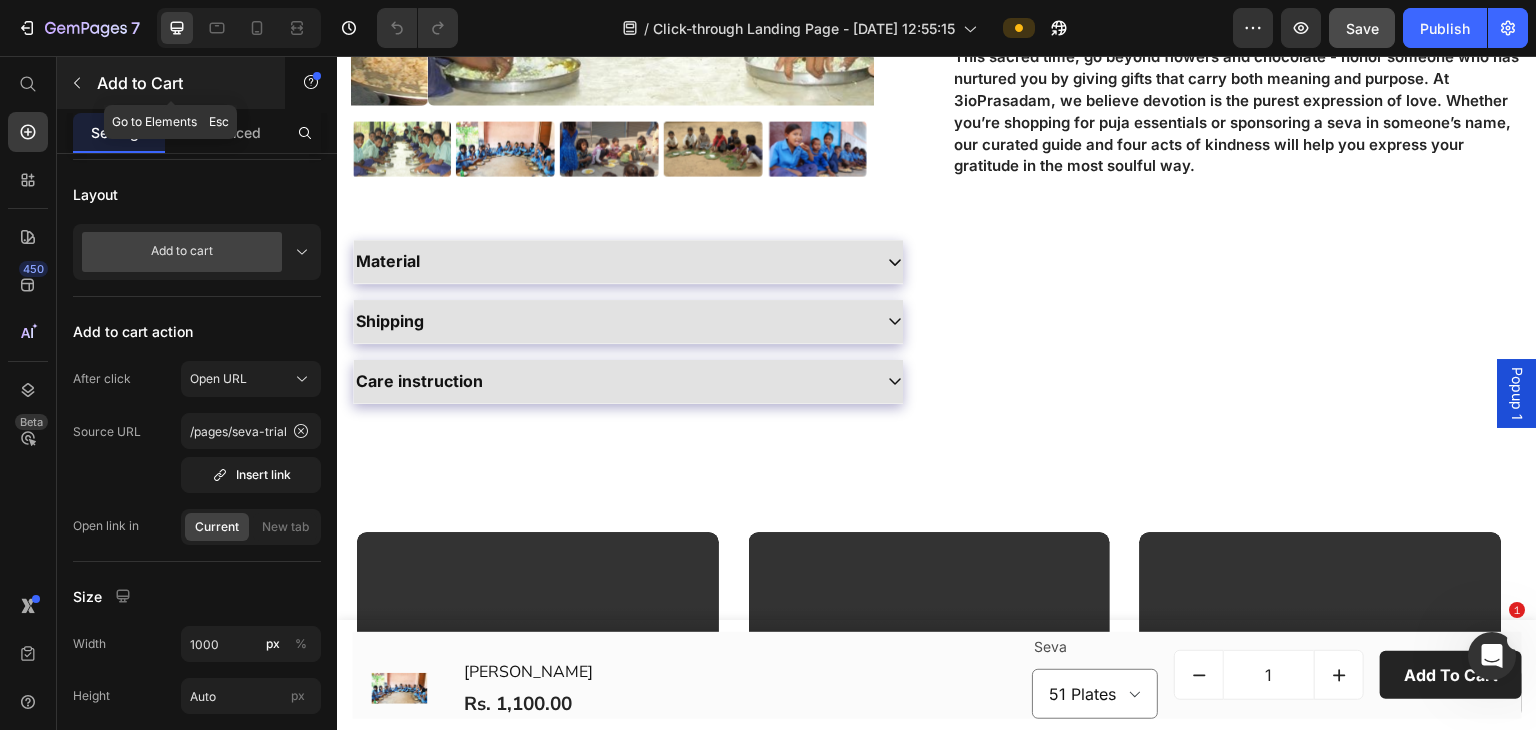 click 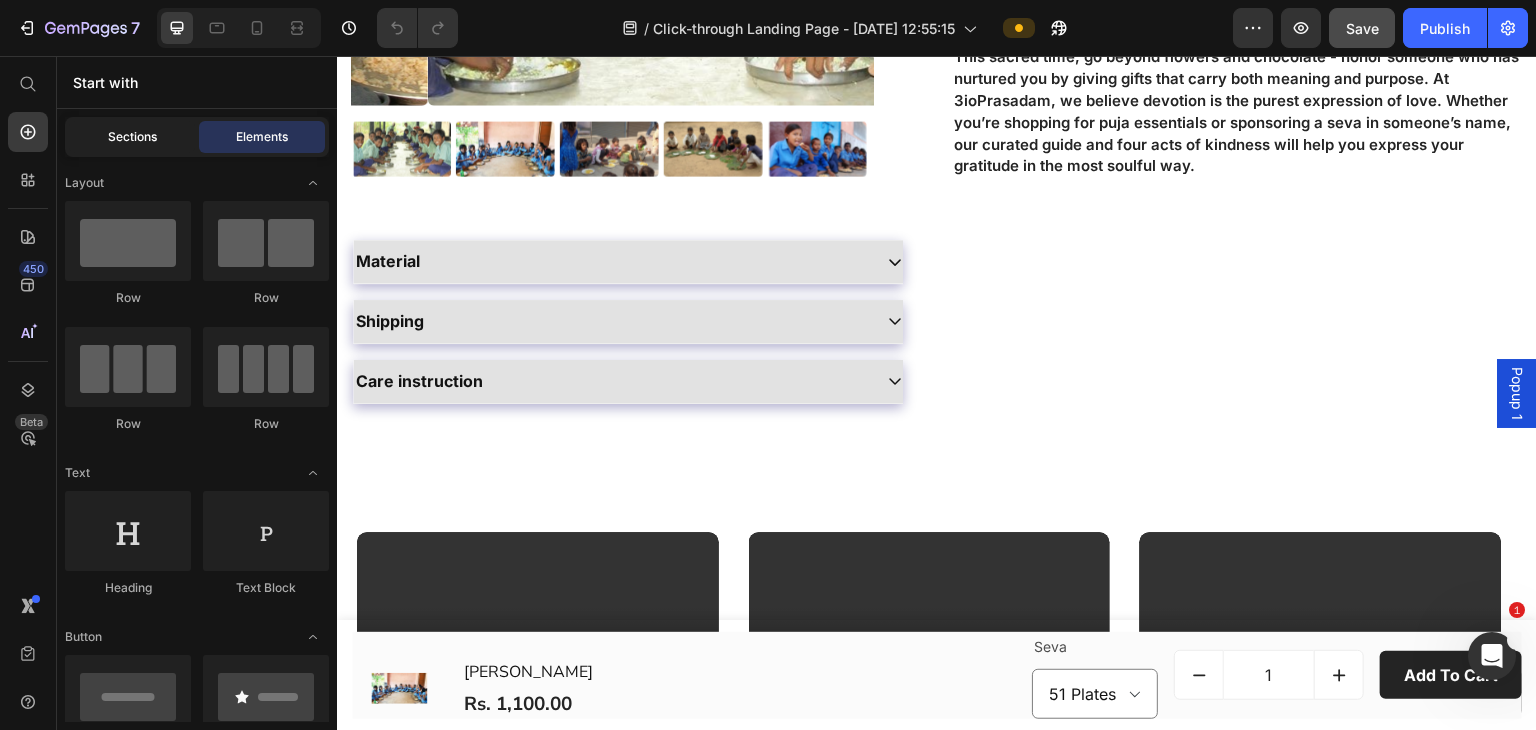 click on "Sections" at bounding box center [132, 137] 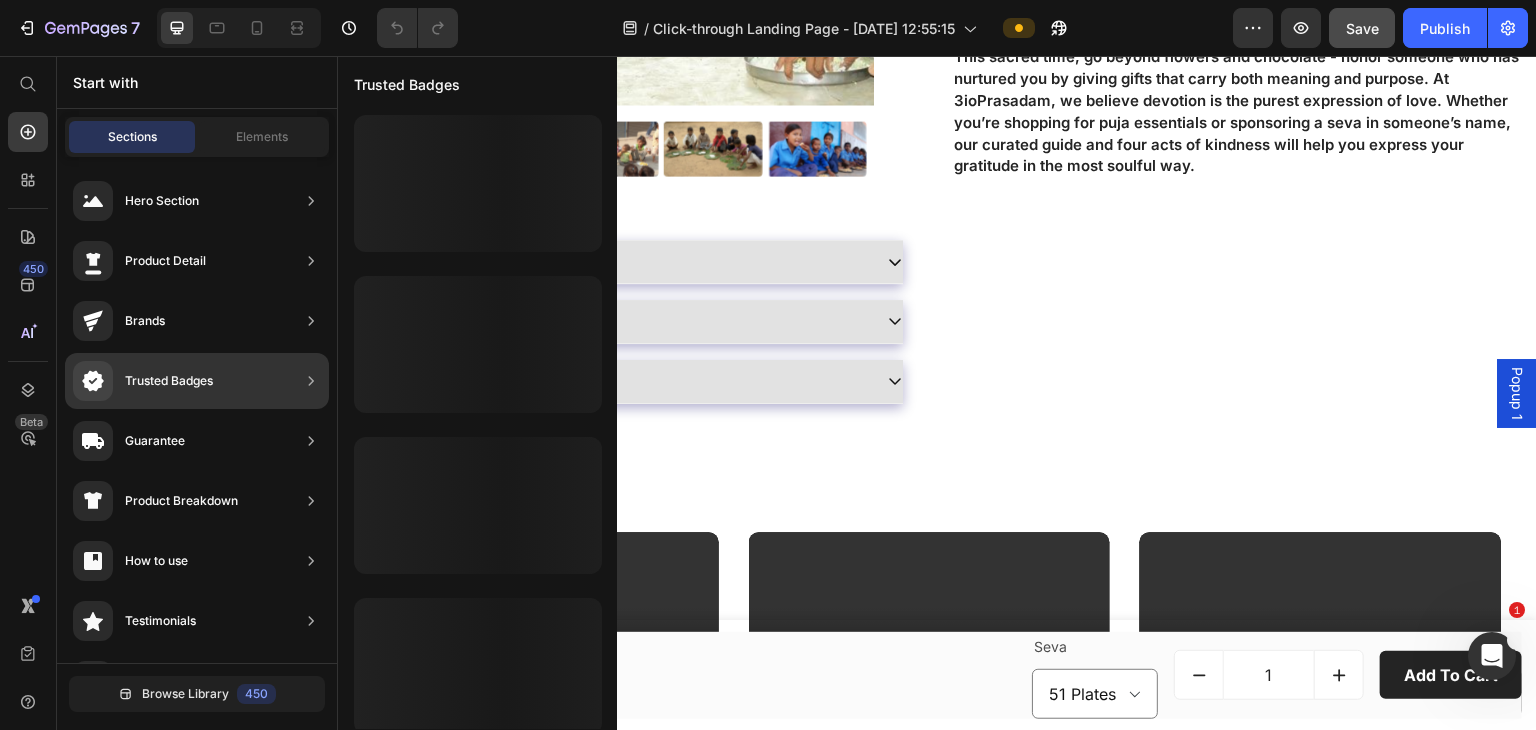 scroll, scrollTop: 133, scrollLeft: 0, axis: vertical 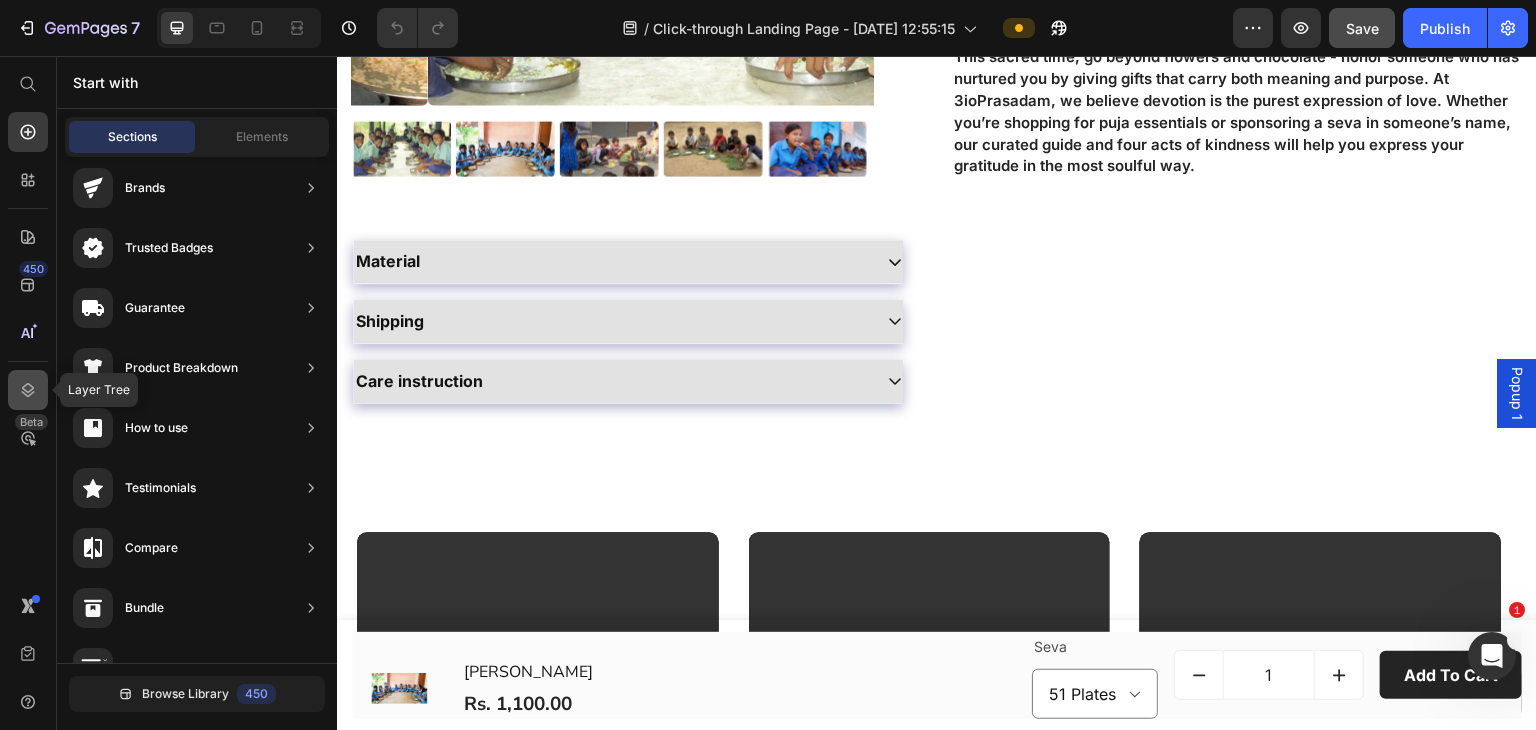 click 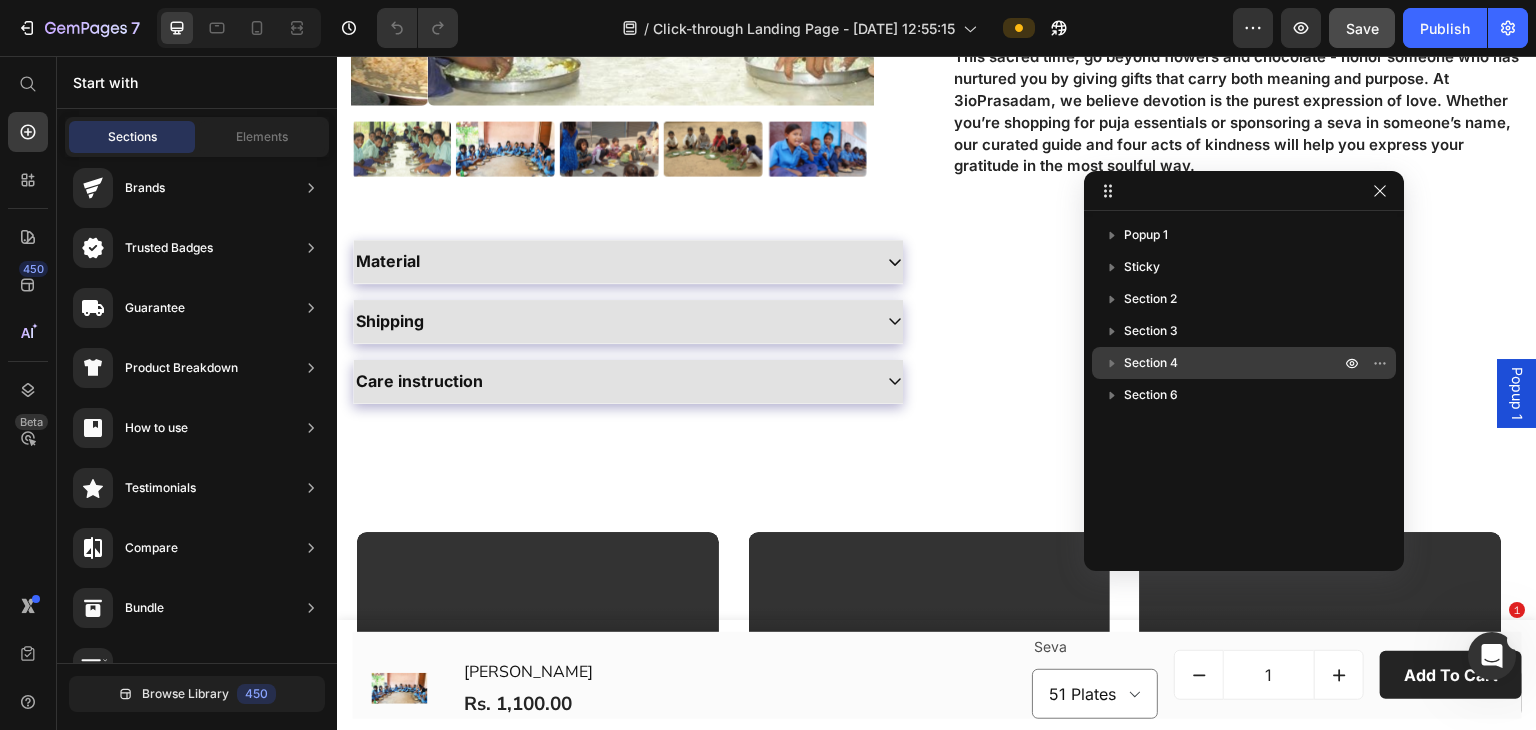 scroll, scrollTop: 266, scrollLeft: 0, axis: vertical 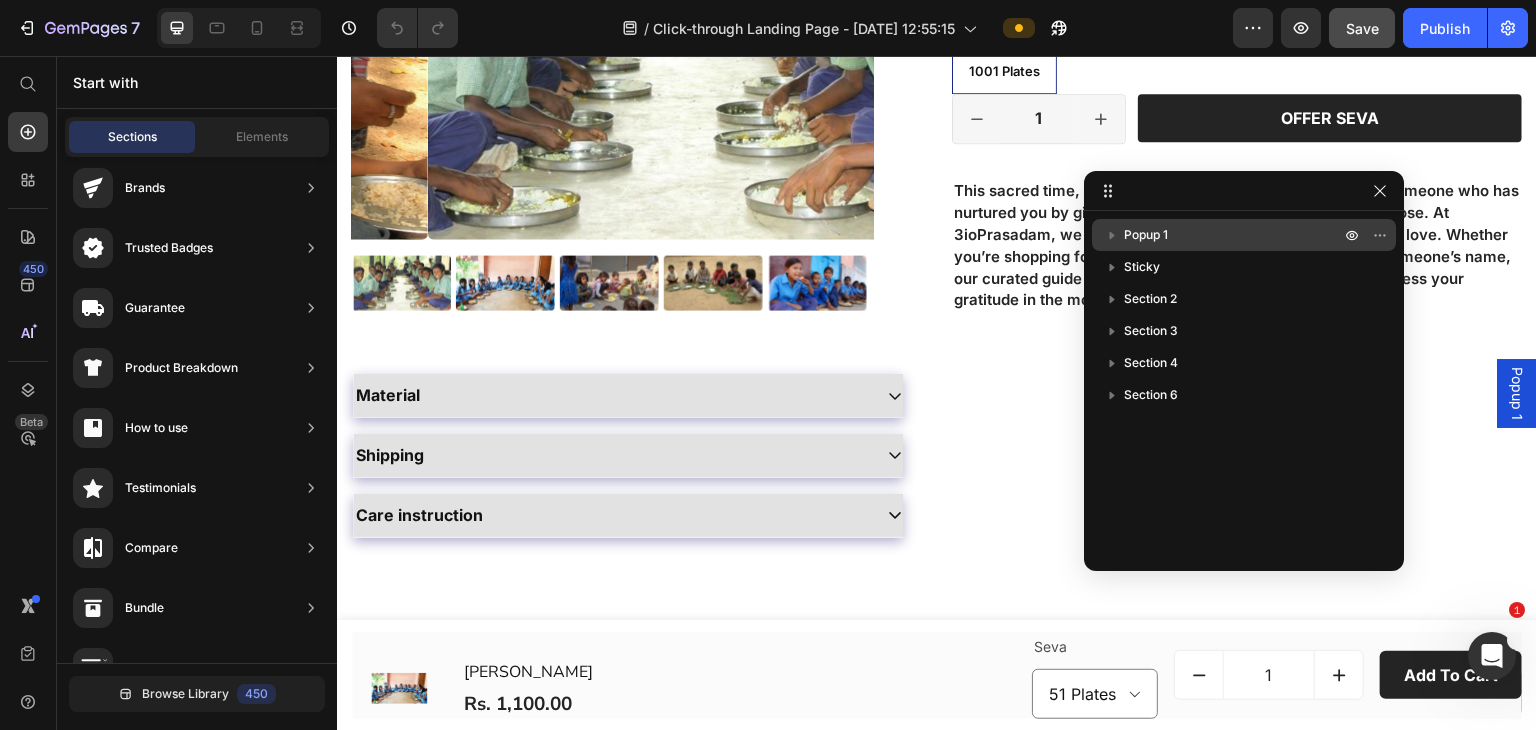 click 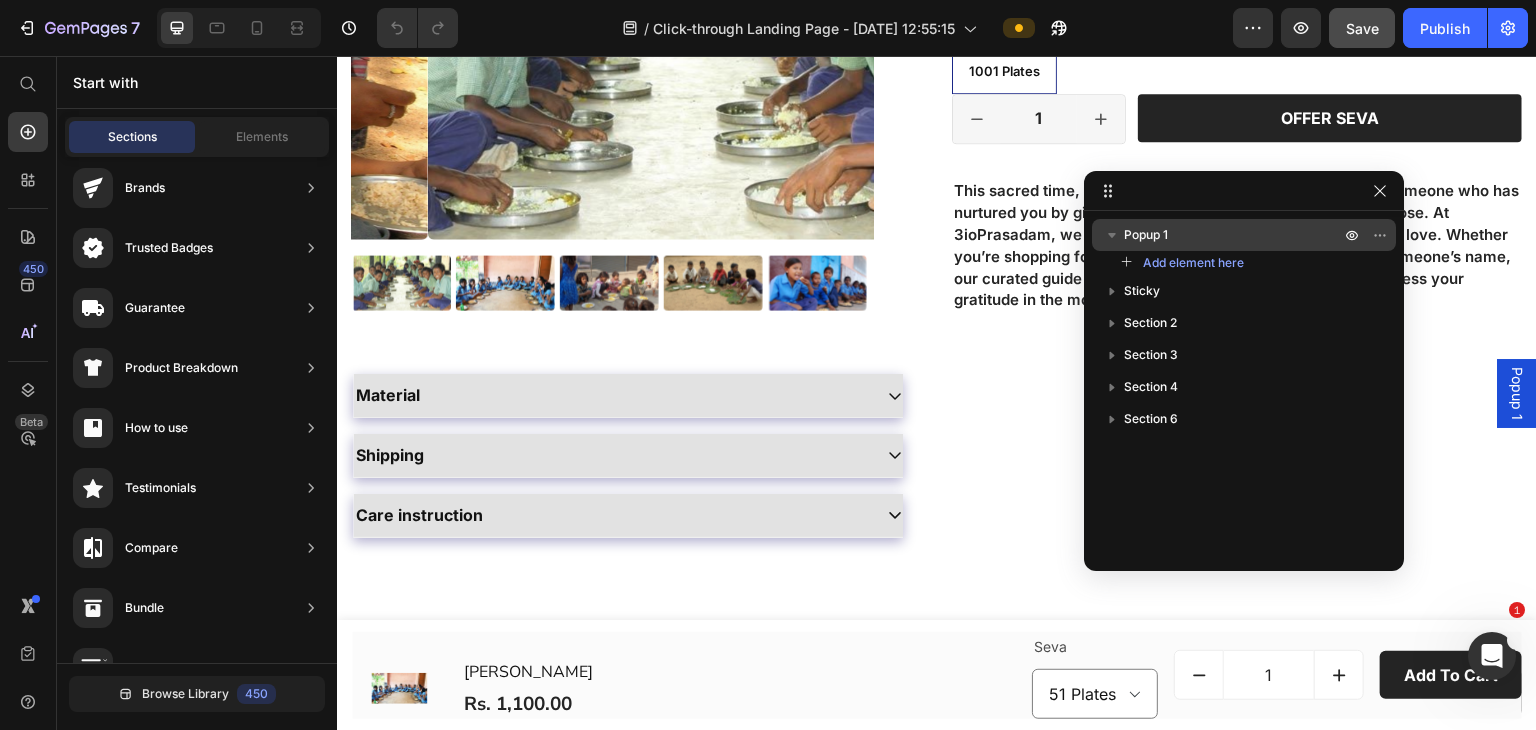 click on "Popup 1" at bounding box center (1146, 235) 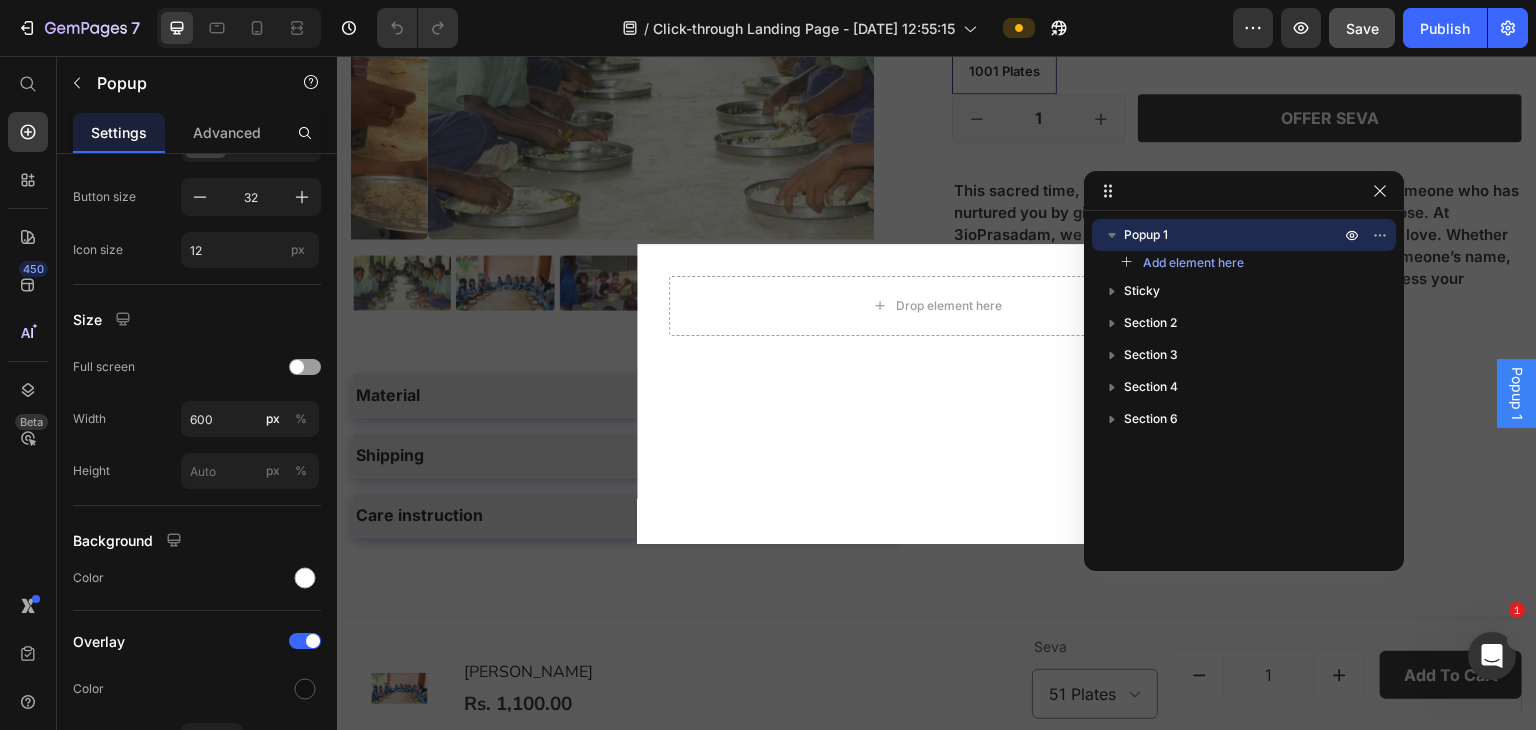 scroll, scrollTop: 0, scrollLeft: 0, axis: both 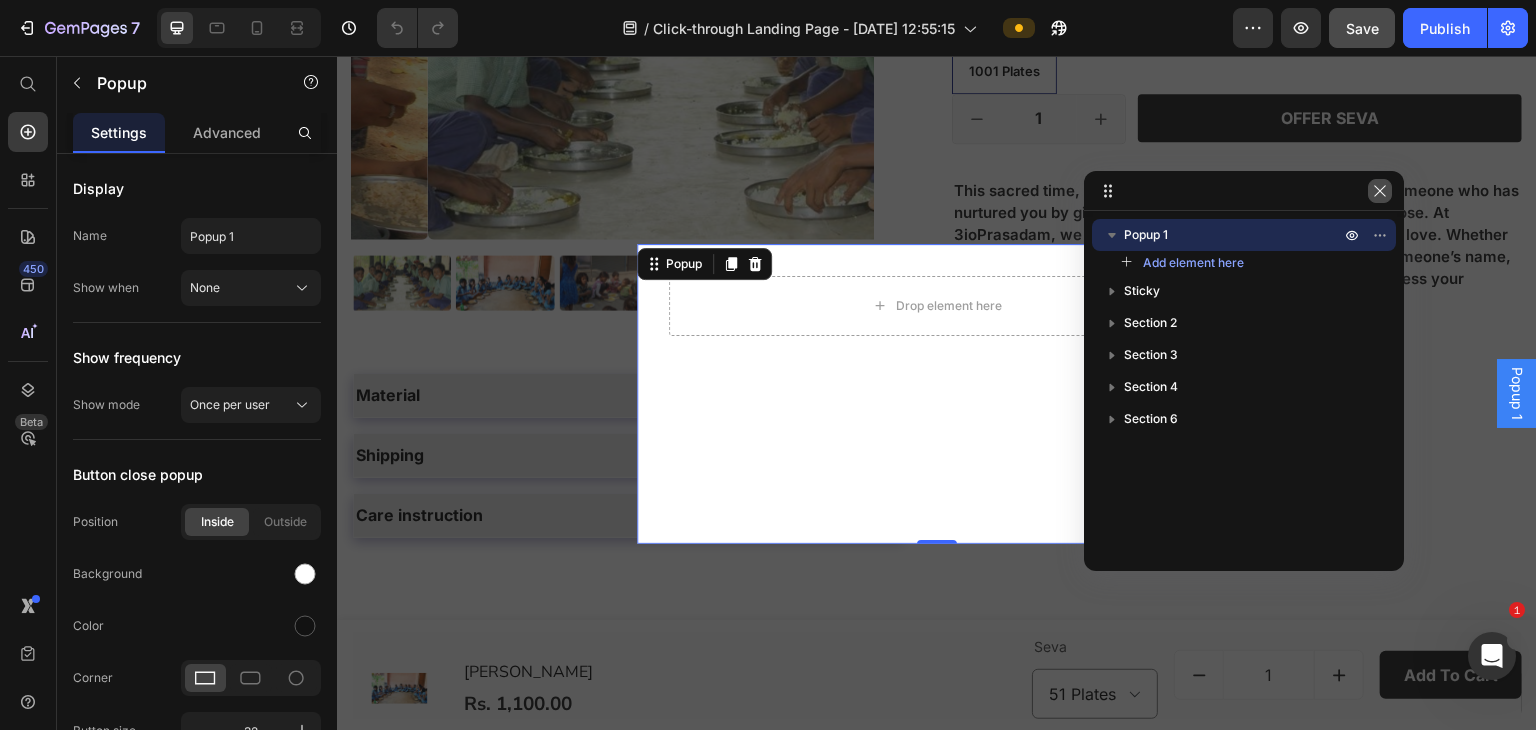 click at bounding box center [1380, 191] 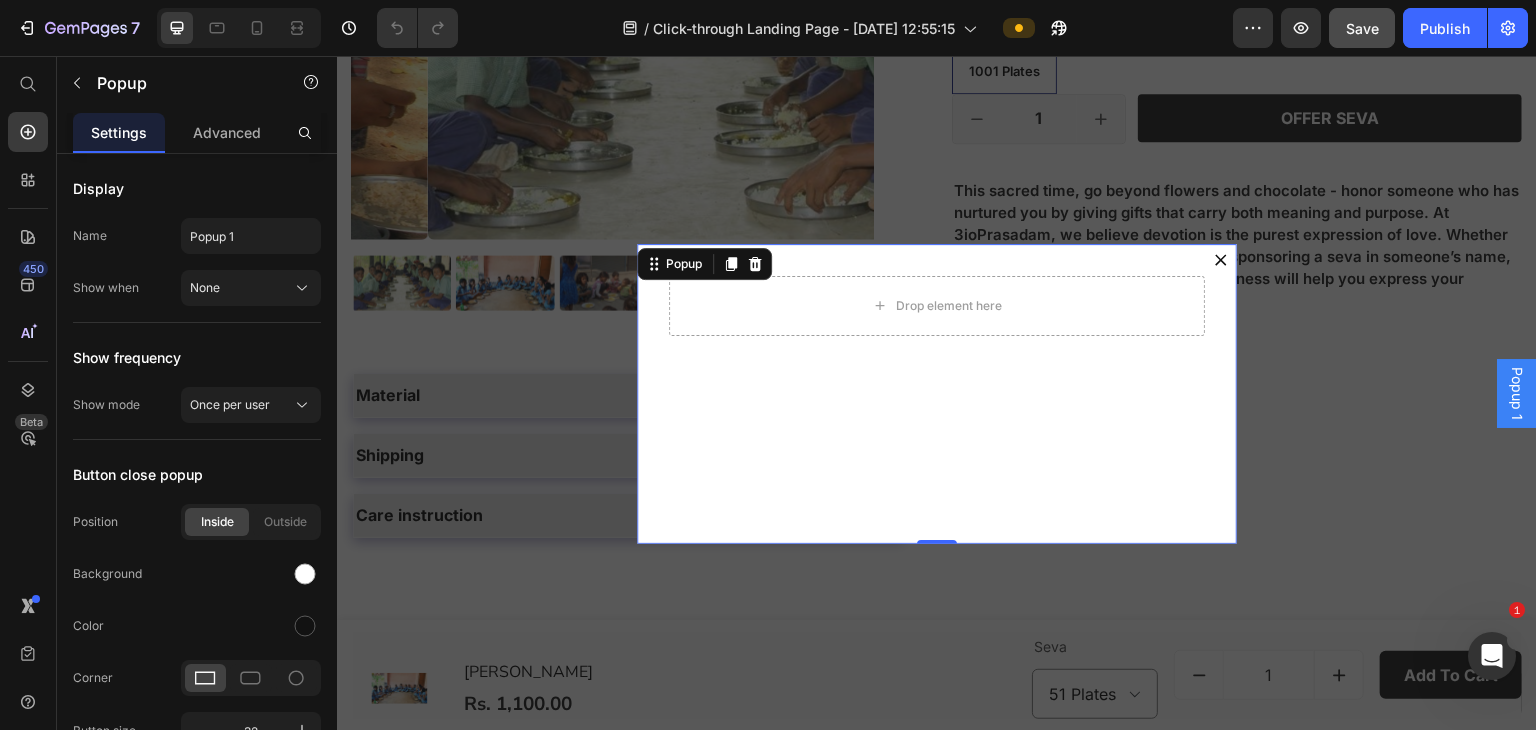 click 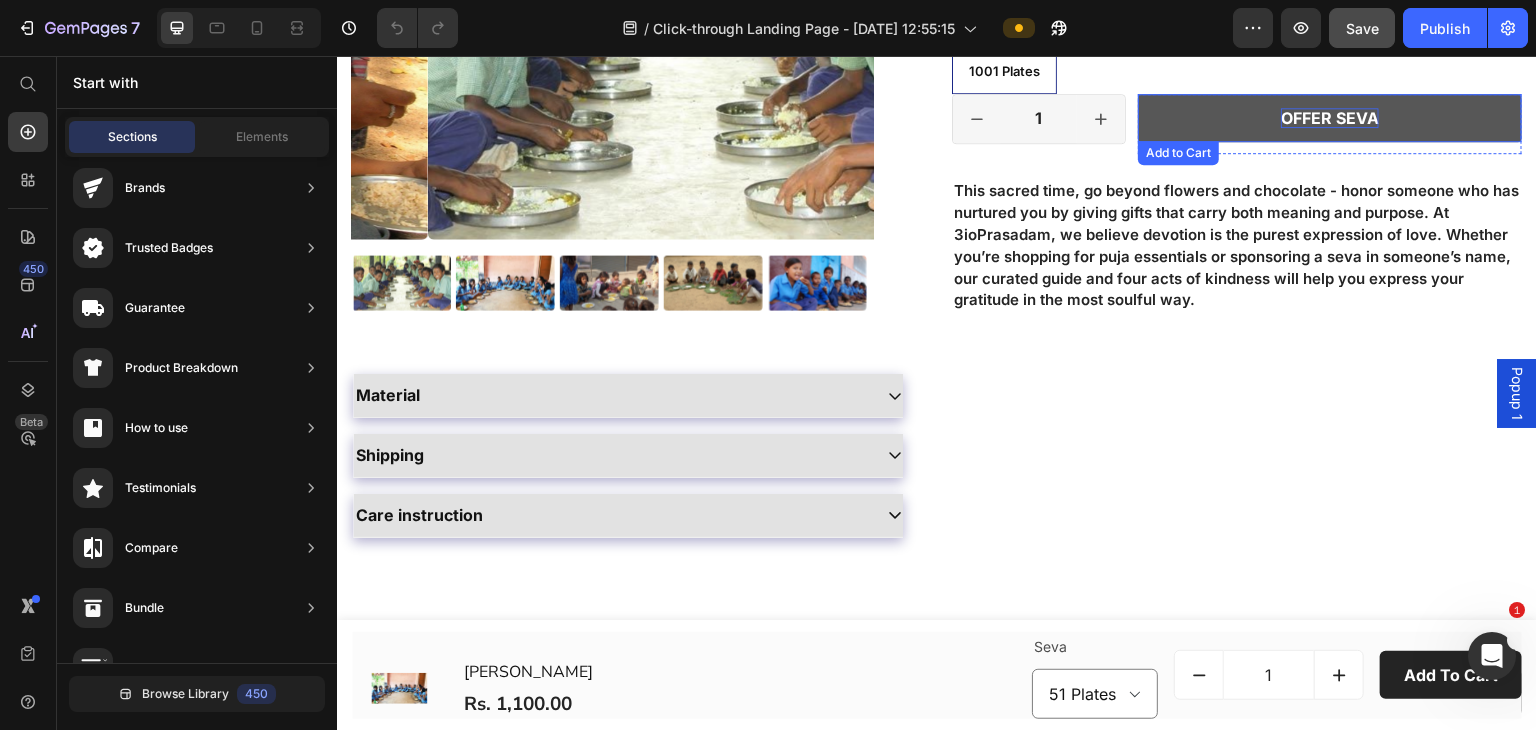 click on "Offer Seva" at bounding box center (1330, 118) 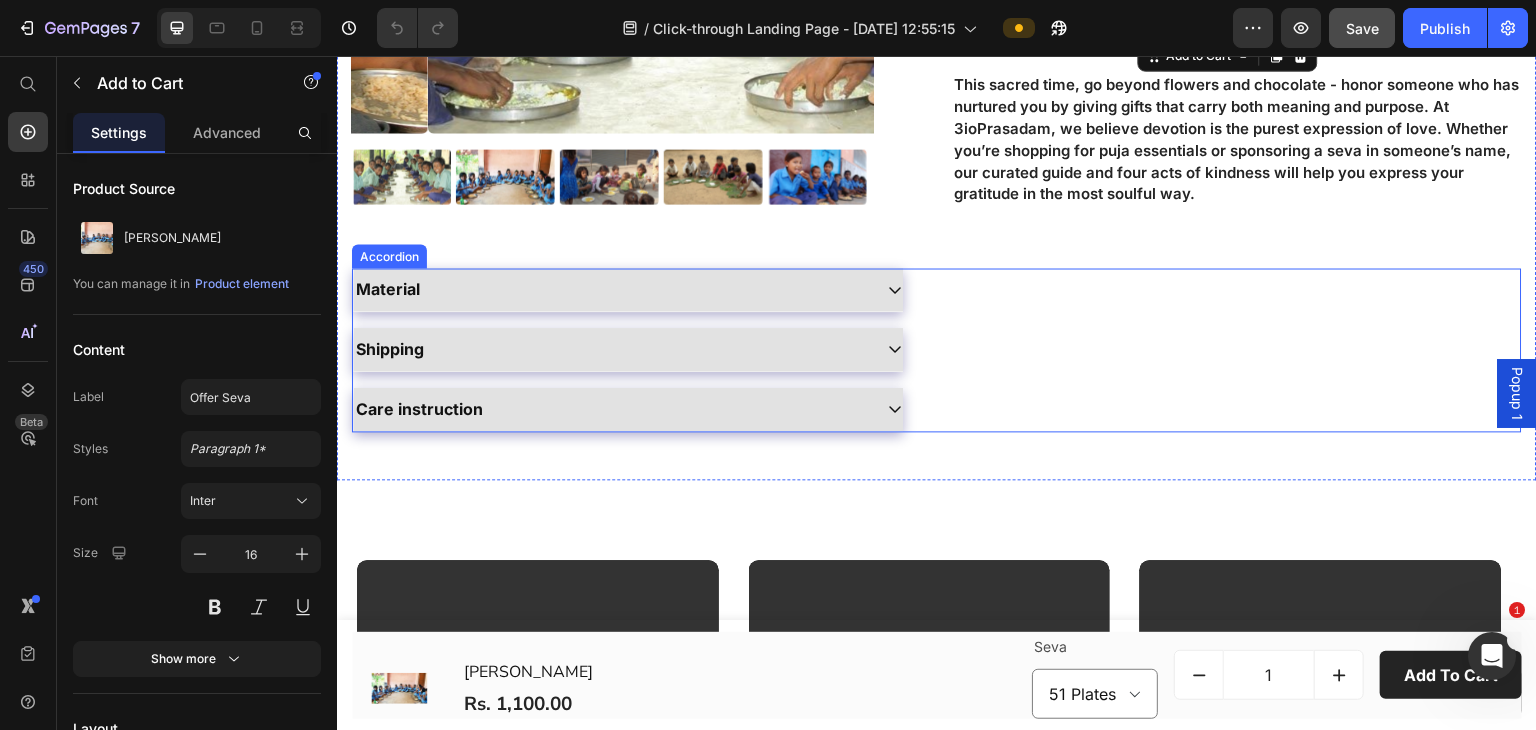 scroll, scrollTop: 533, scrollLeft: 0, axis: vertical 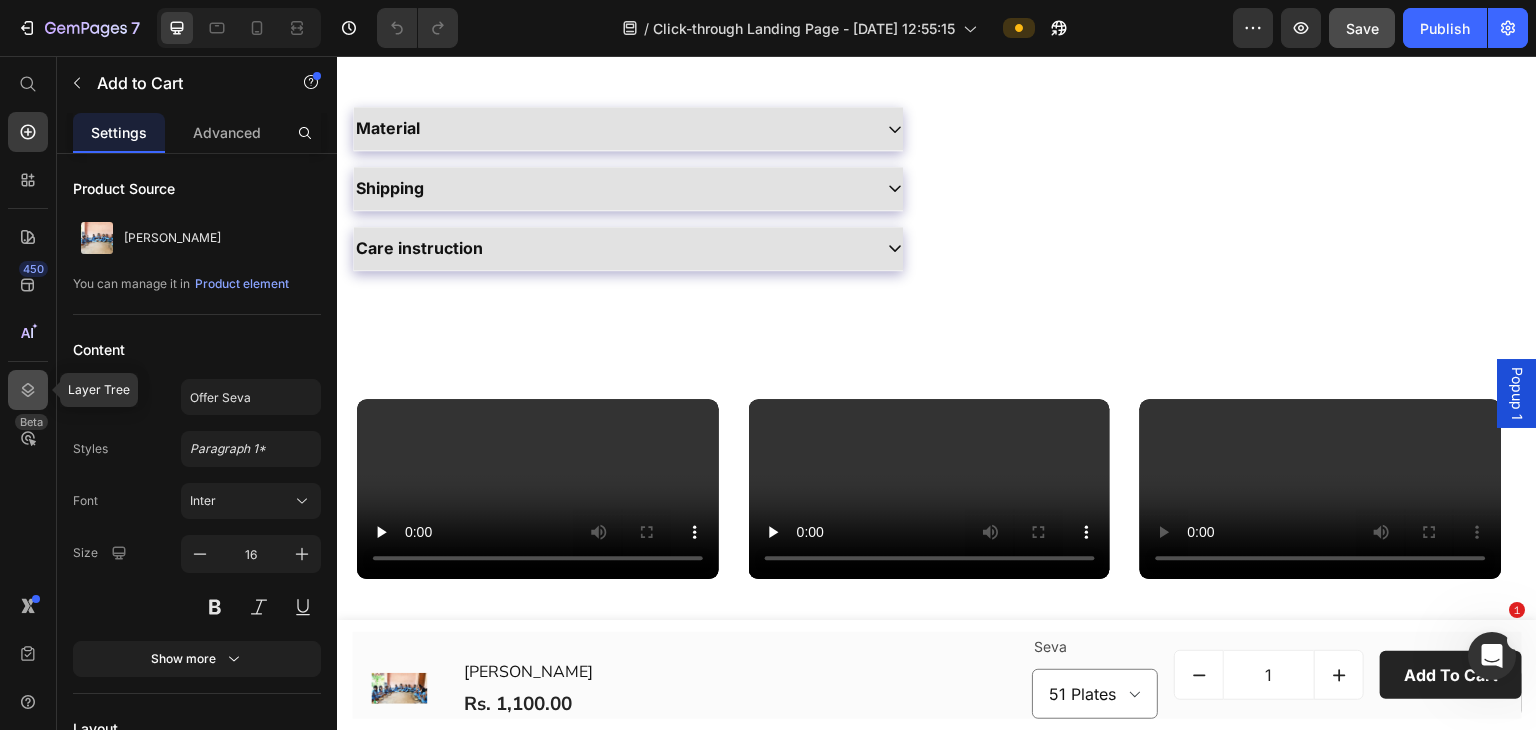 click 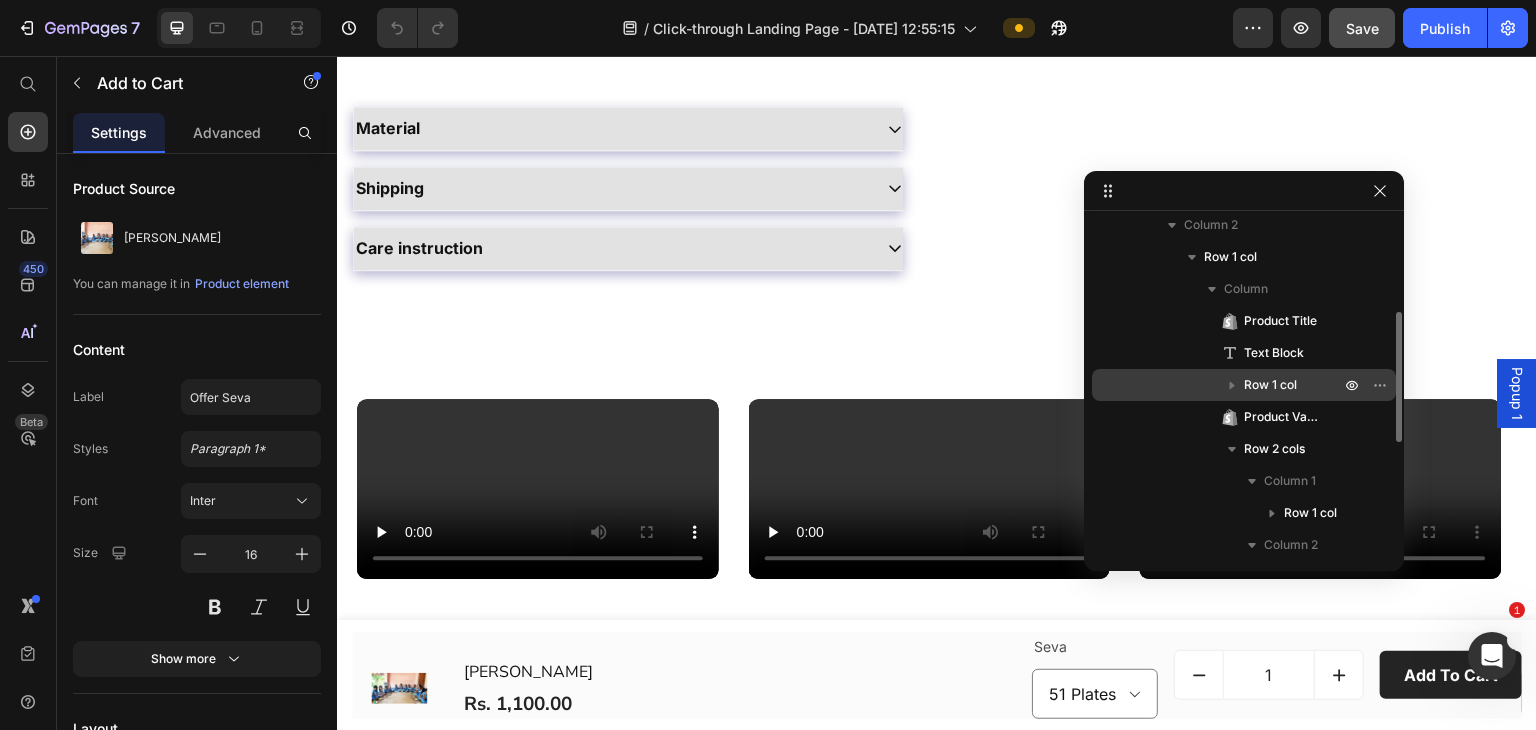 scroll, scrollTop: 501, scrollLeft: 0, axis: vertical 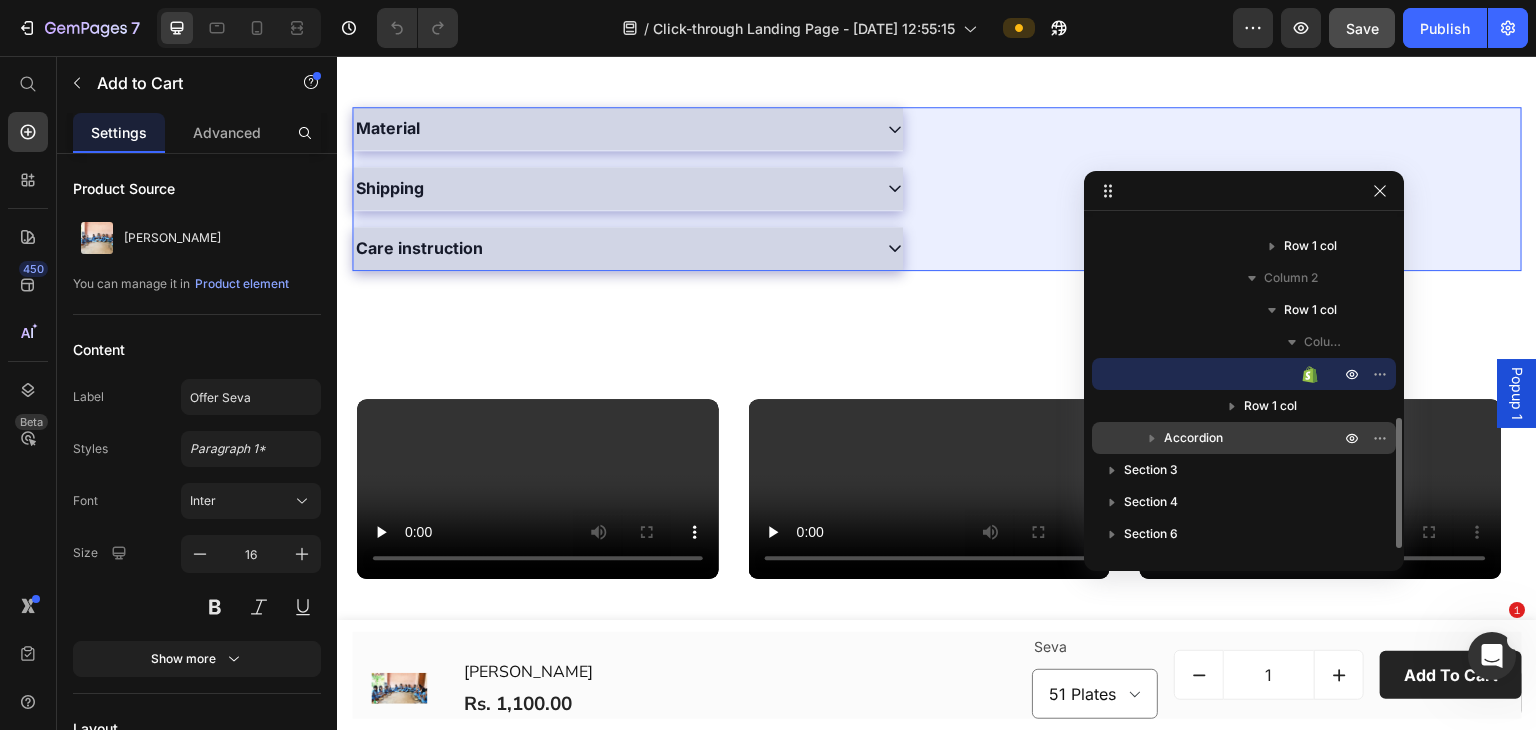 click on "Accordion" at bounding box center (1193, 438) 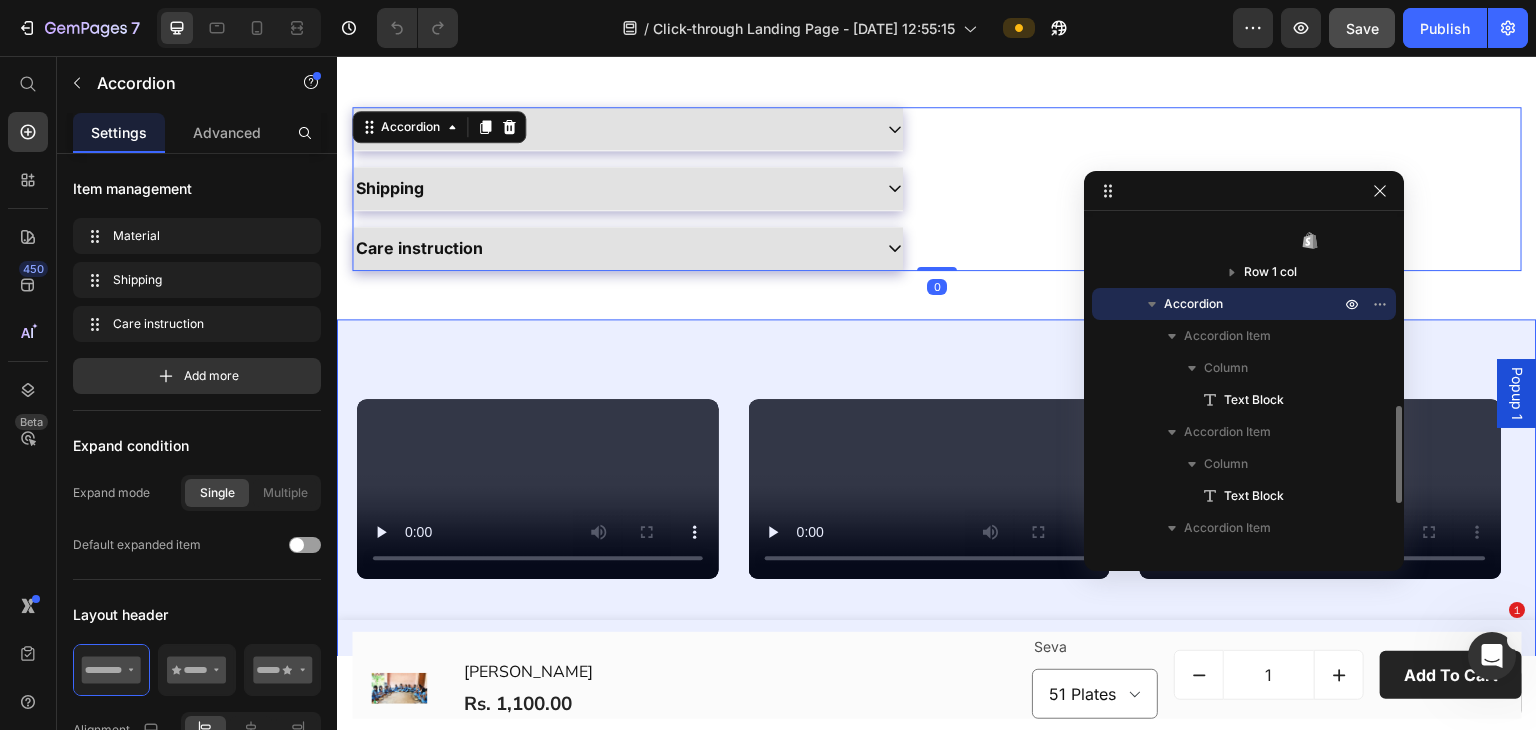 scroll, scrollTop: 789, scrollLeft: 0, axis: vertical 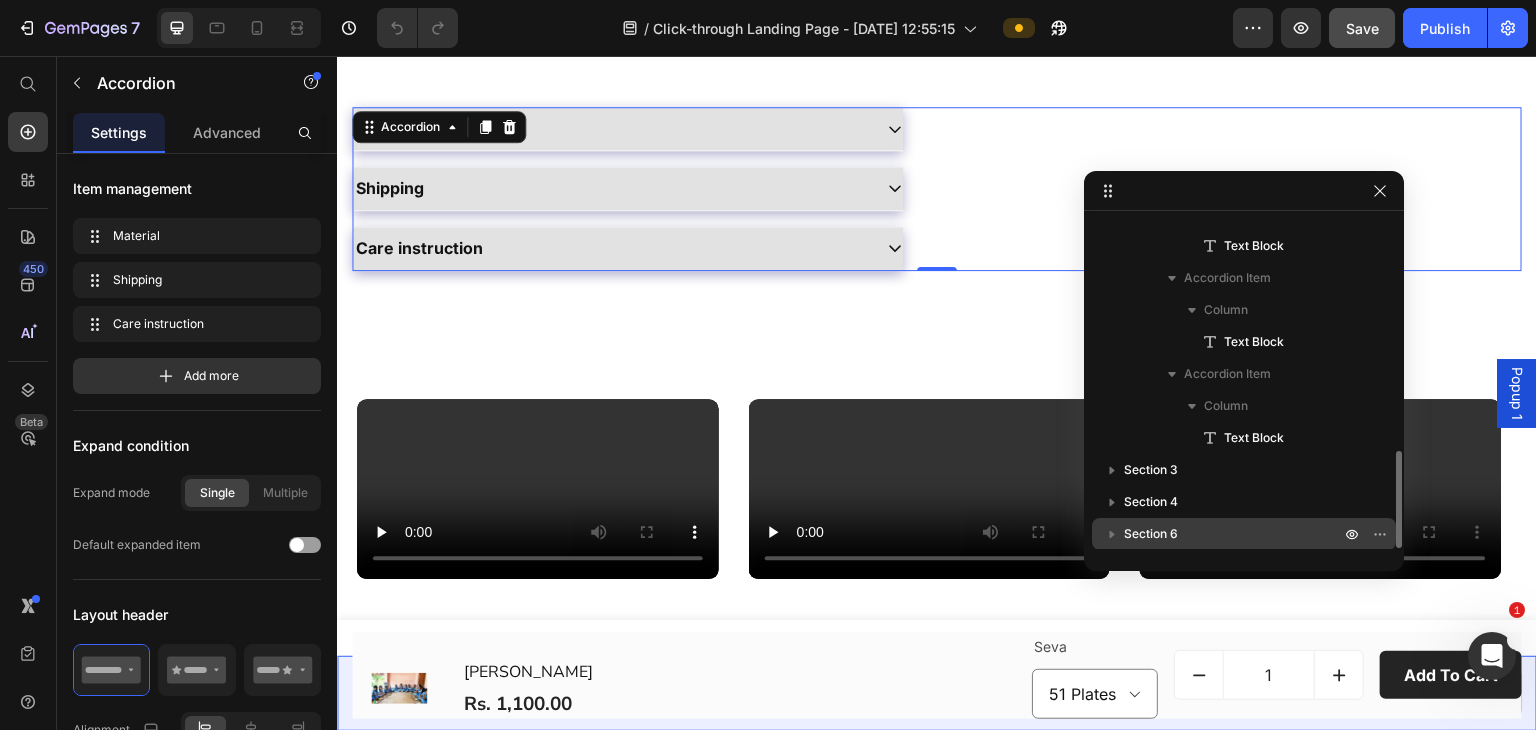 click 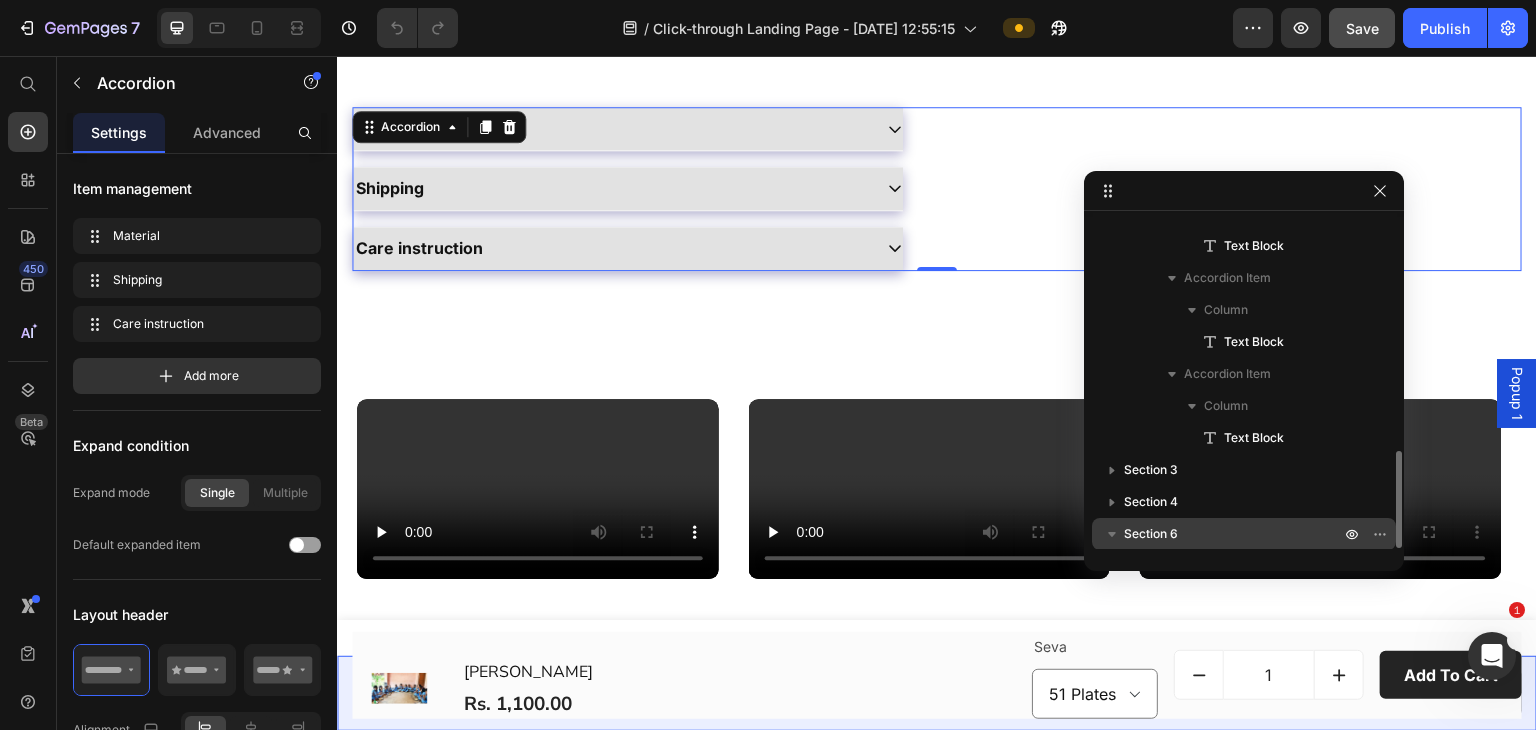 click on "Section 6" at bounding box center [1234, 534] 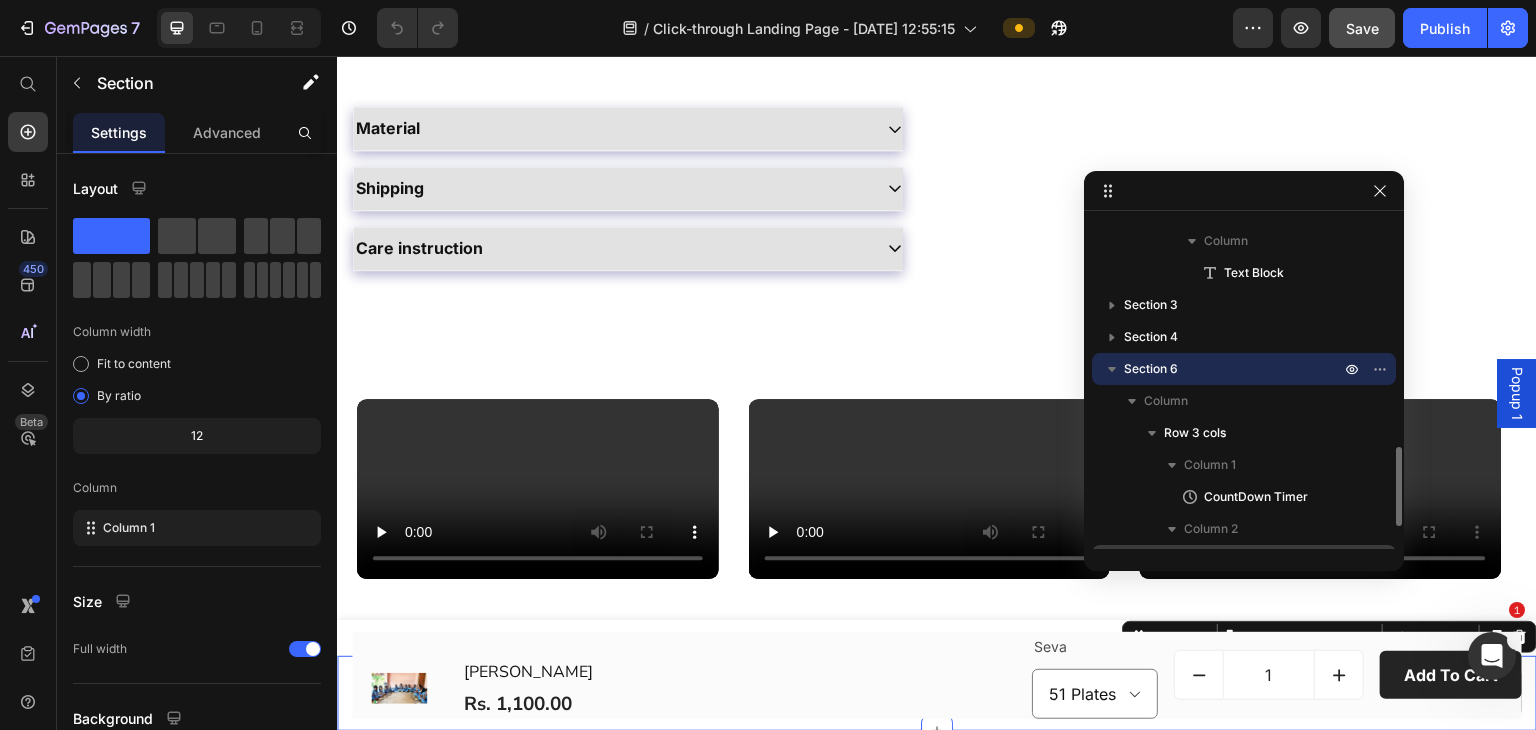 scroll, scrollTop: 1045, scrollLeft: 0, axis: vertical 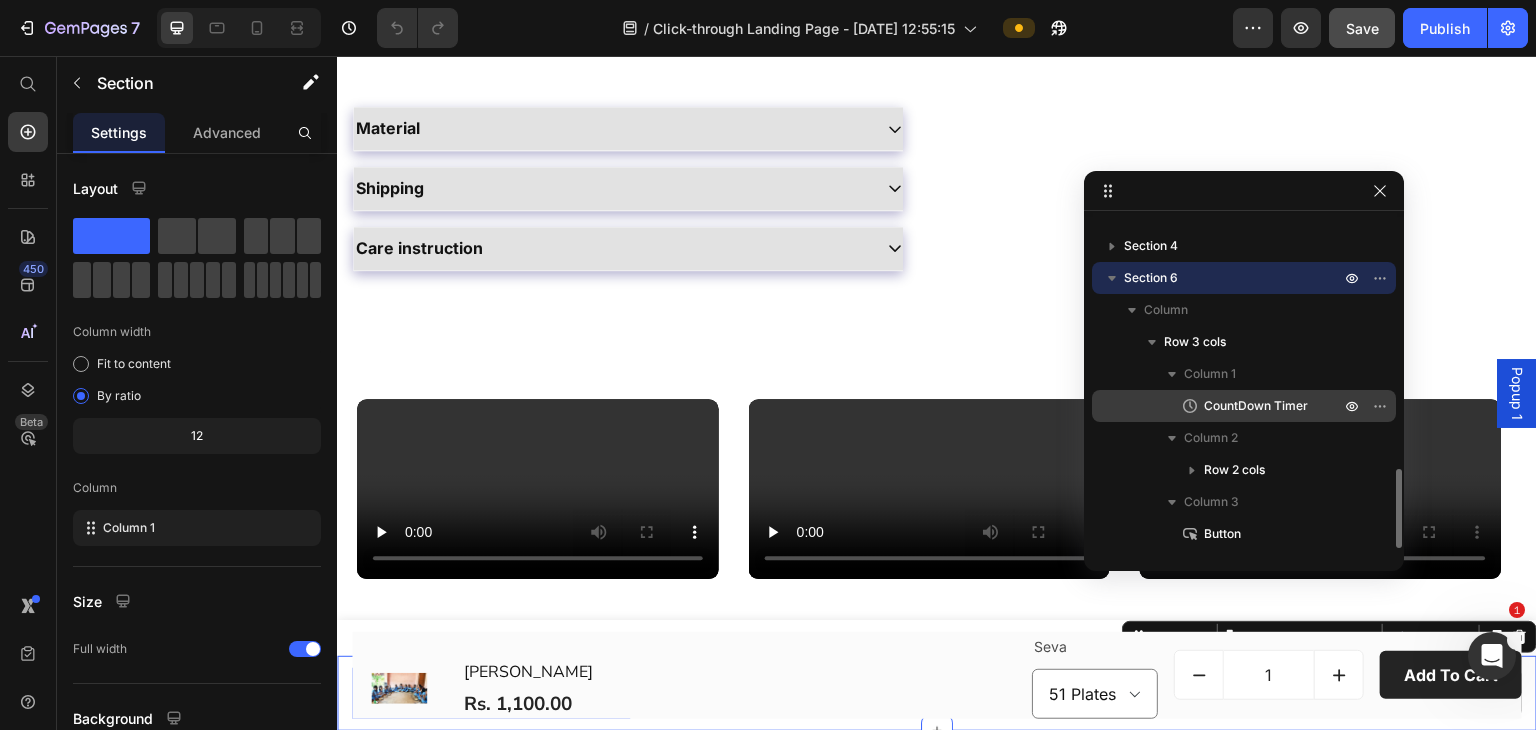 click on "CountDown Timer" at bounding box center (1256, 406) 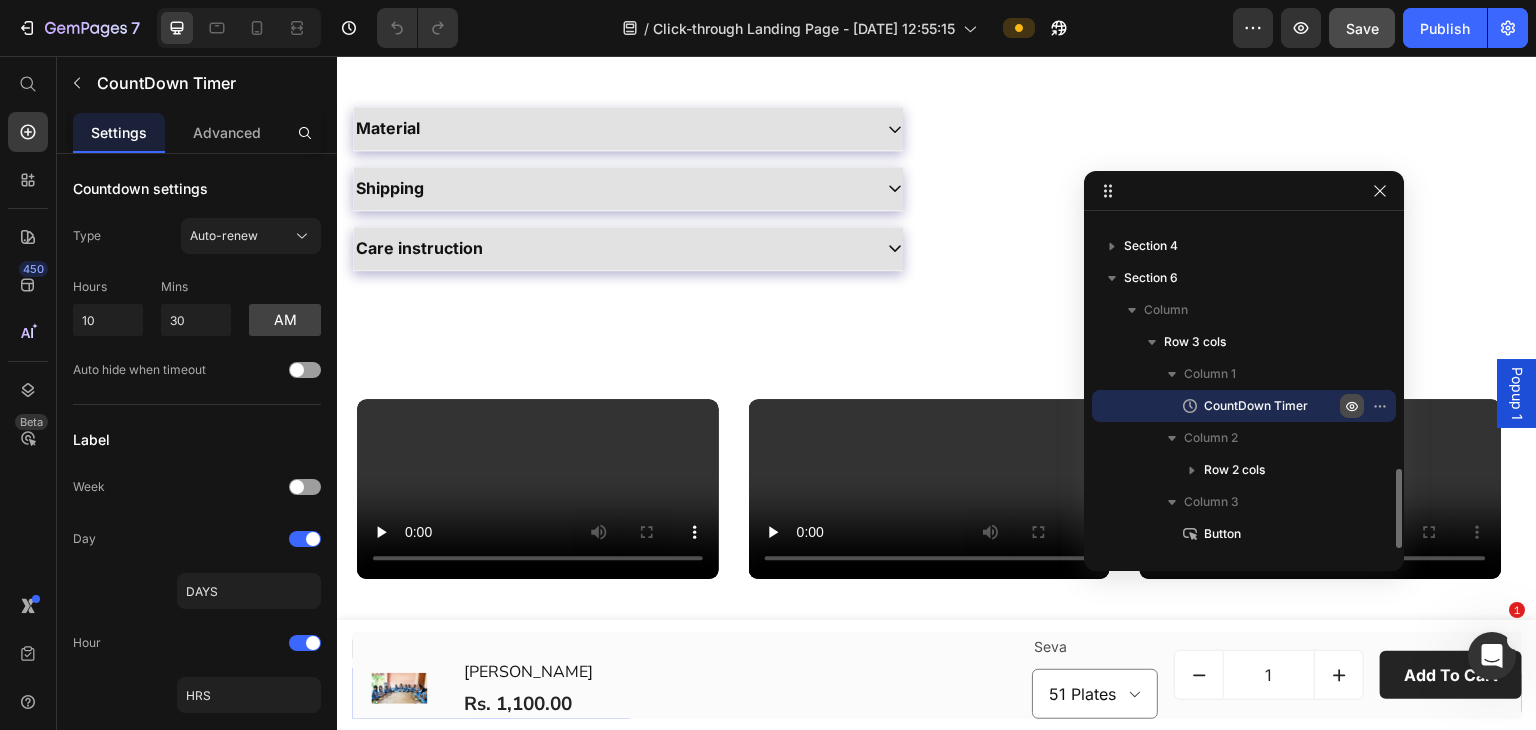 click 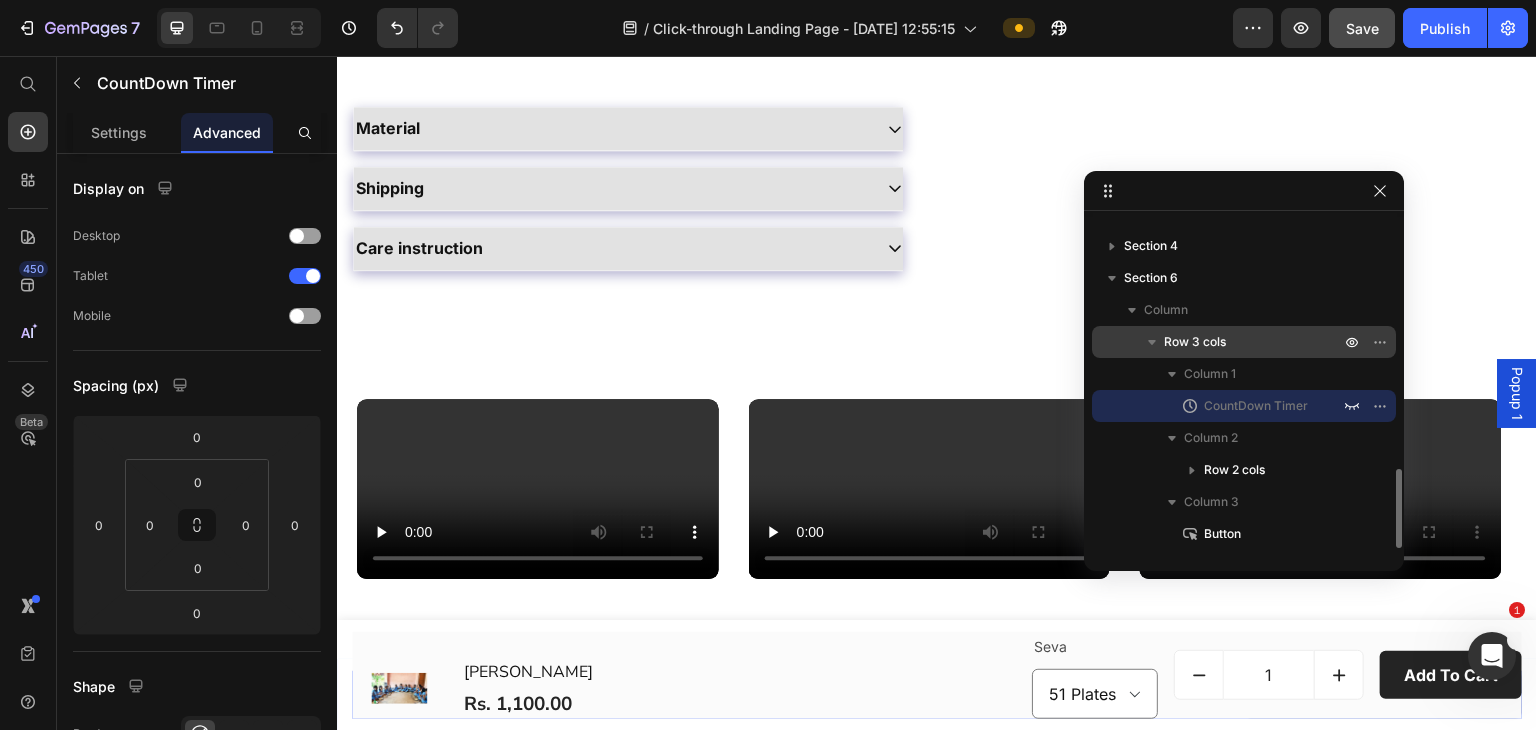 click on "Row 3 cols" at bounding box center [1254, 342] 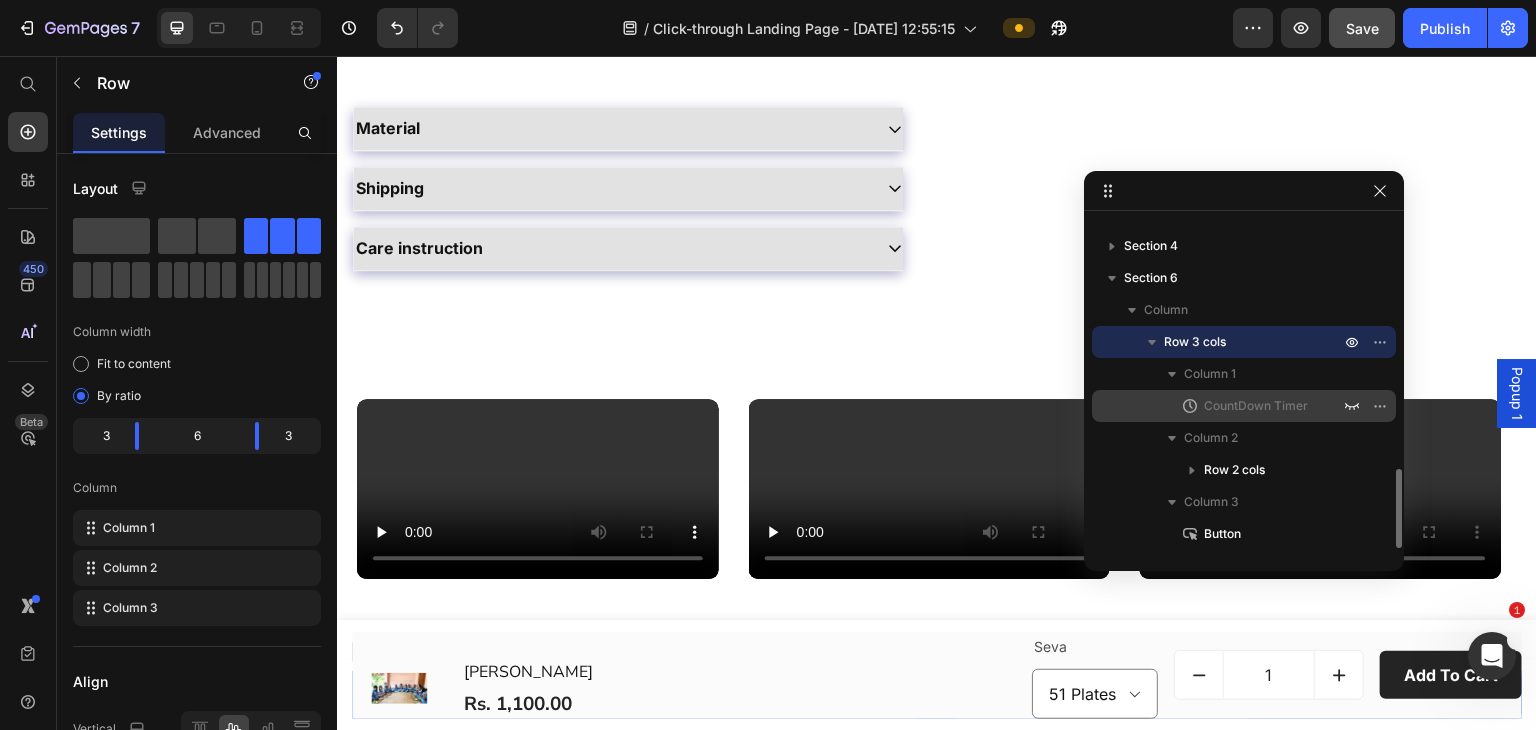 click on "CountDown Timer" at bounding box center [1256, 406] 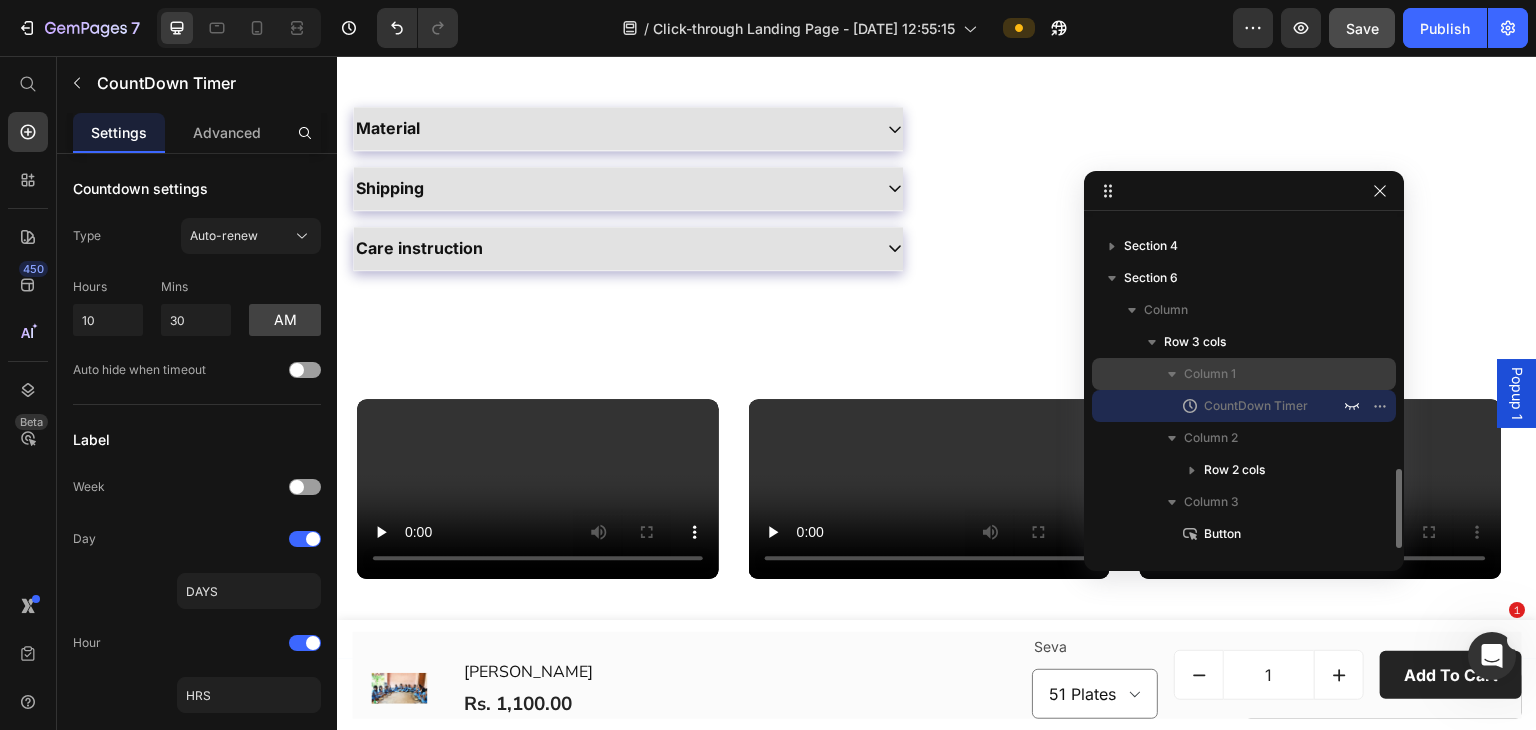 click on "Column 1" at bounding box center [1264, 374] 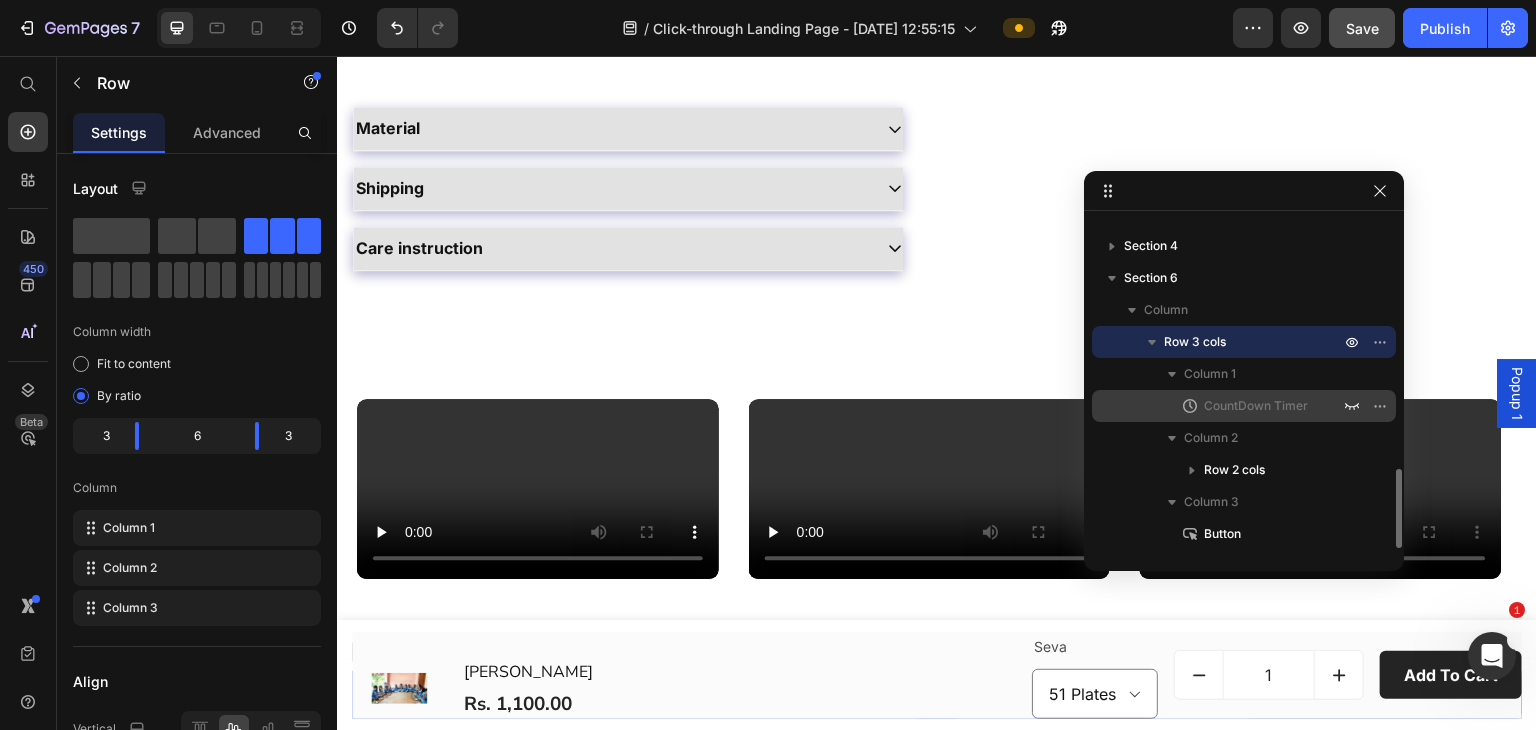 click on "CountDown Timer" at bounding box center (1256, 406) 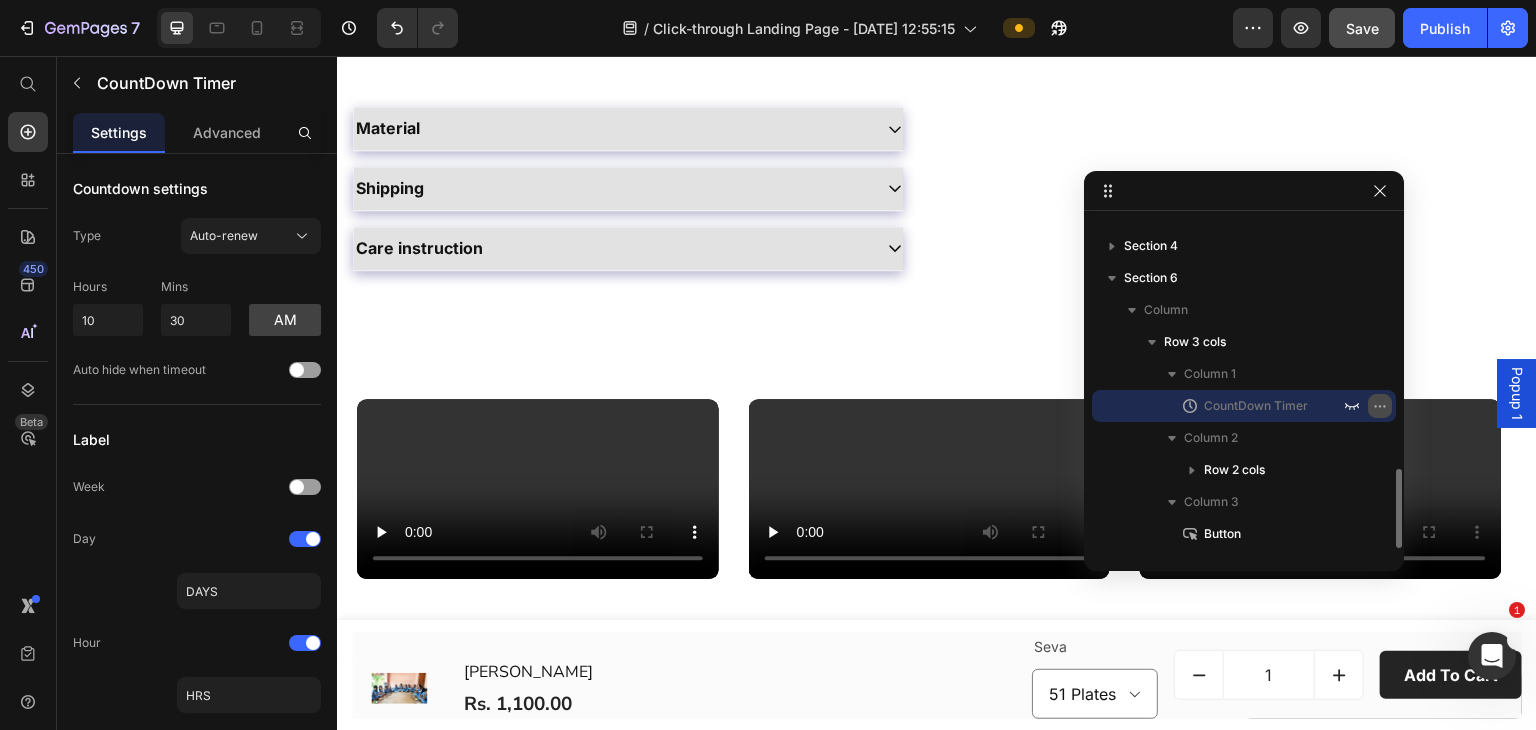 click 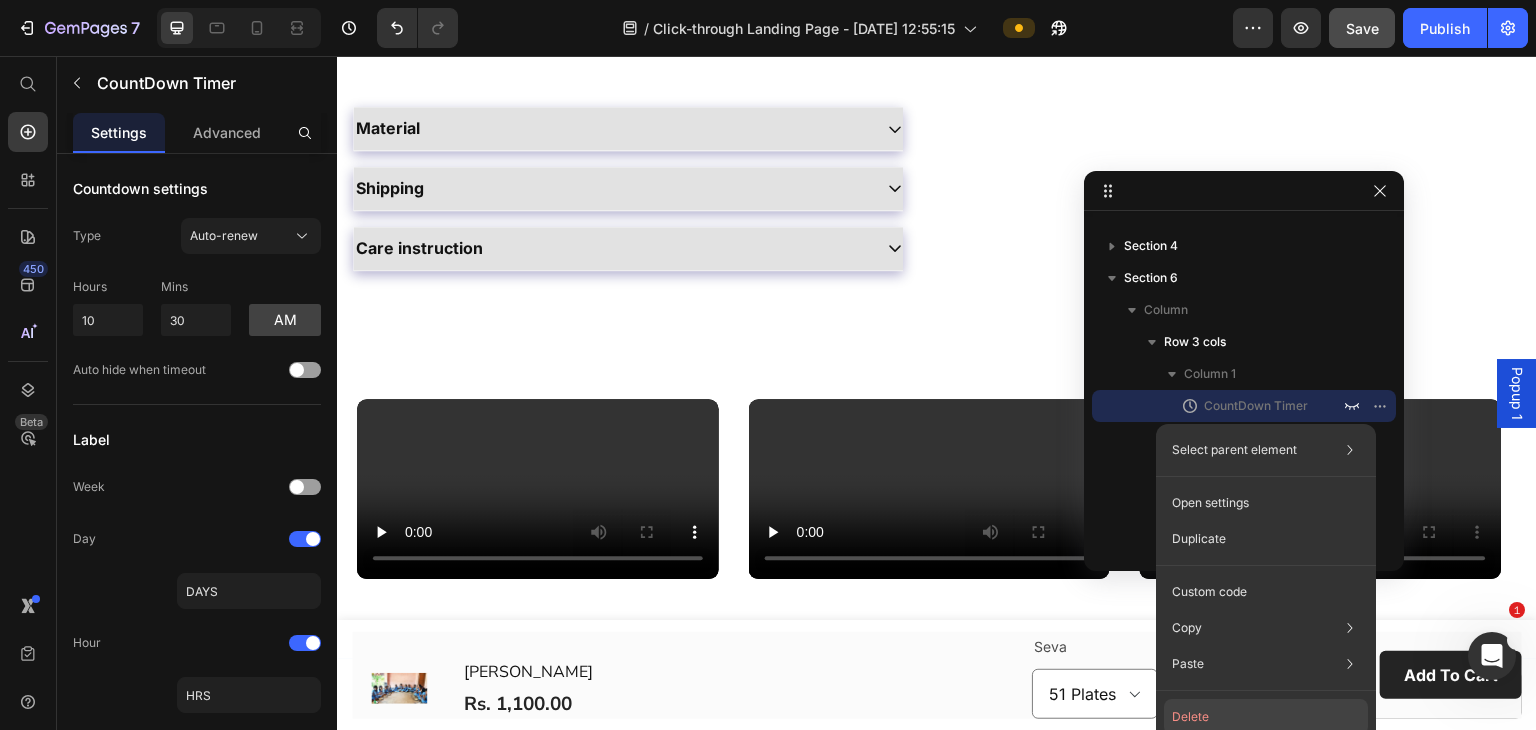 drag, startPoint x: 1241, startPoint y: 715, endPoint x: 901, endPoint y: 655, distance: 345.25354 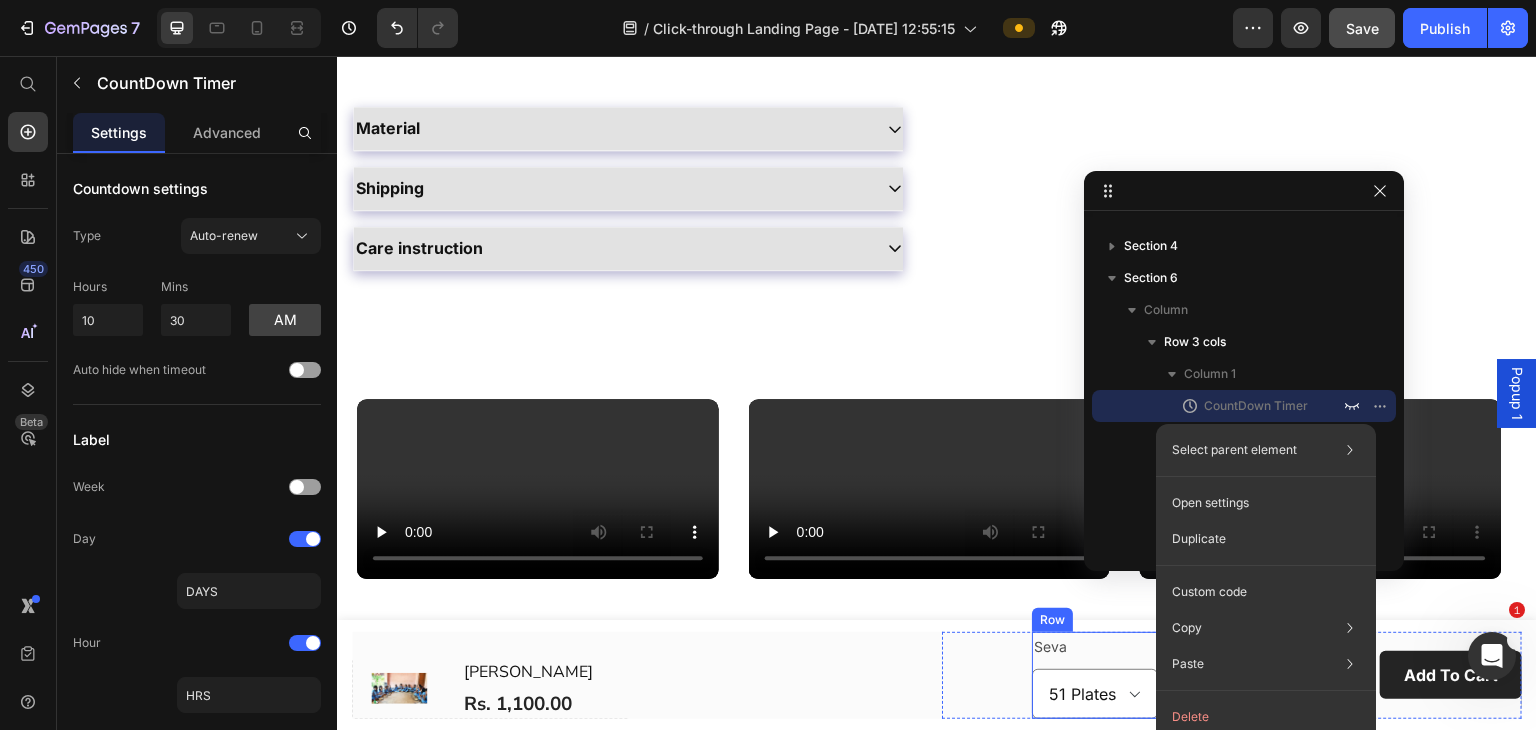 scroll, scrollTop: 1037, scrollLeft: 0, axis: vertical 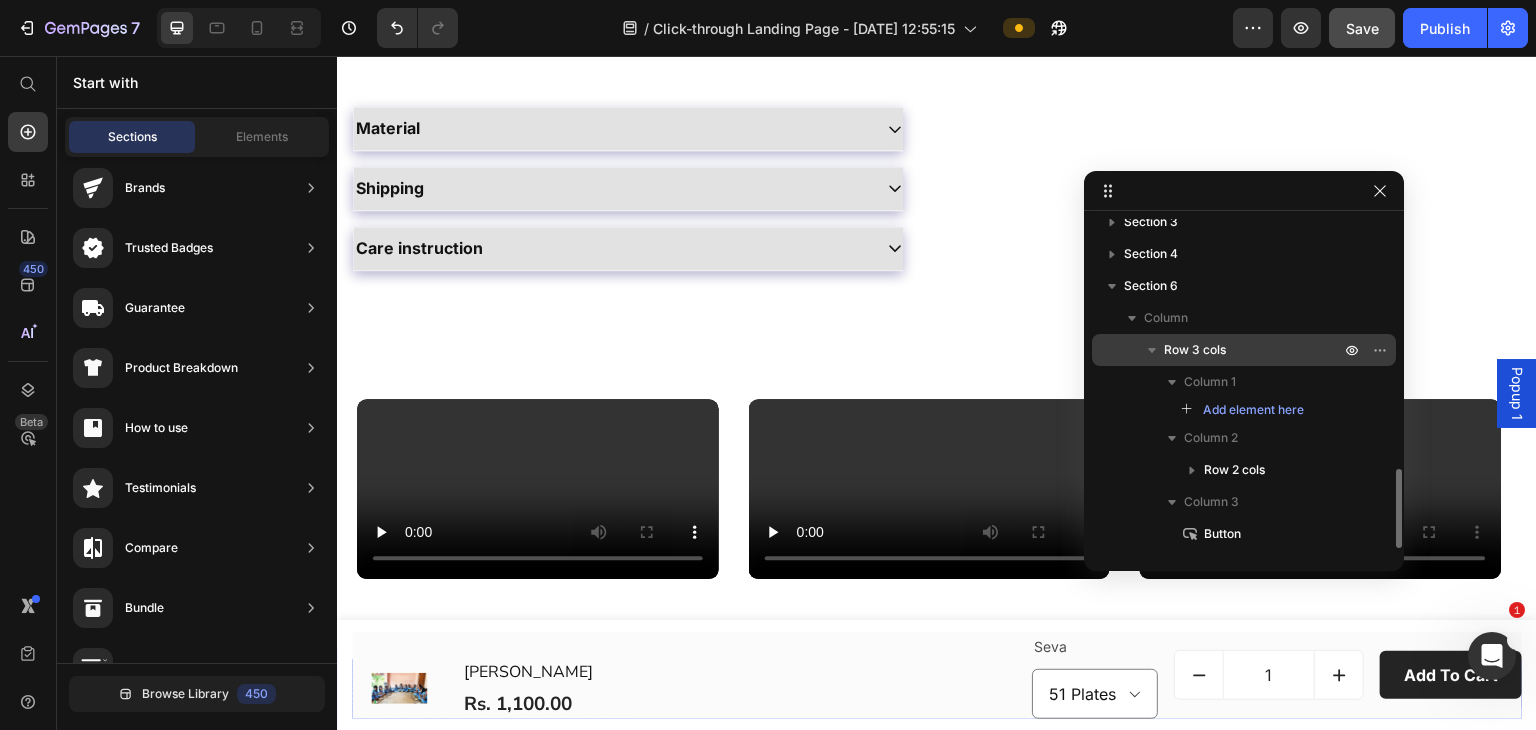 click on "Row 3 cols" at bounding box center [1195, 350] 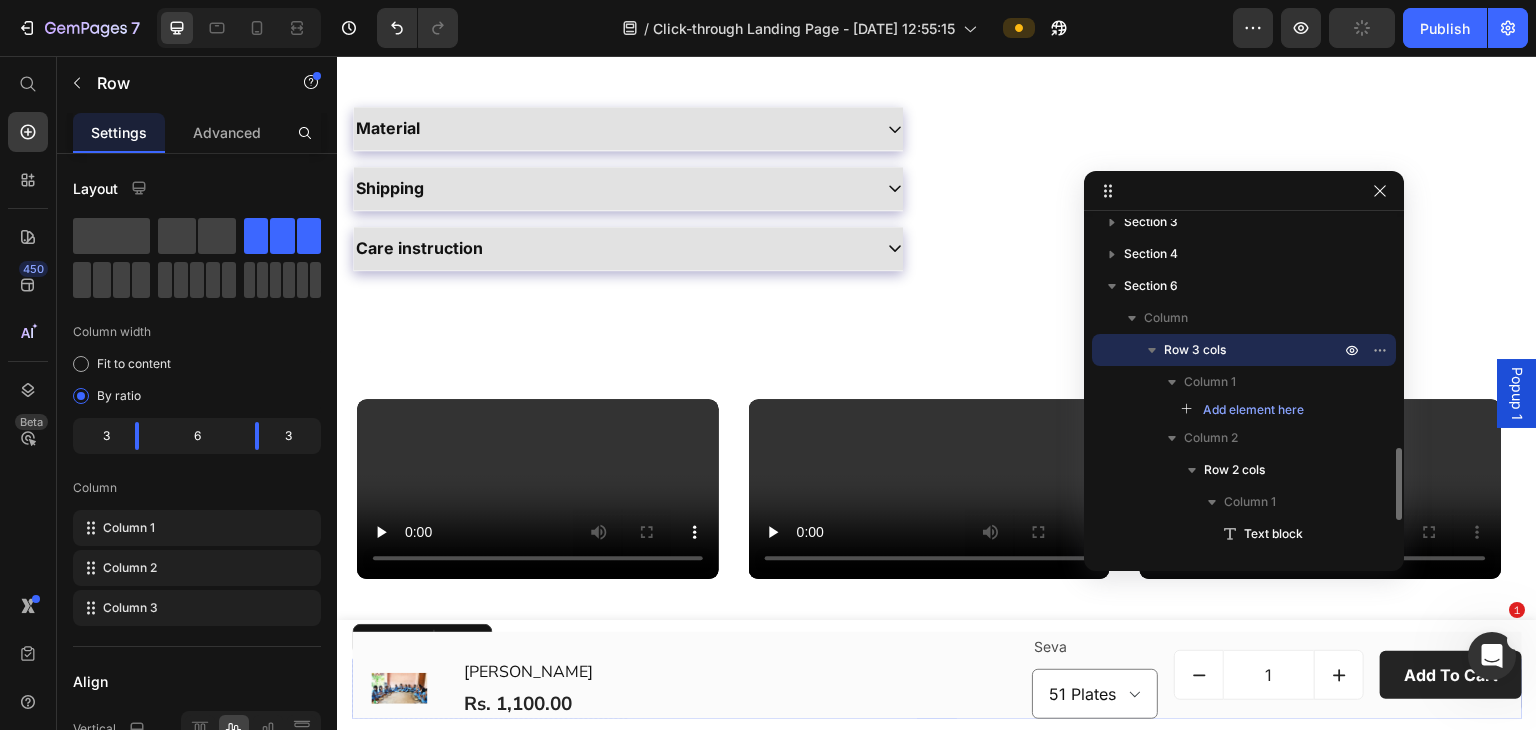 scroll, scrollTop: 1165, scrollLeft: 0, axis: vertical 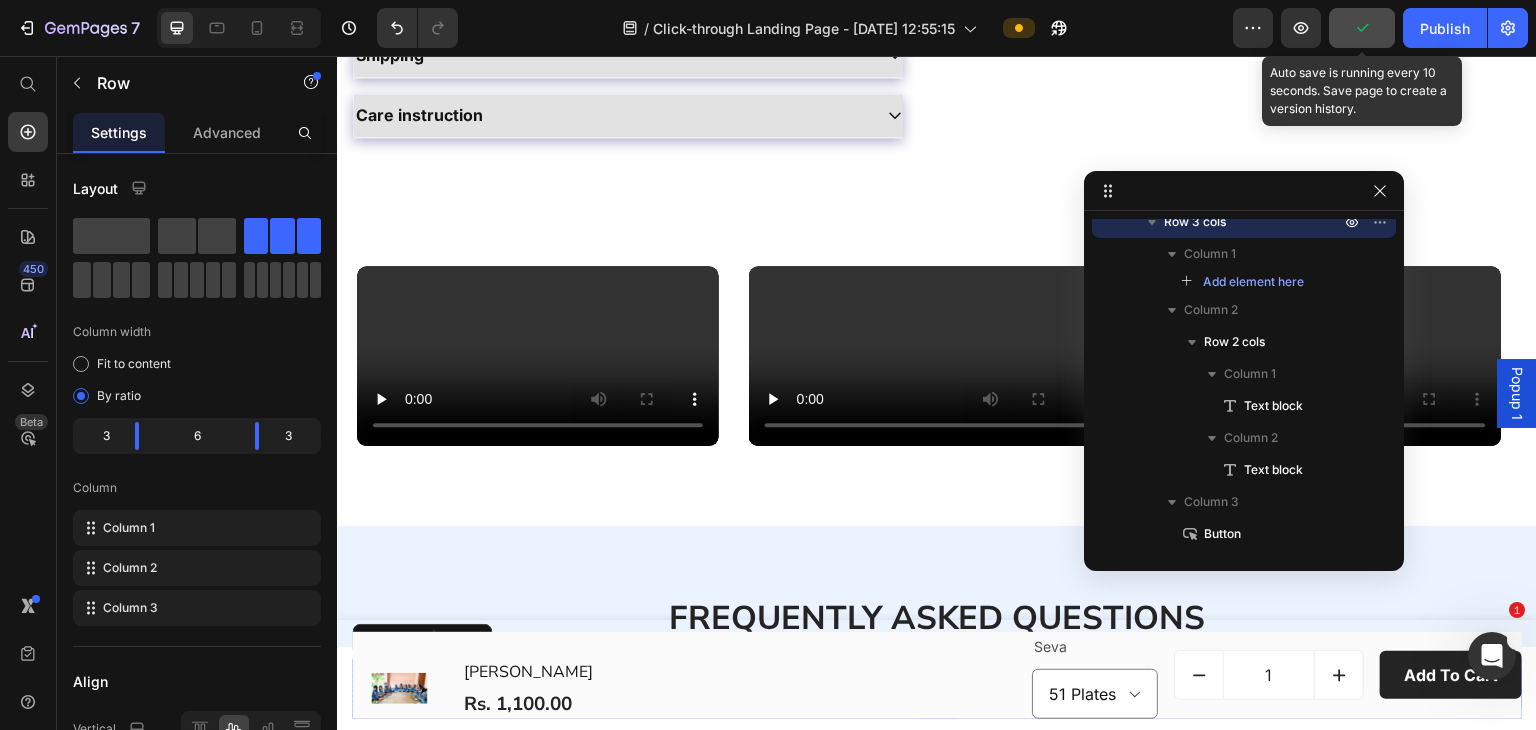 click 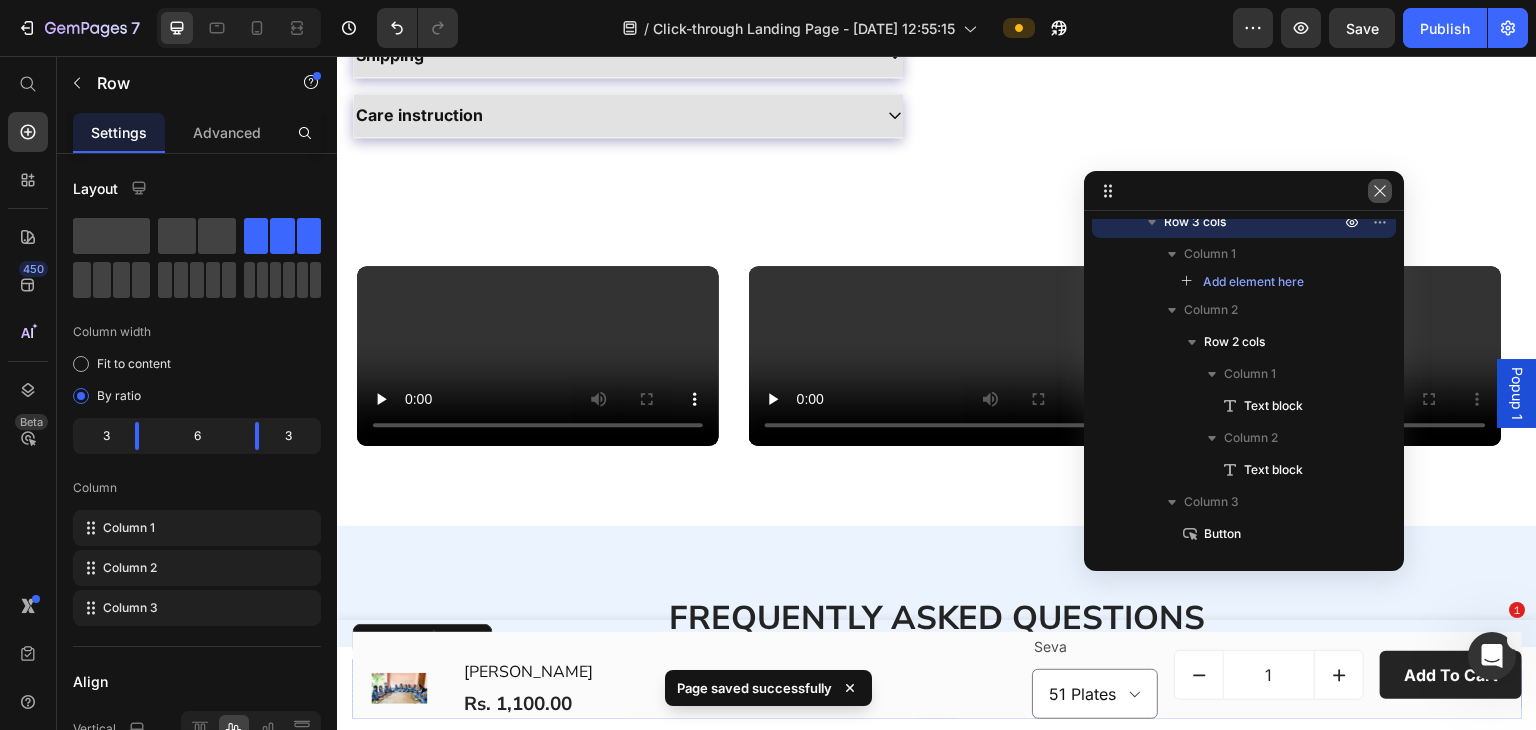 click 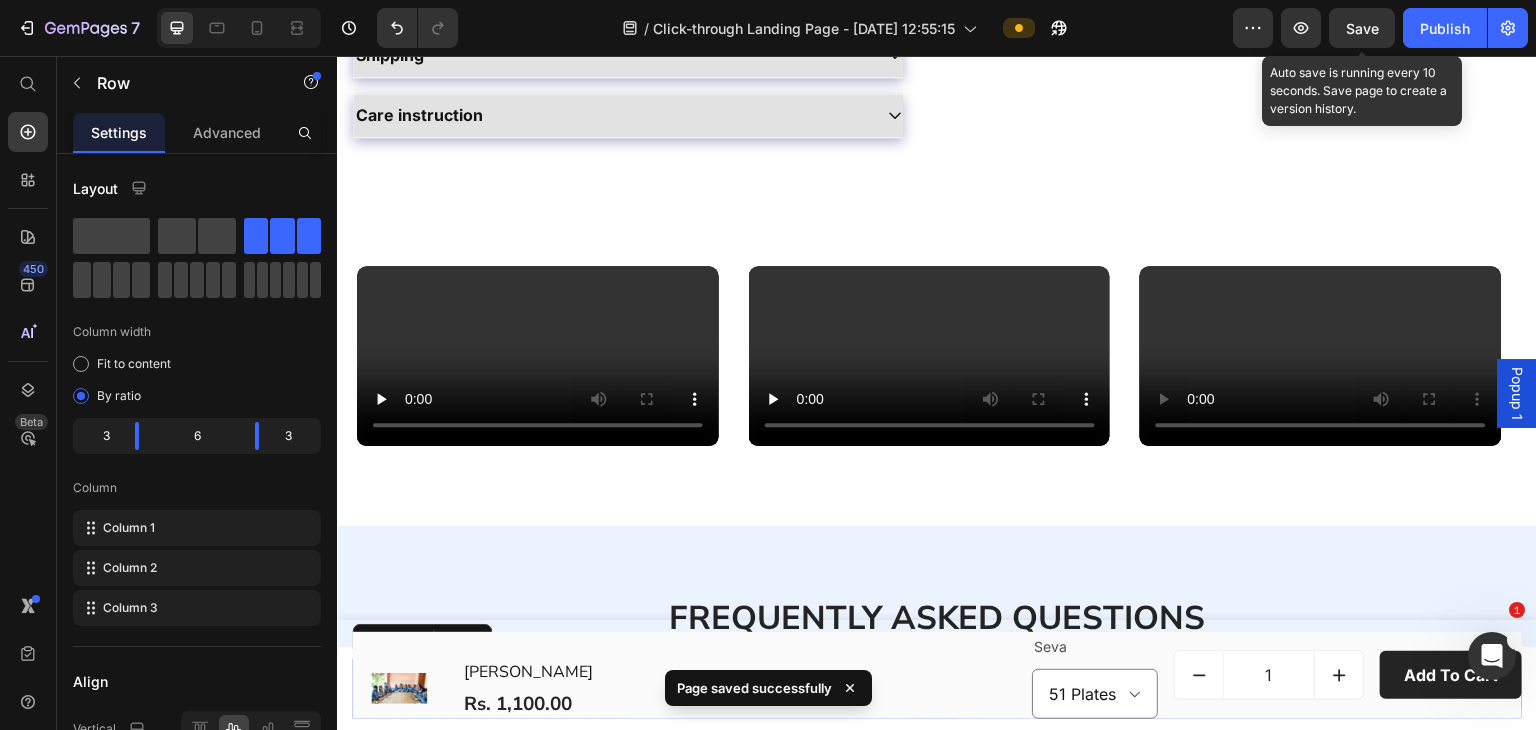 click on "Save" at bounding box center [1362, 28] 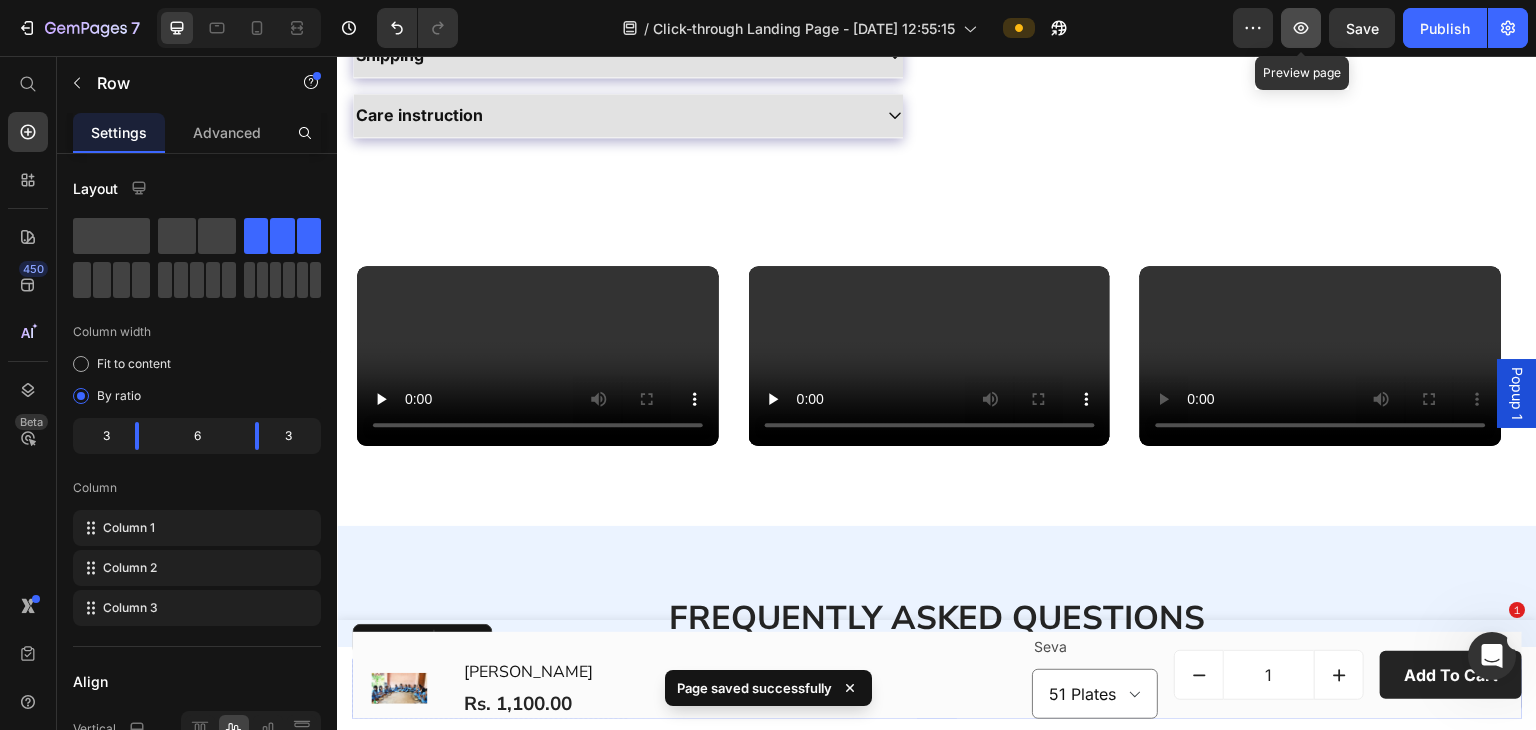 click 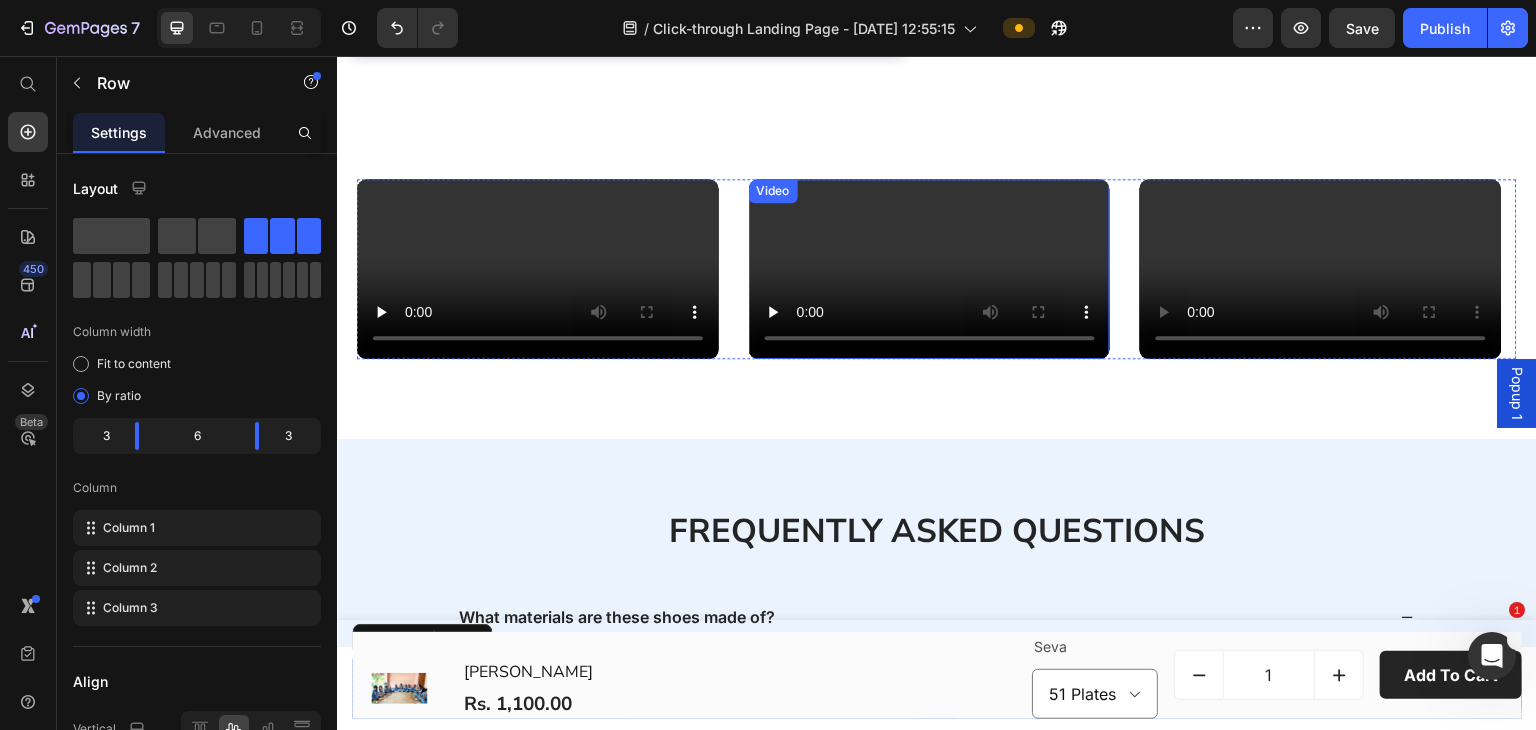 scroll, scrollTop: 666, scrollLeft: 0, axis: vertical 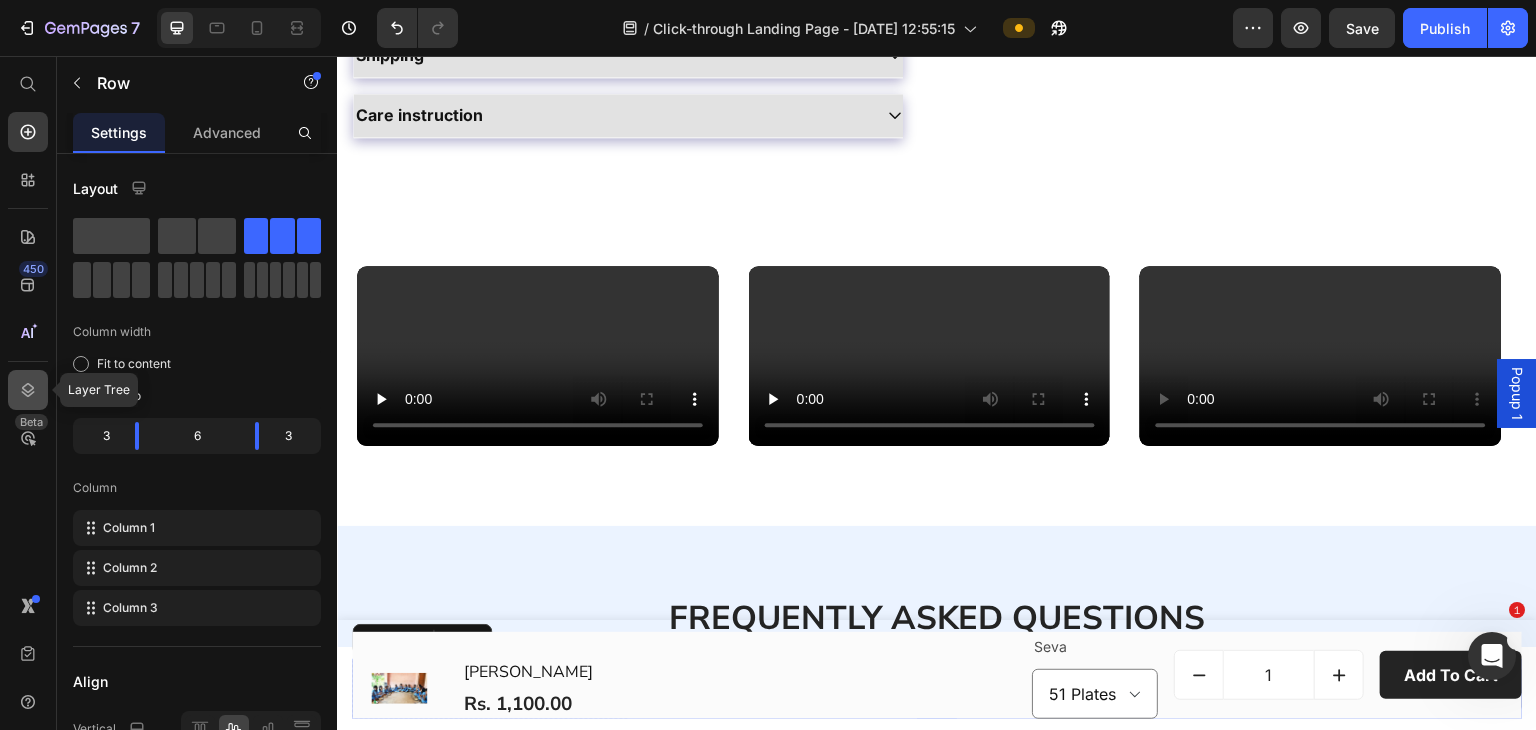 click 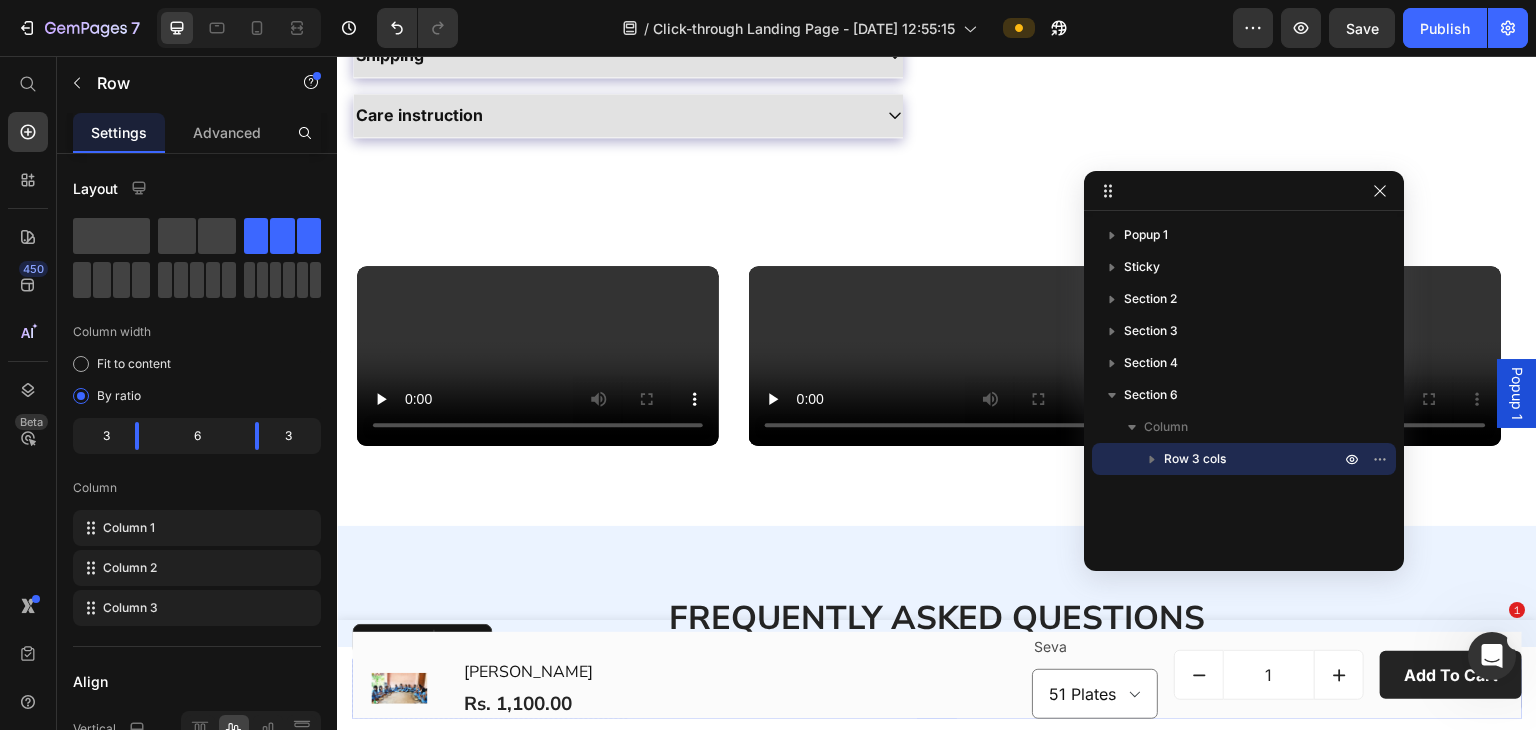 click 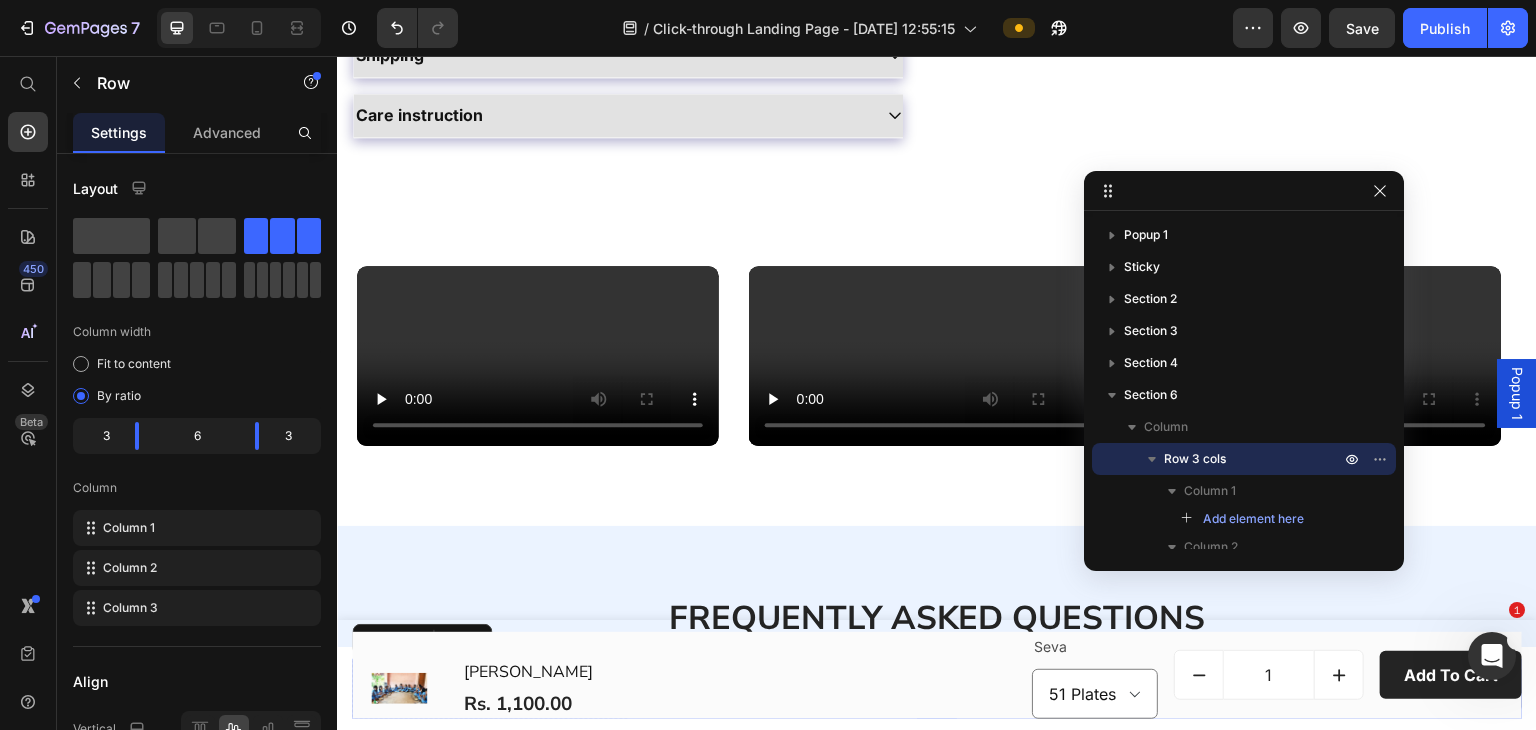 scroll, scrollTop: 109, scrollLeft: 0, axis: vertical 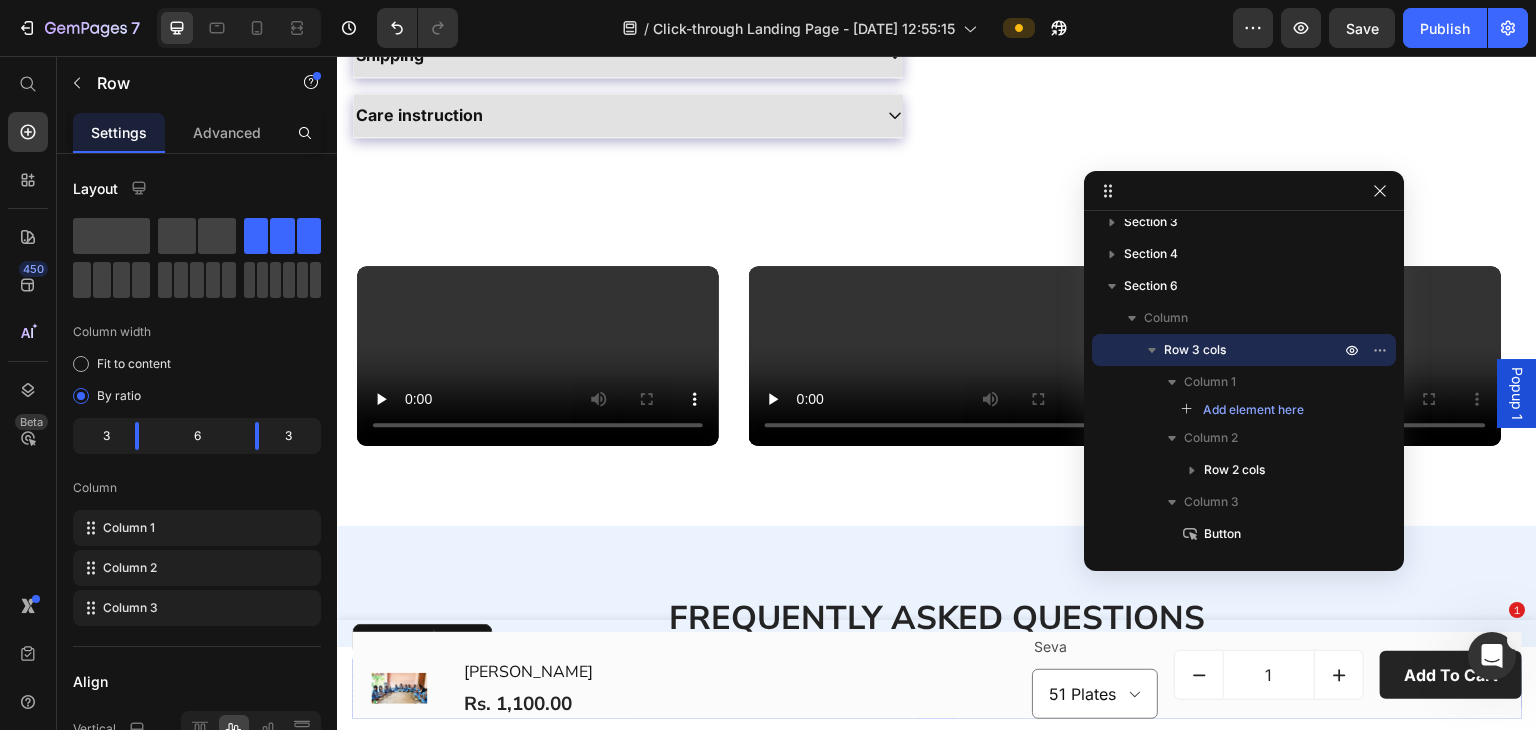 click on "Row 3 cols" at bounding box center (1254, 350) 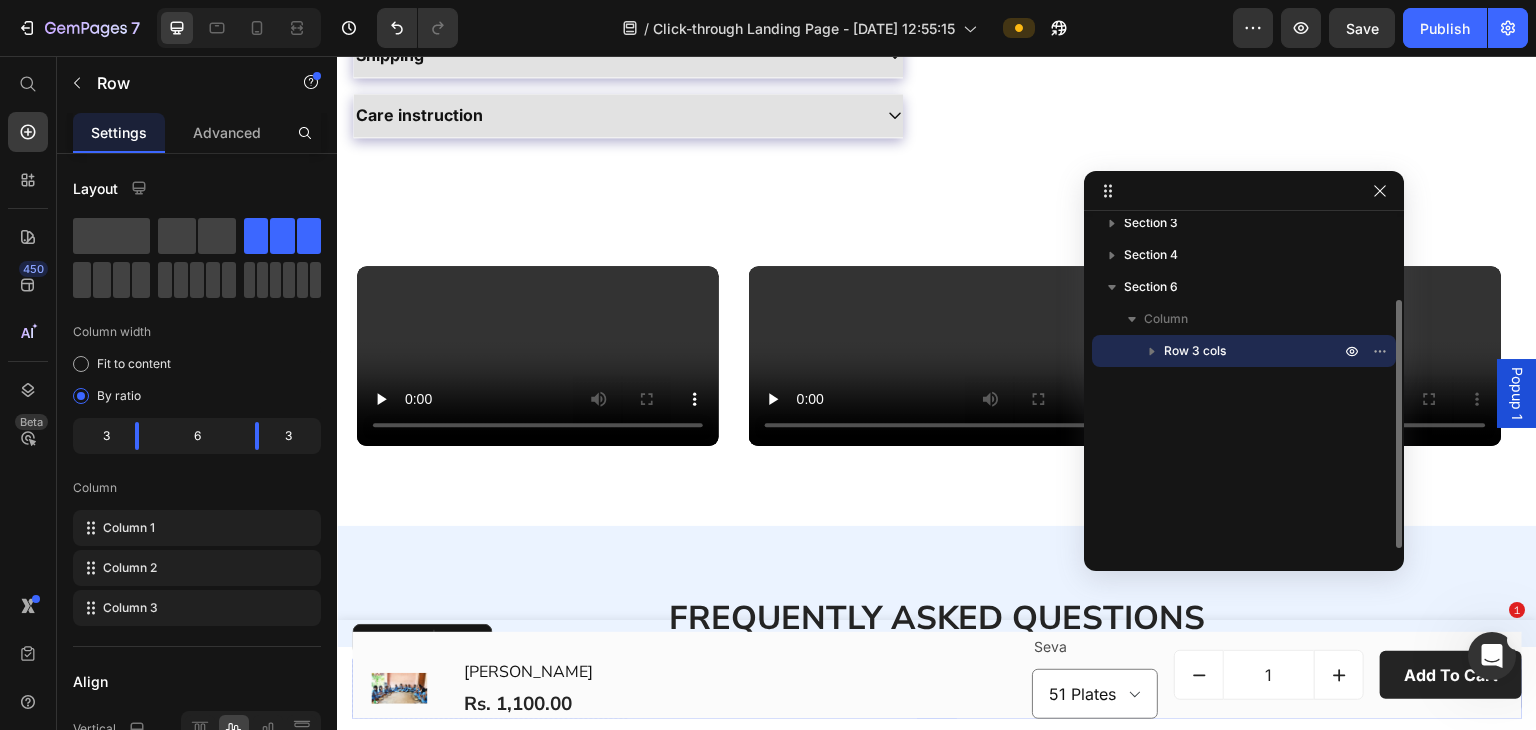 scroll, scrollTop: 108, scrollLeft: 0, axis: vertical 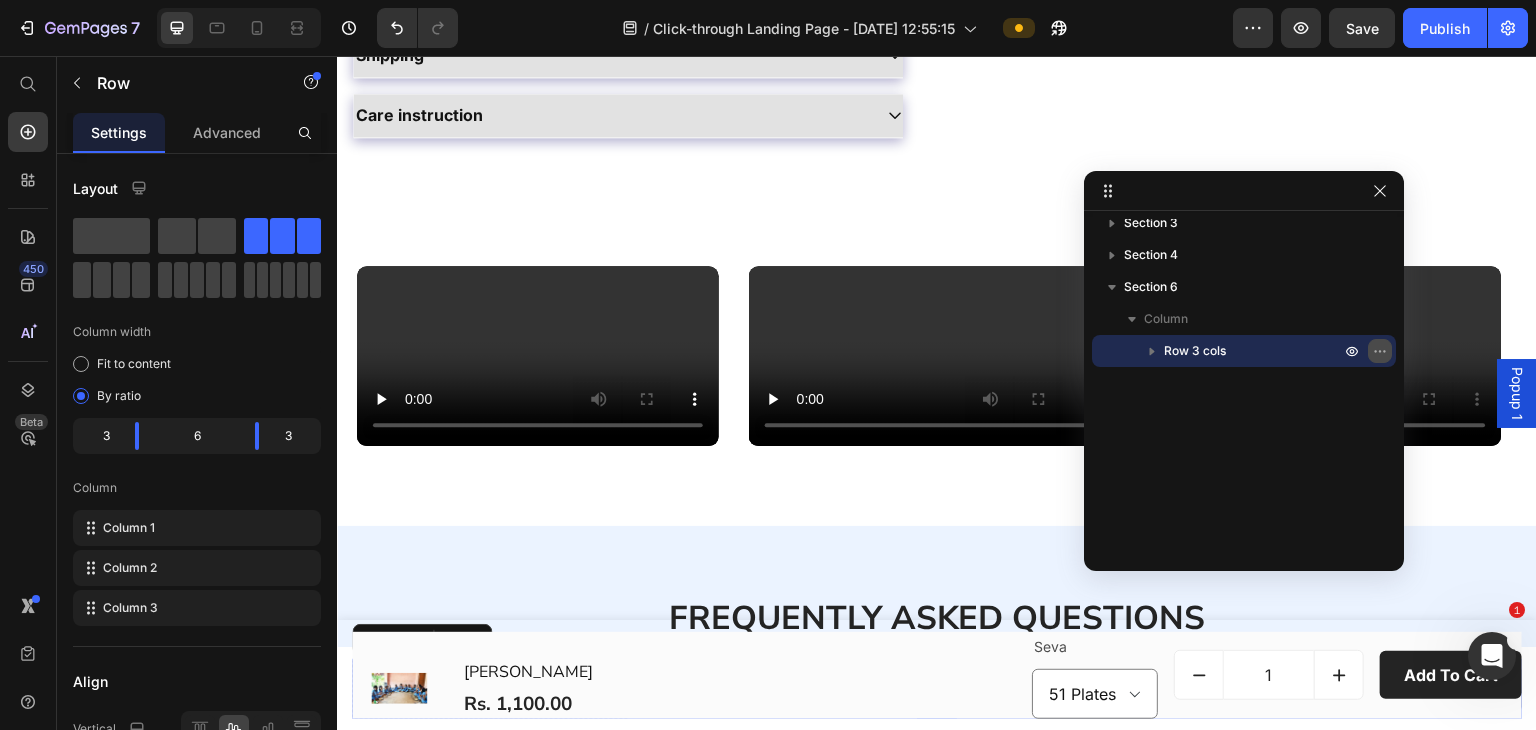 click 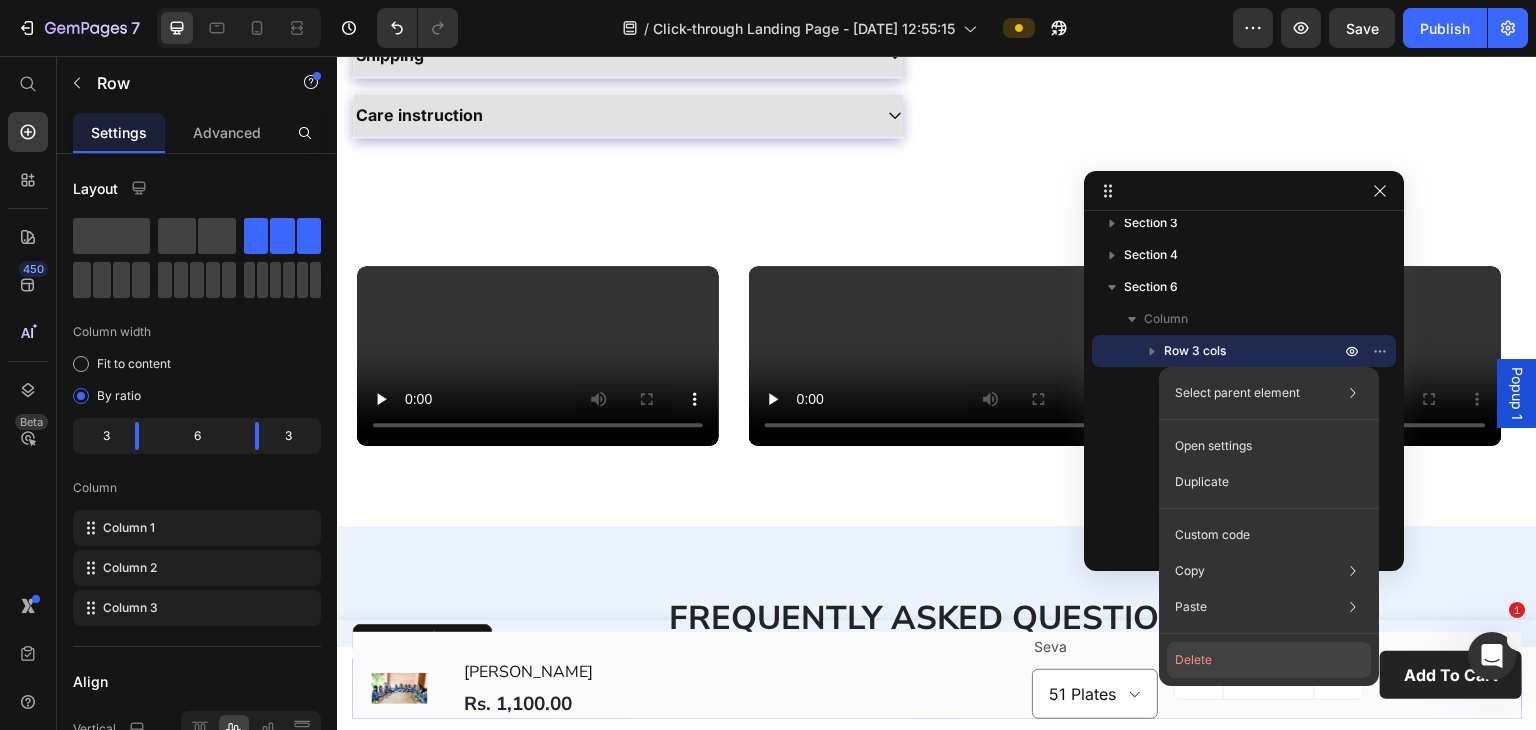 click on "Delete" 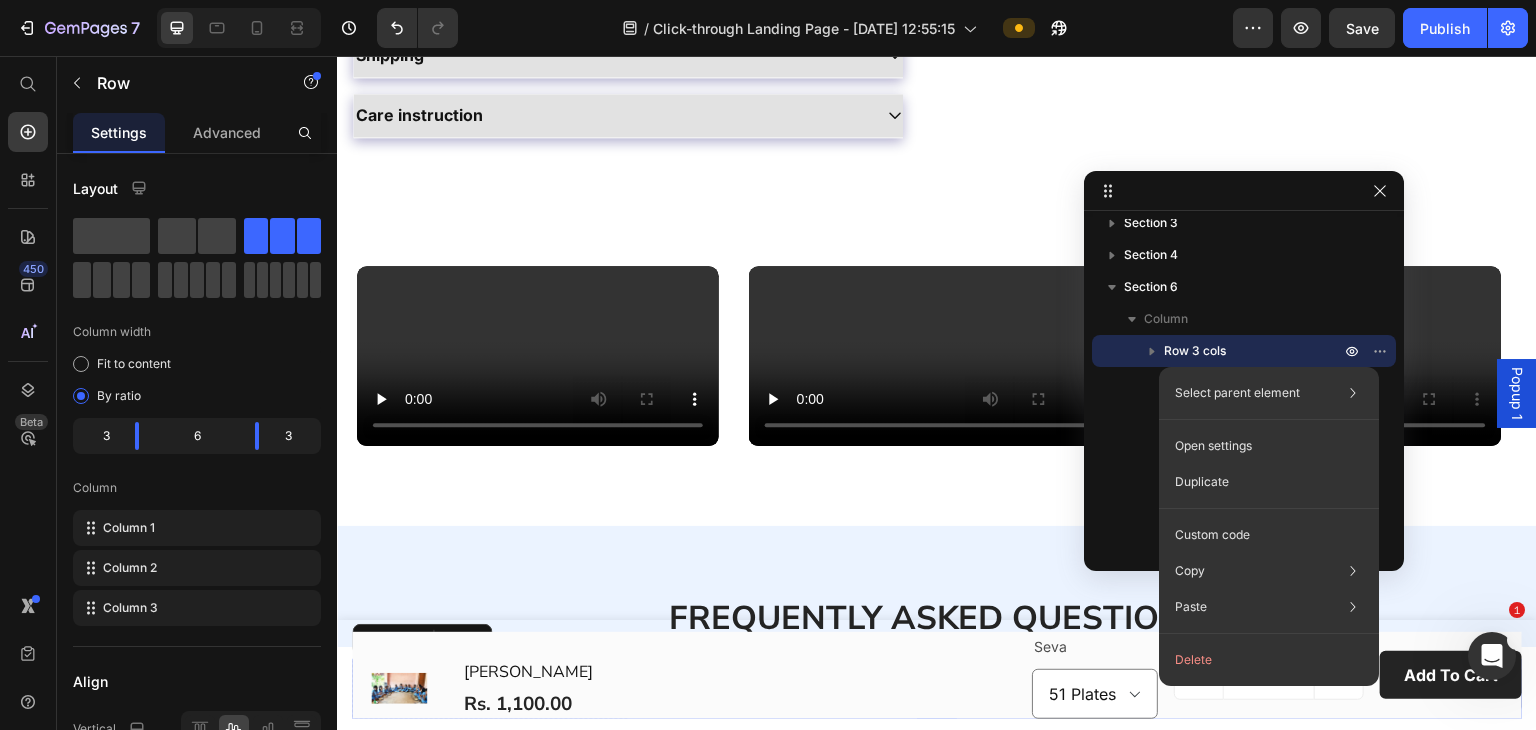 scroll, scrollTop: 0, scrollLeft: 0, axis: both 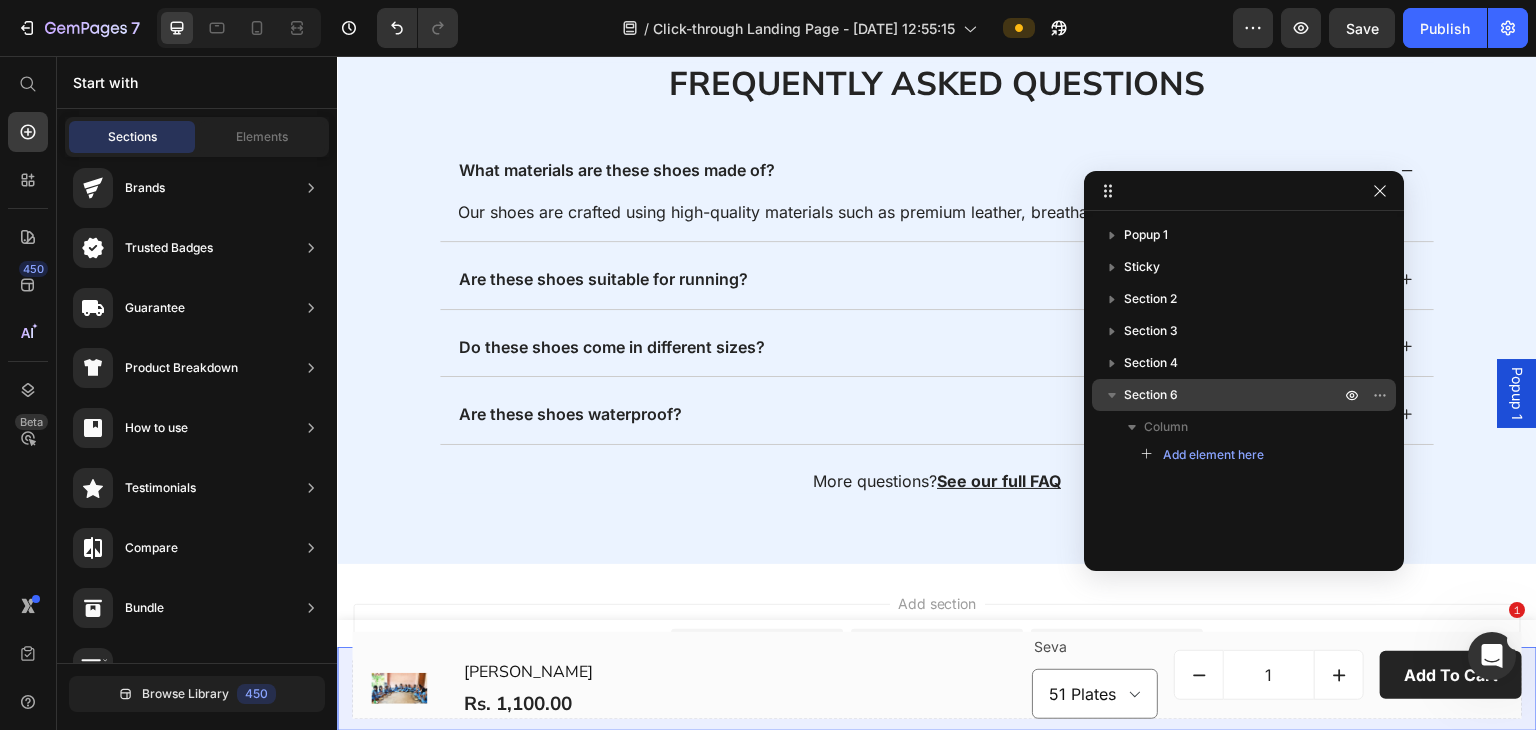 click on "Section 6" at bounding box center (1151, 395) 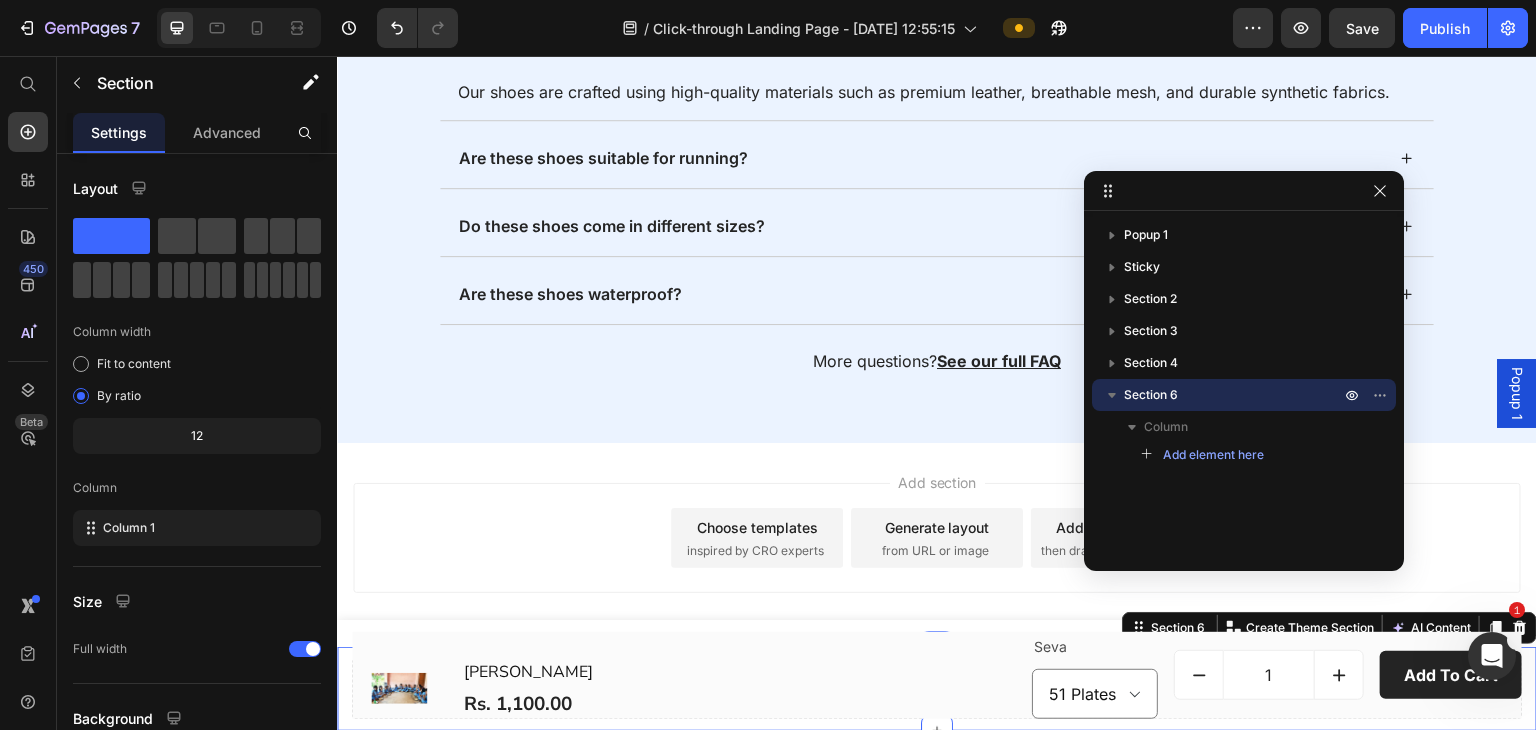 scroll, scrollTop: 1772, scrollLeft: 0, axis: vertical 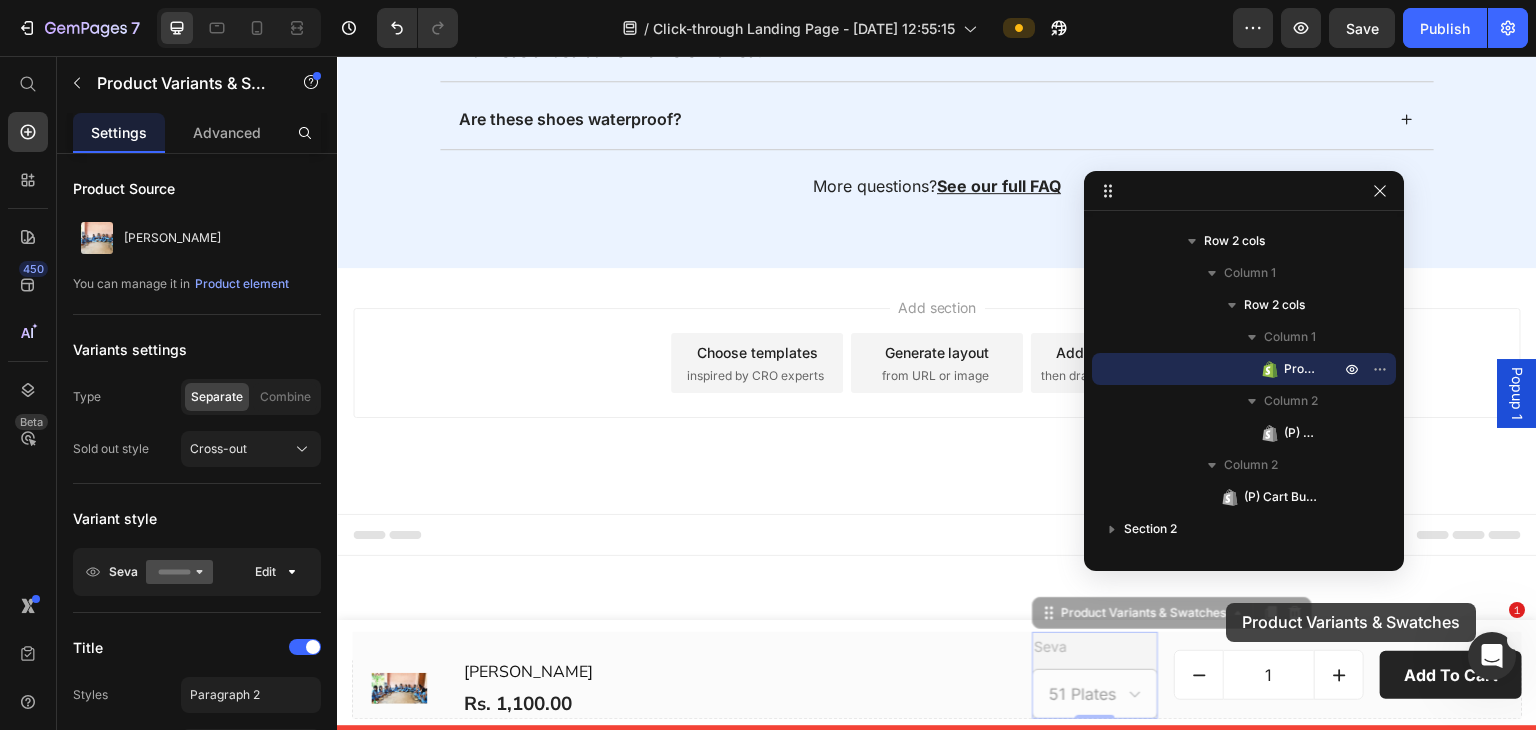 drag, startPoint x: 1124, startPoint y: 626, endPoint x: 1227, endPoint y: 603, distance: 105.53672 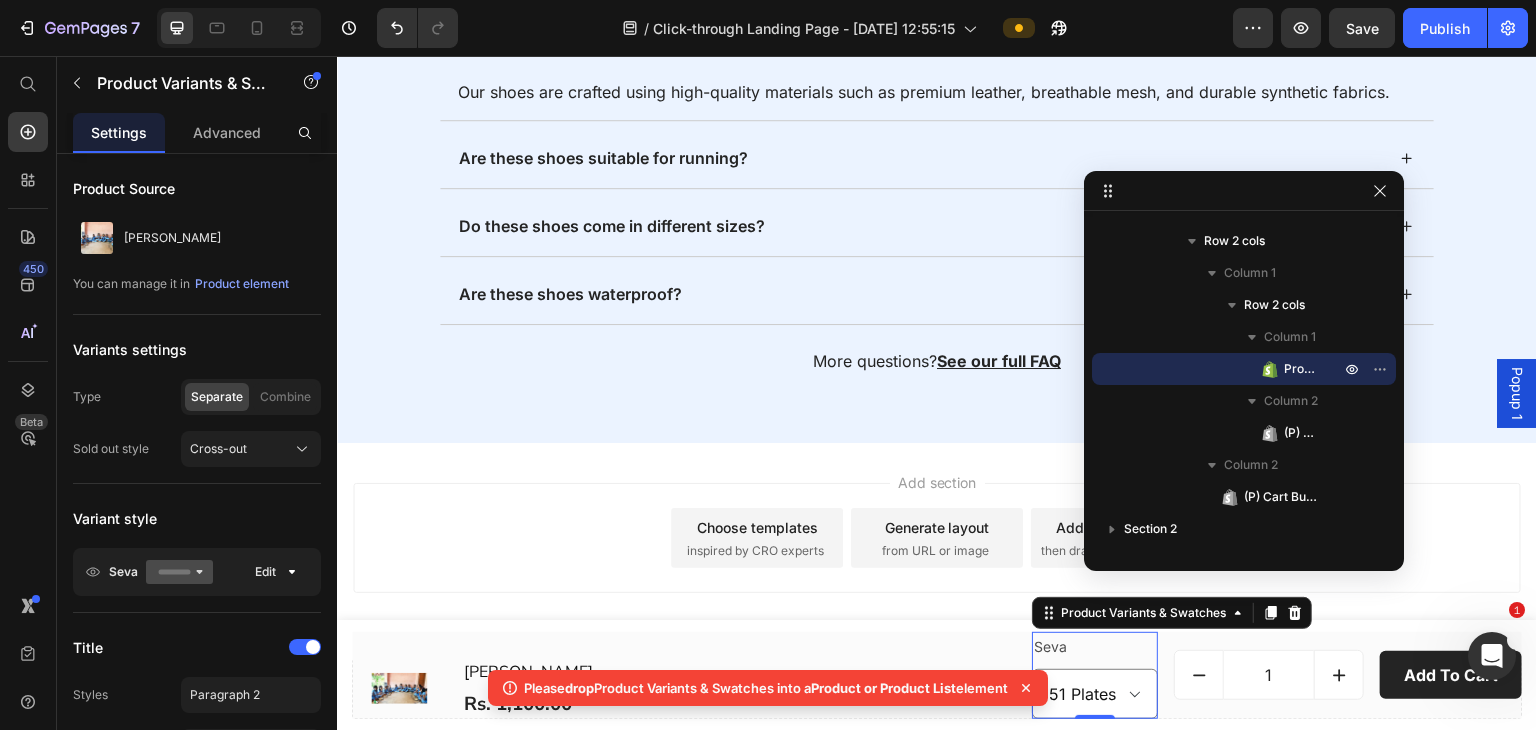 scroll, scrollTop: 0, scrollLeft: 0, axis: both 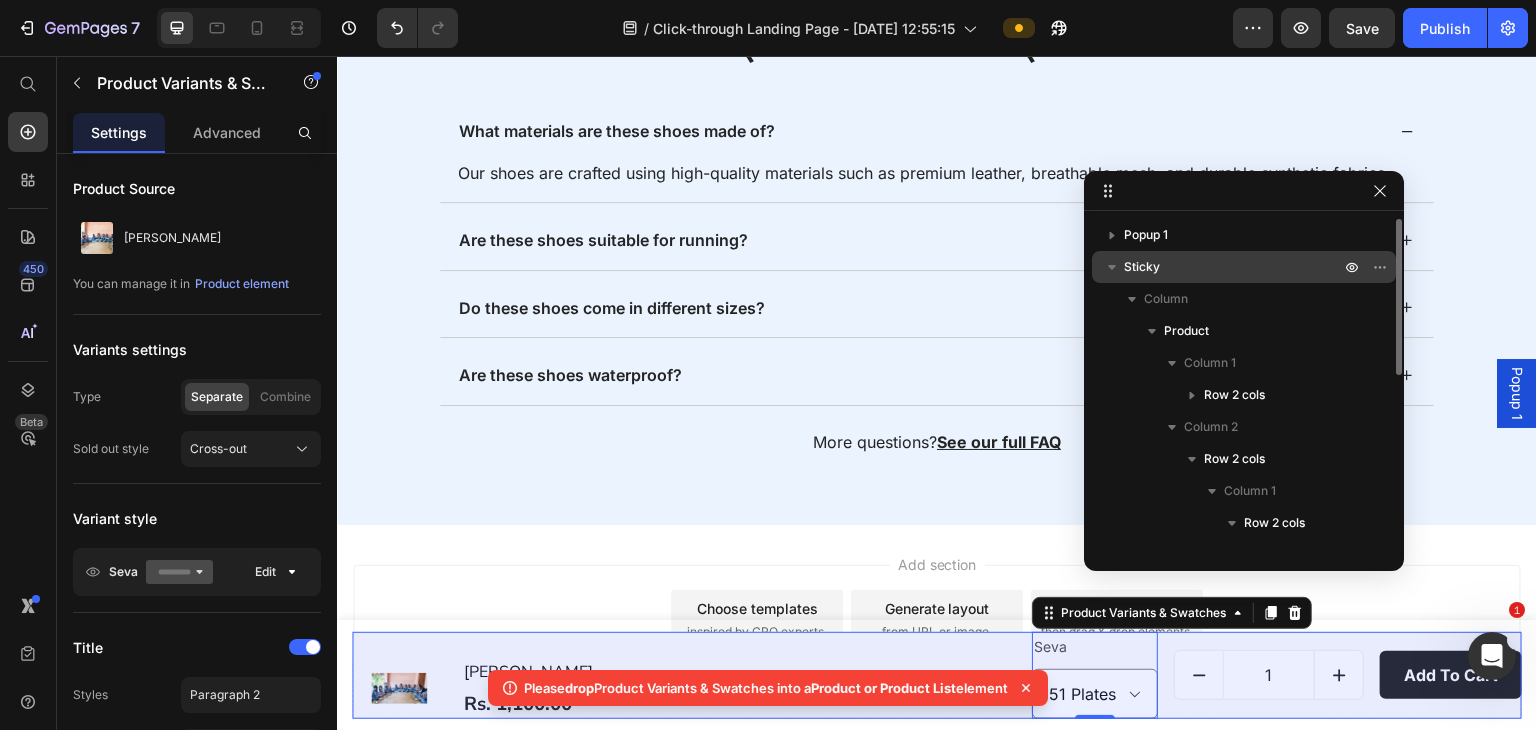 click on "Sticky" at bounding box center (1142, 267) 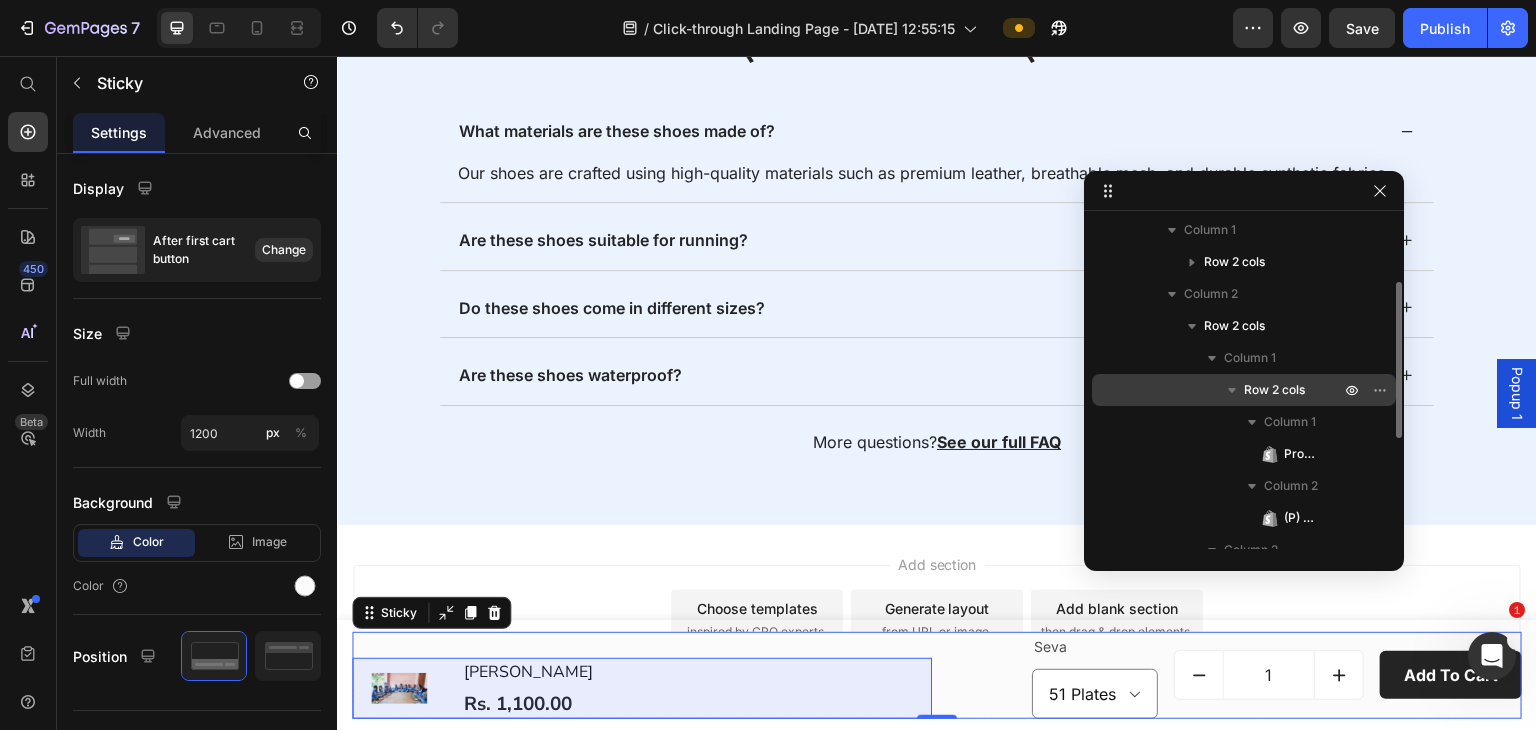 scroll, scrollTop: 0, scrollLeft: 0, axis: both 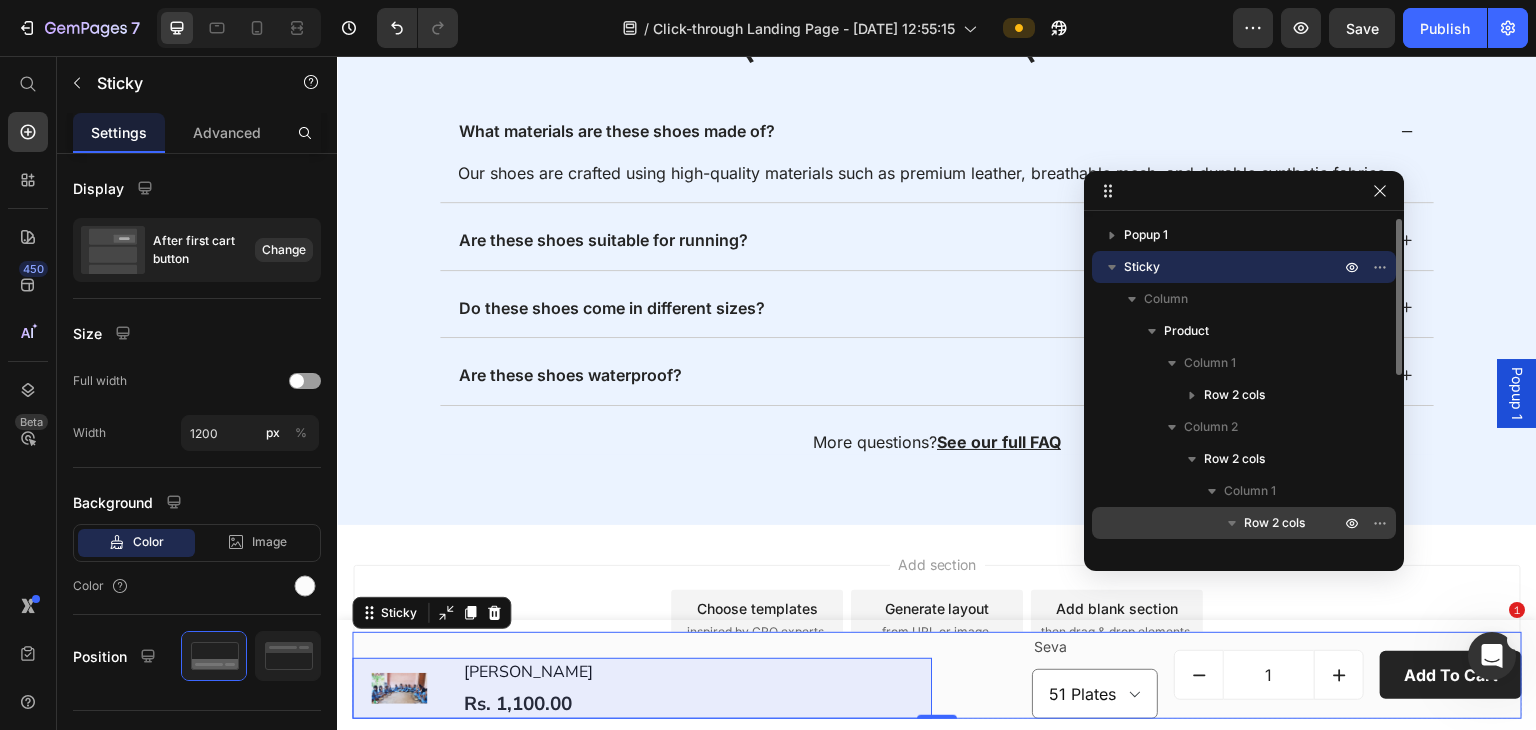 click on "Row 2 cols" at bounding box center (1234, 395) 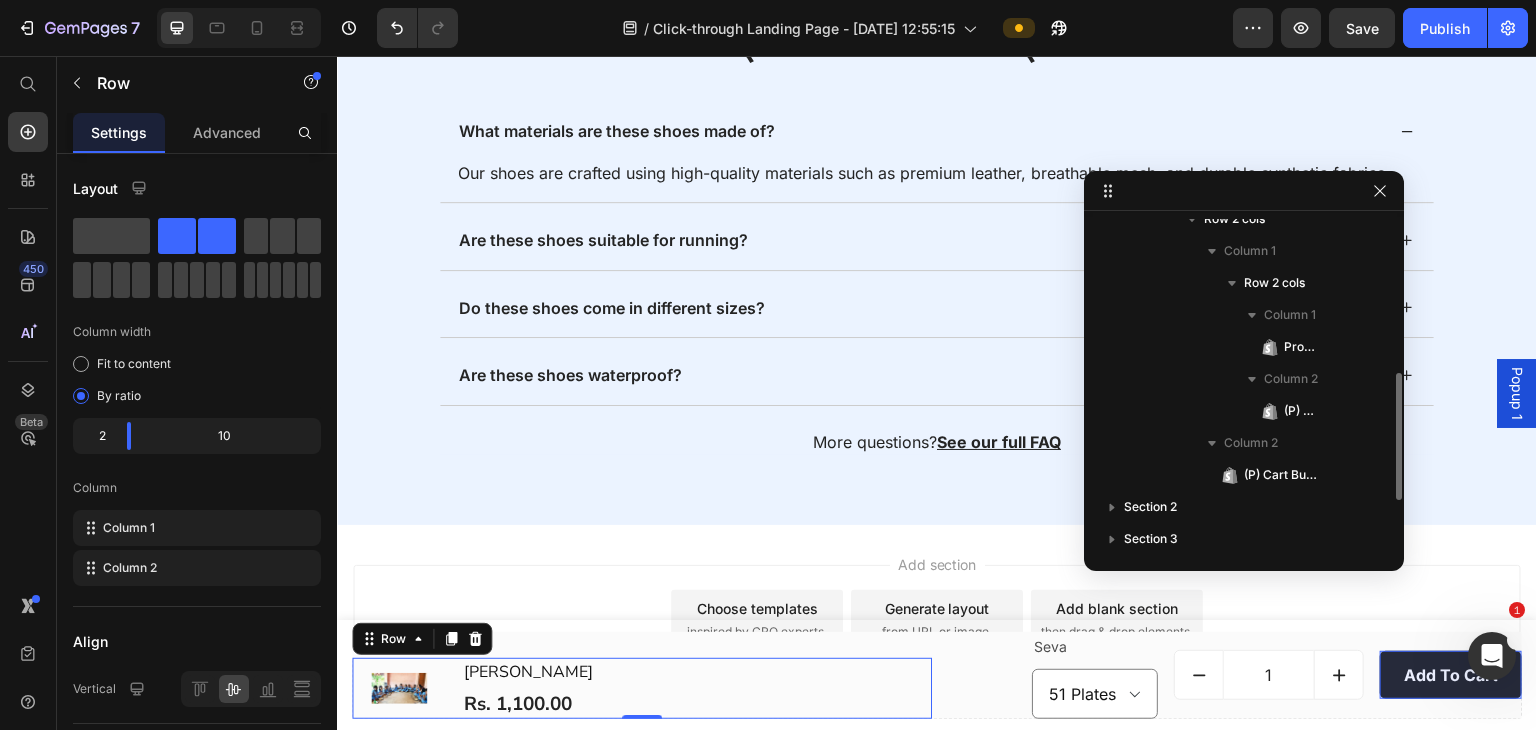 scroll, scrollTop: 525, scrollLeft: 0, axis: vertical 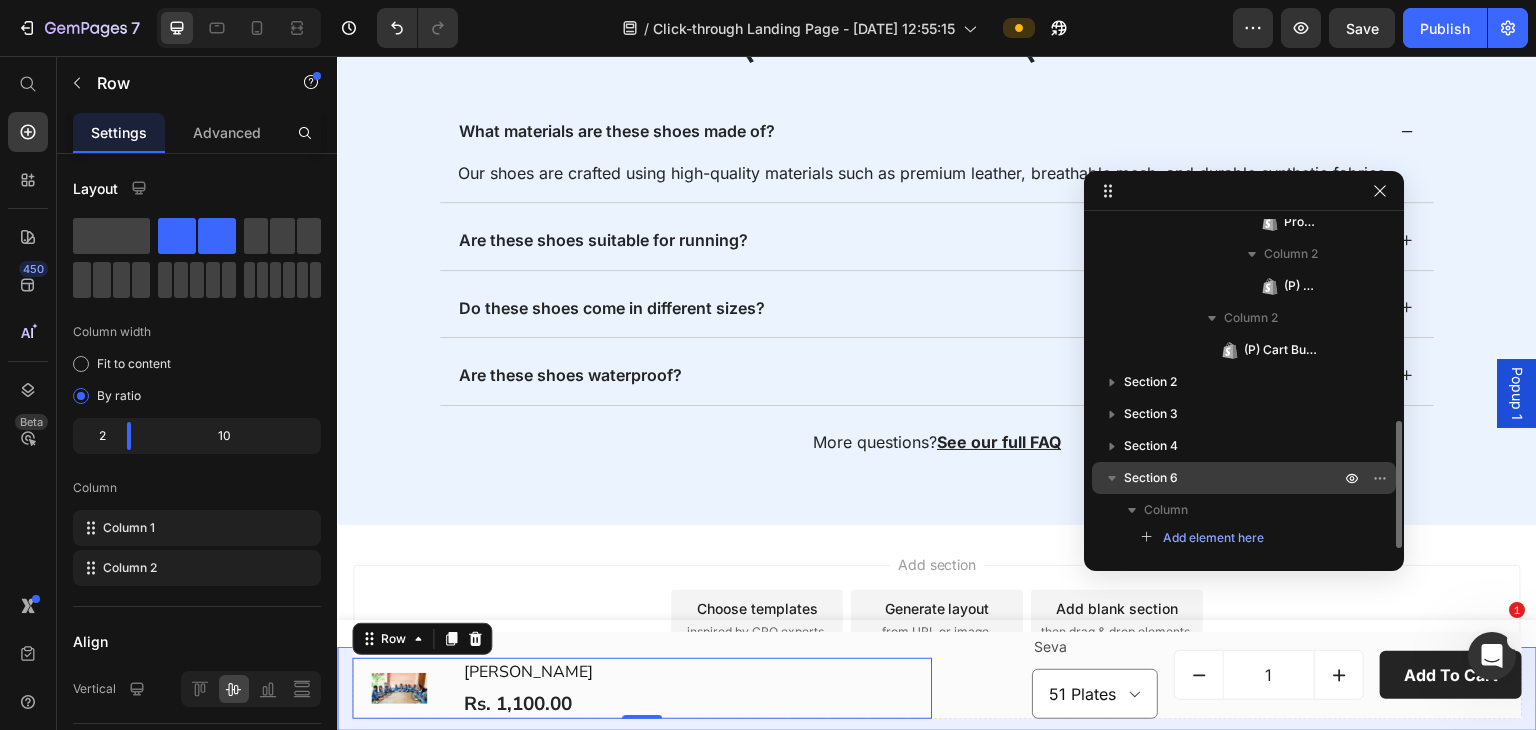click on "Section 6" at bounding box center [1234, 478] 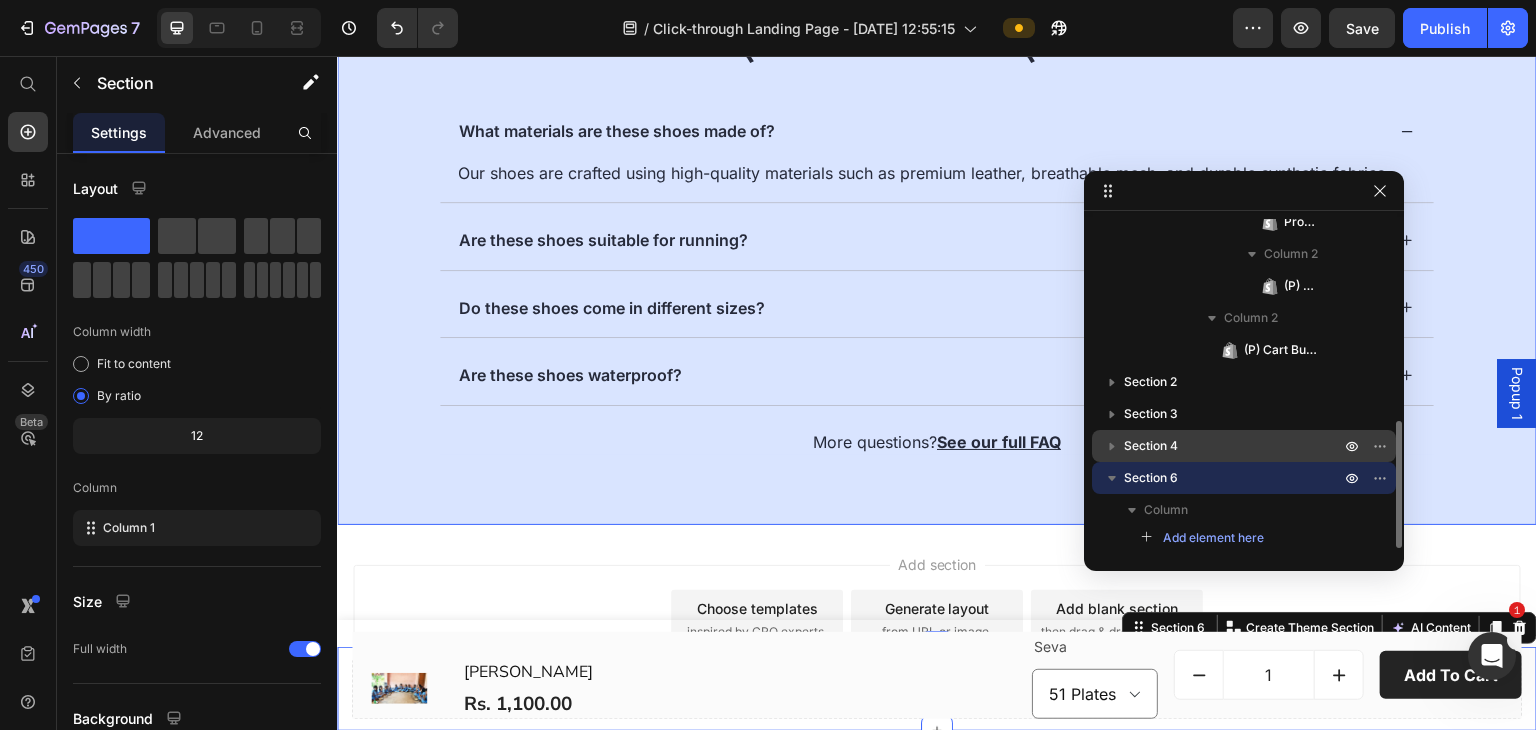 click on "Section 4" at bounding box center (1151, 446) 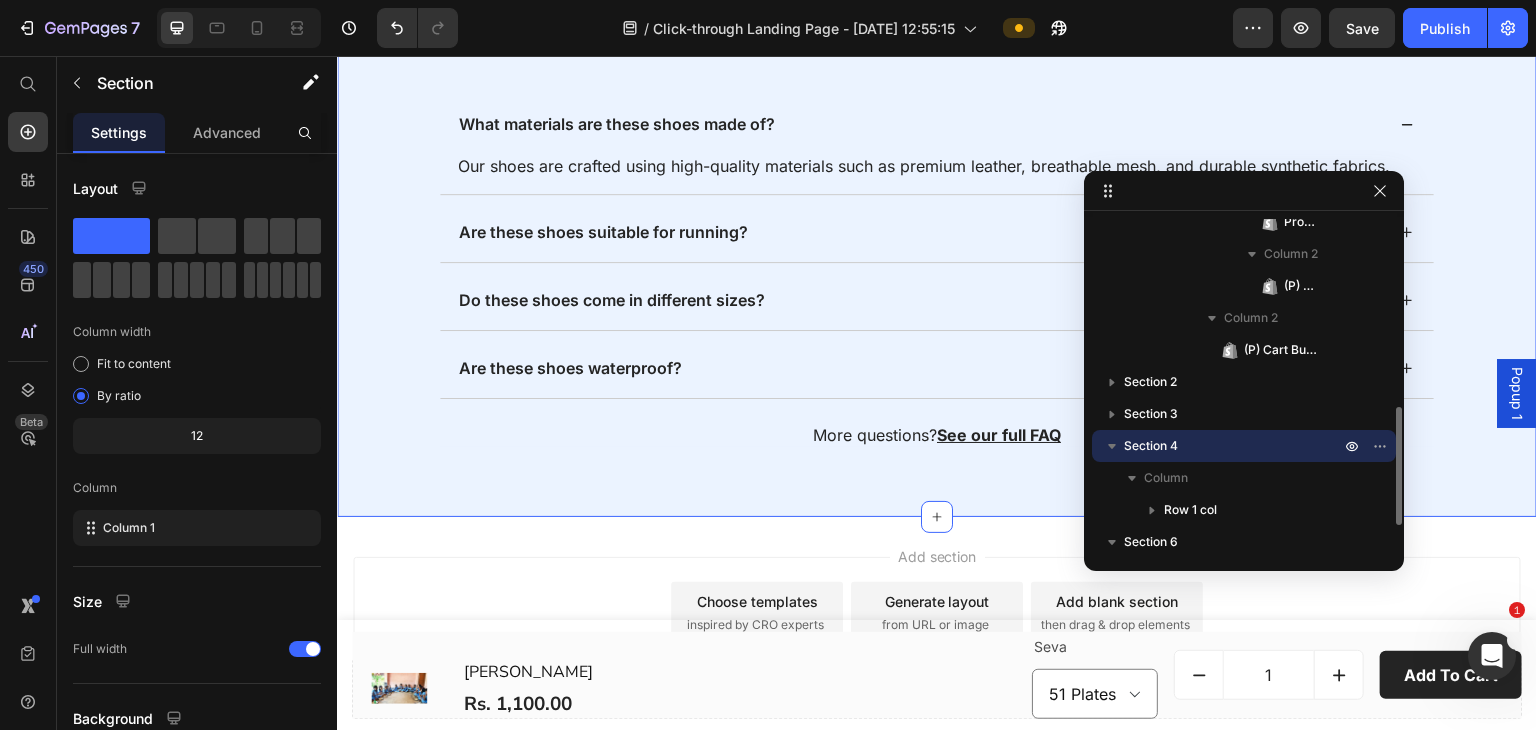 scroll, scrollTop: 1520, scrollLeft: 0, axis: vertical 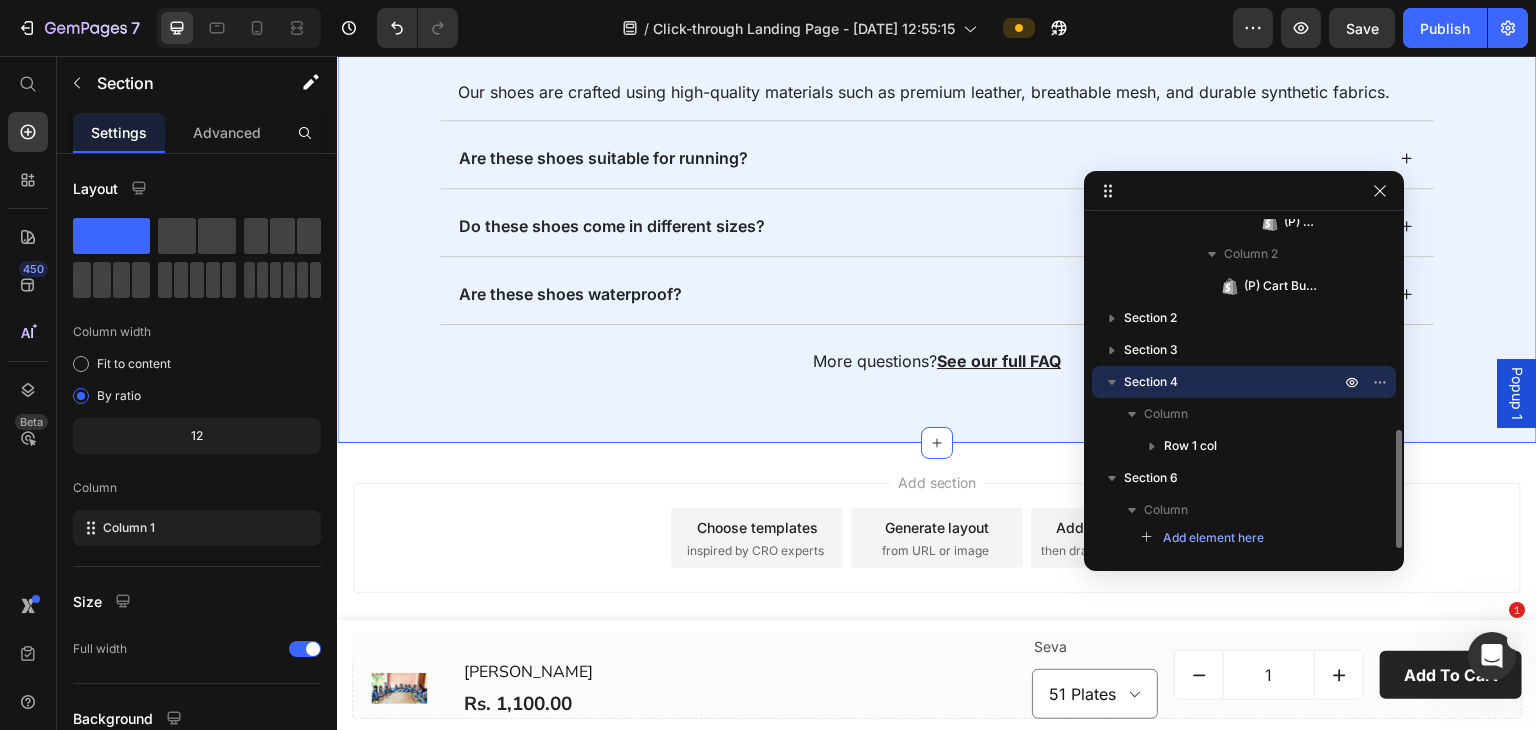 click on "Section 4" at bounding box center [1151, 382] 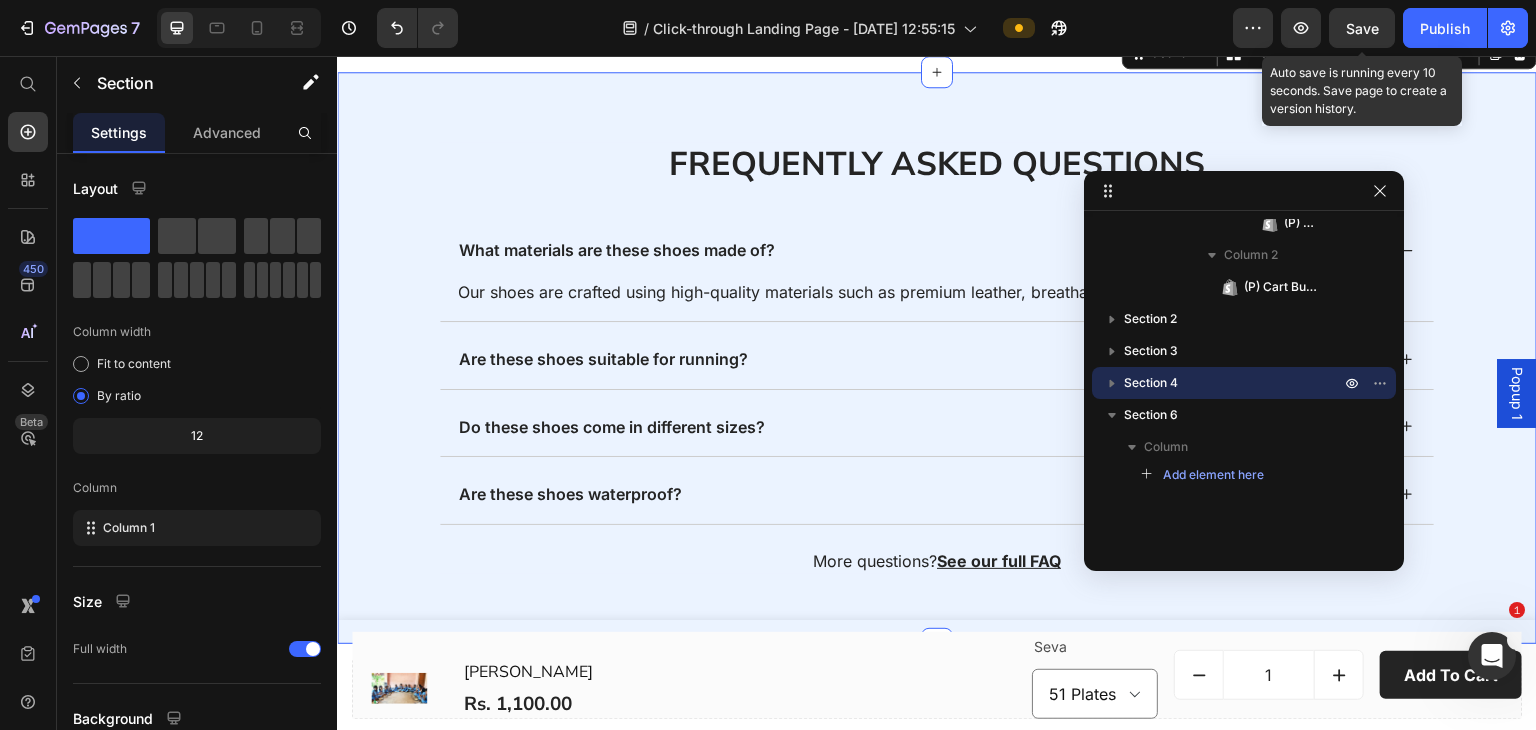 click on "Save" at bounding box center (1362, 28) 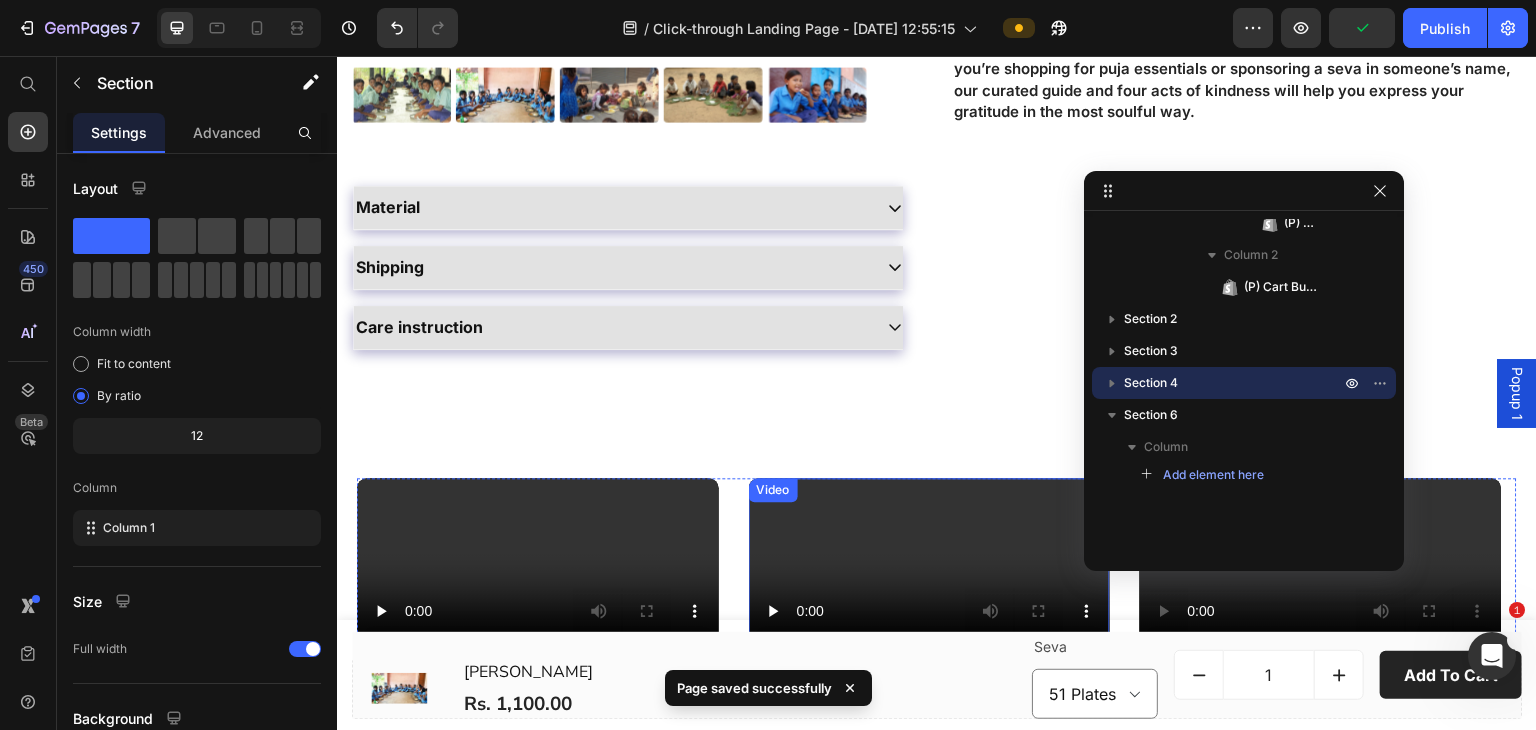 scroll, scrollTop: 0, scrollLeft: 0, axis: both 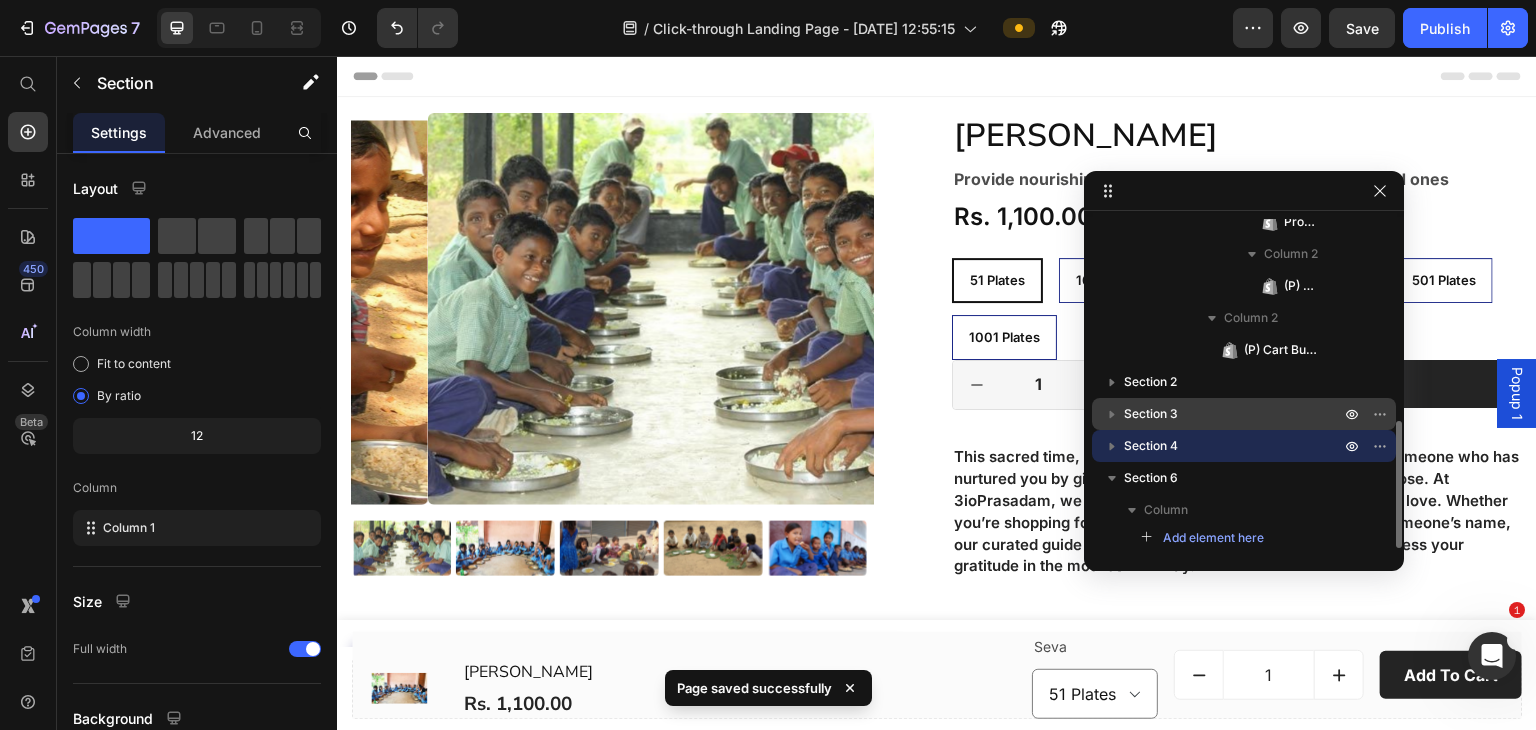 click on "Section 3" at bounding box center (1151, 414) 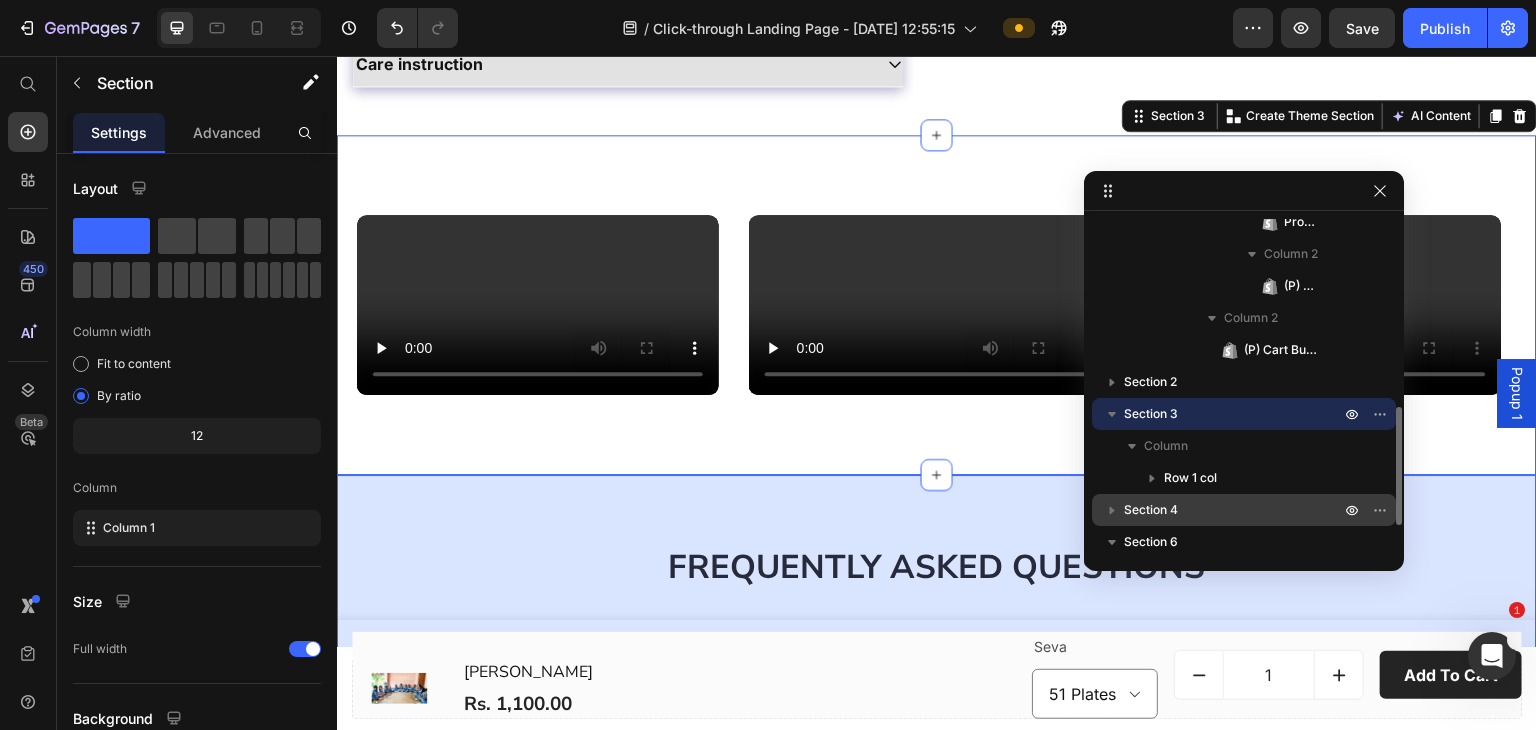 click on "Section 4" at bounding box center [1151, 510] 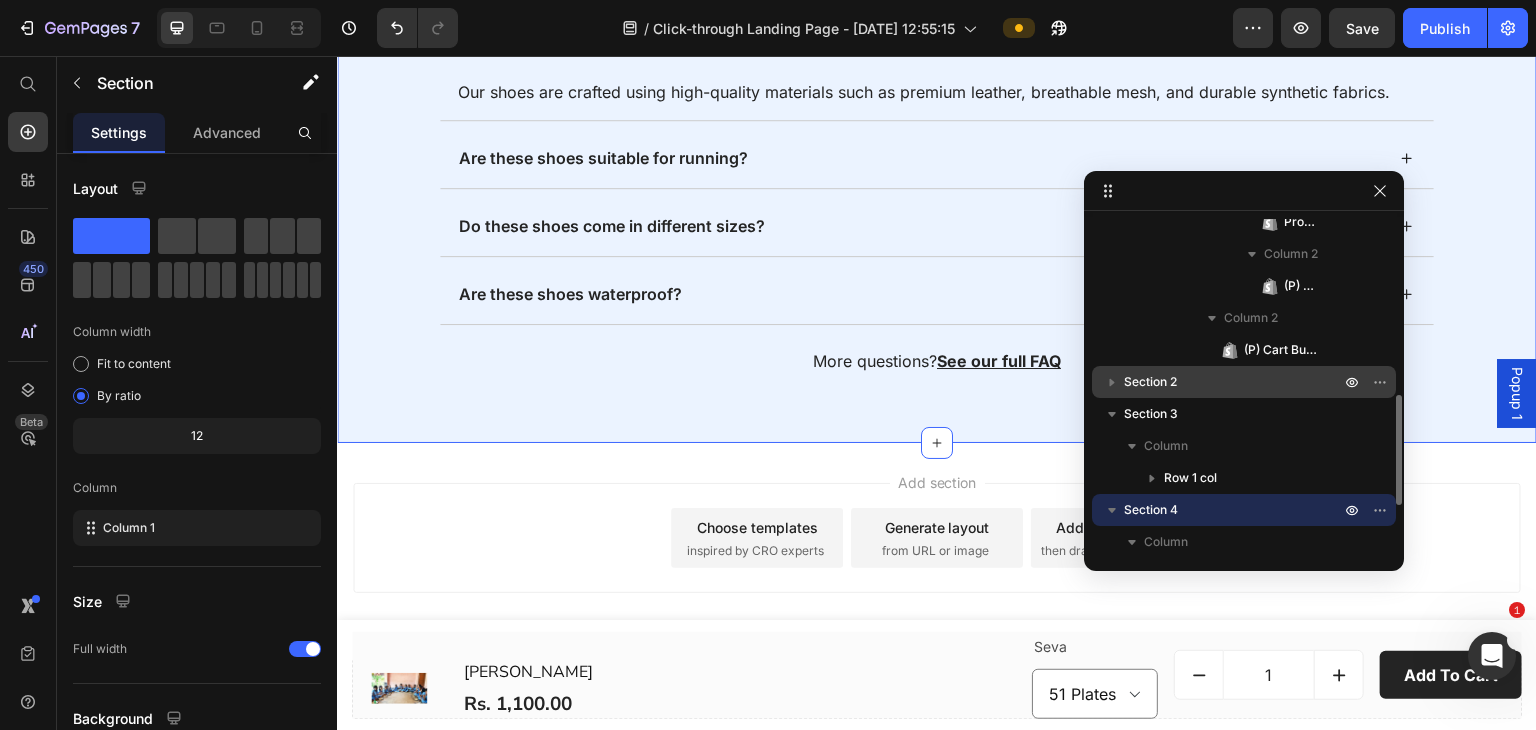 click on "Section 2" at bounding box center [1150, 382] 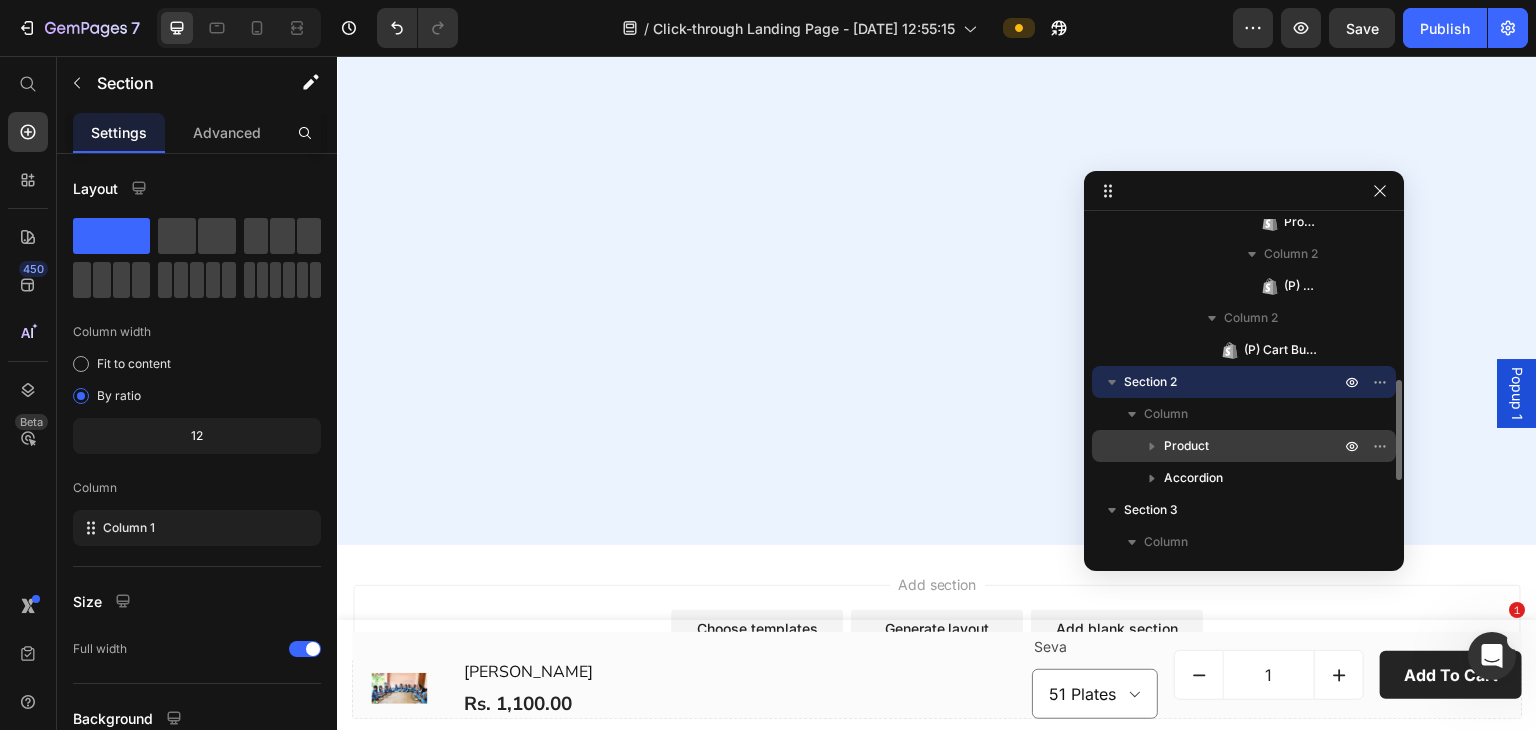 scroll, scrollTop: 0, scrollLeft: 0, axis: both 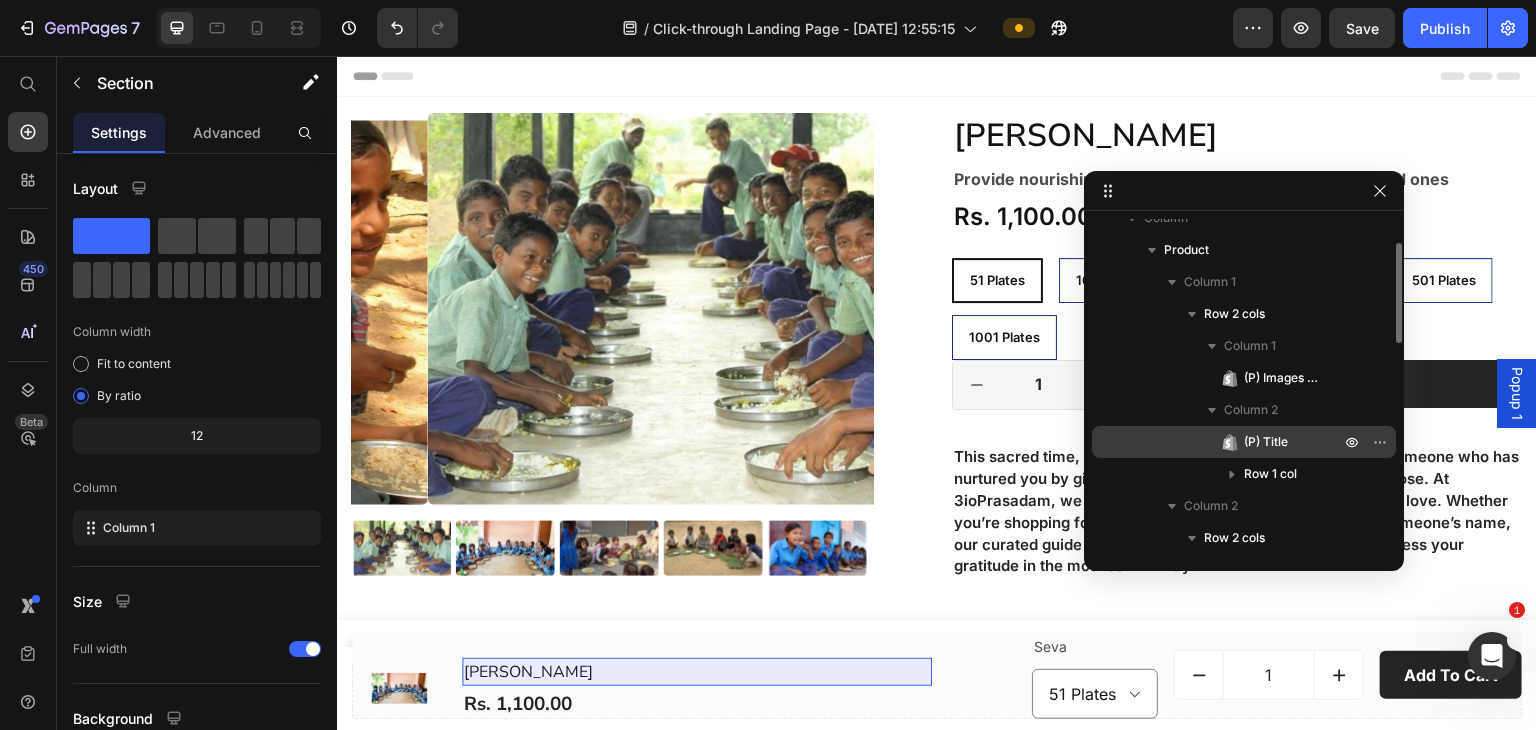 click on "(P) Title" at bounding box center [1266, 442] 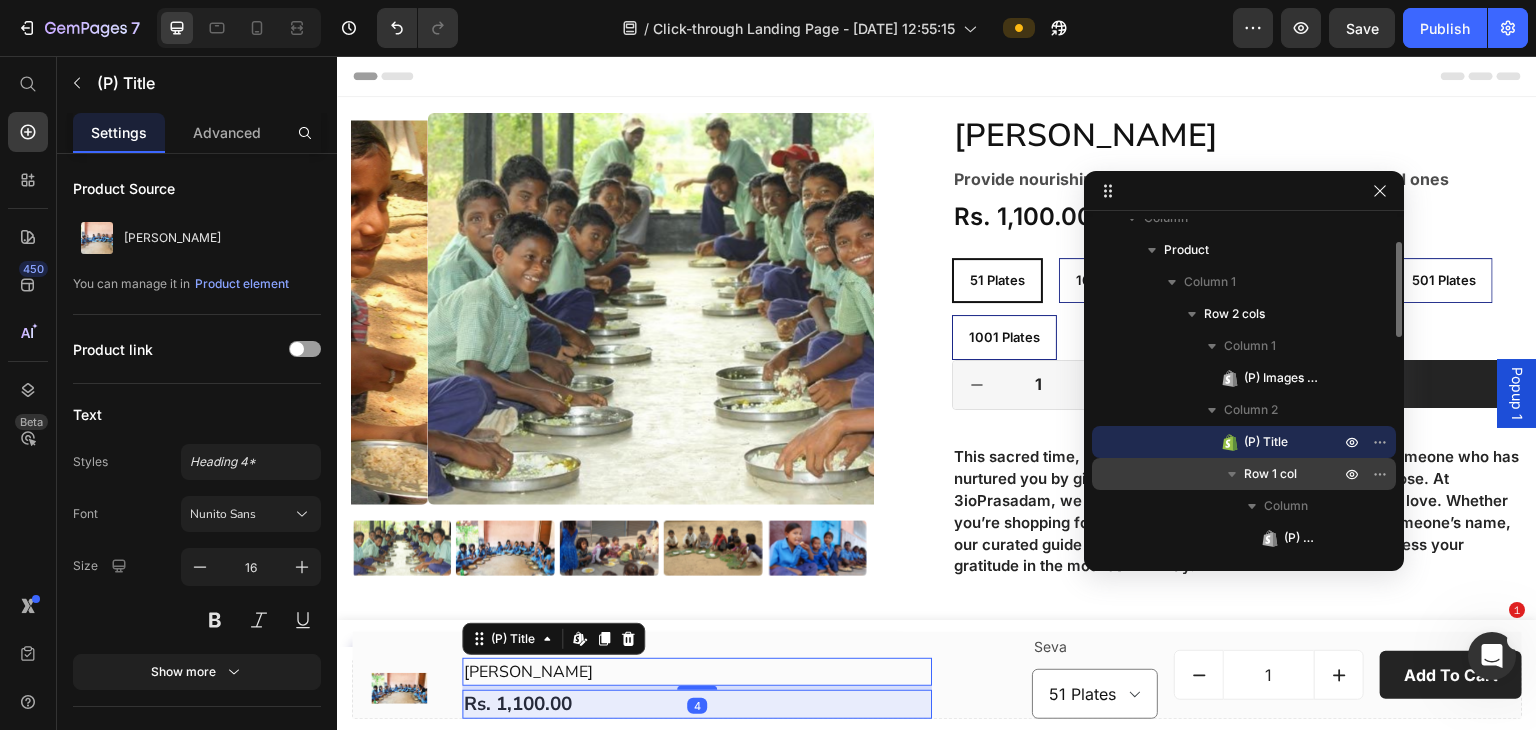 click on "Row 1 col" at bounding box center [1270, 474] 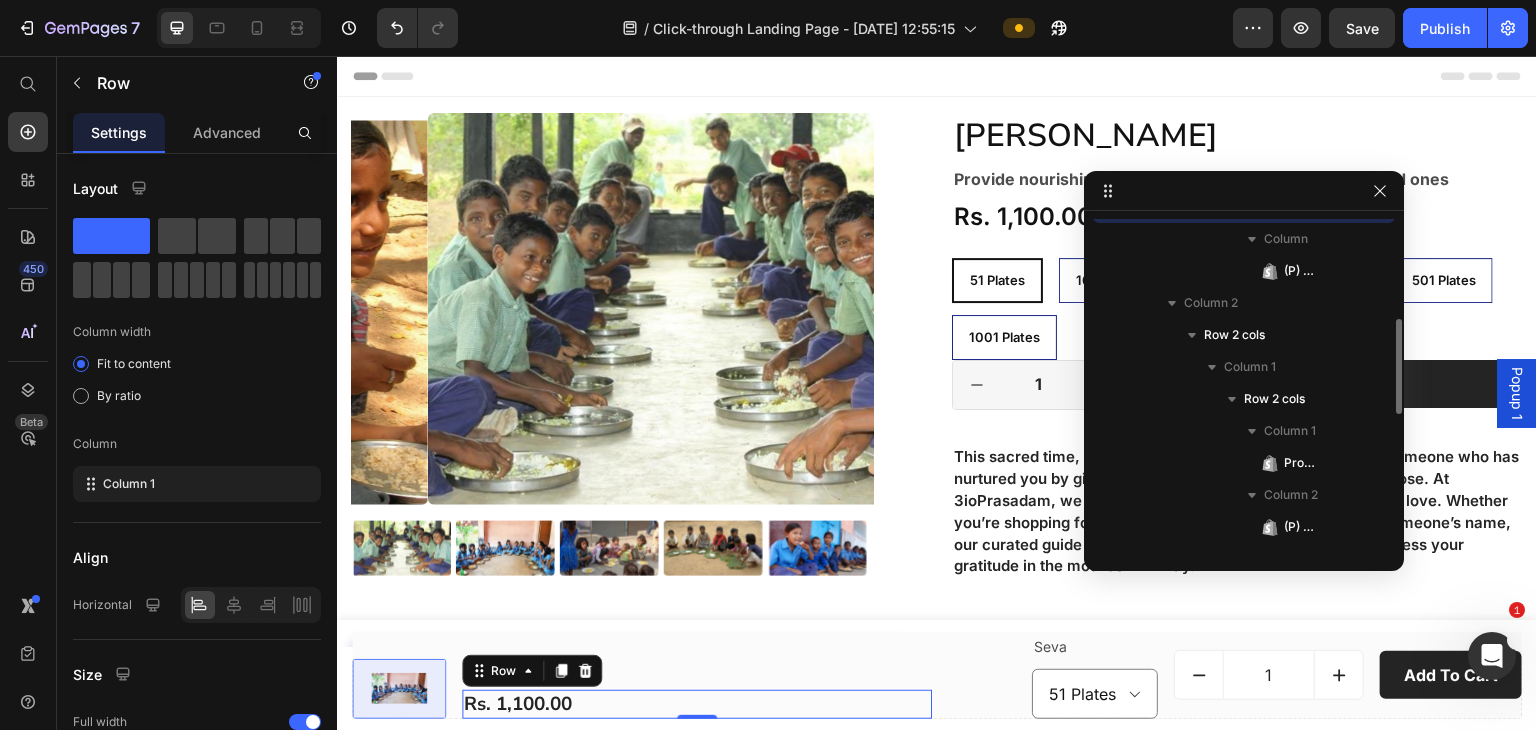 scroll, scrollTop: 0, scrollLeft: 0, axis: both 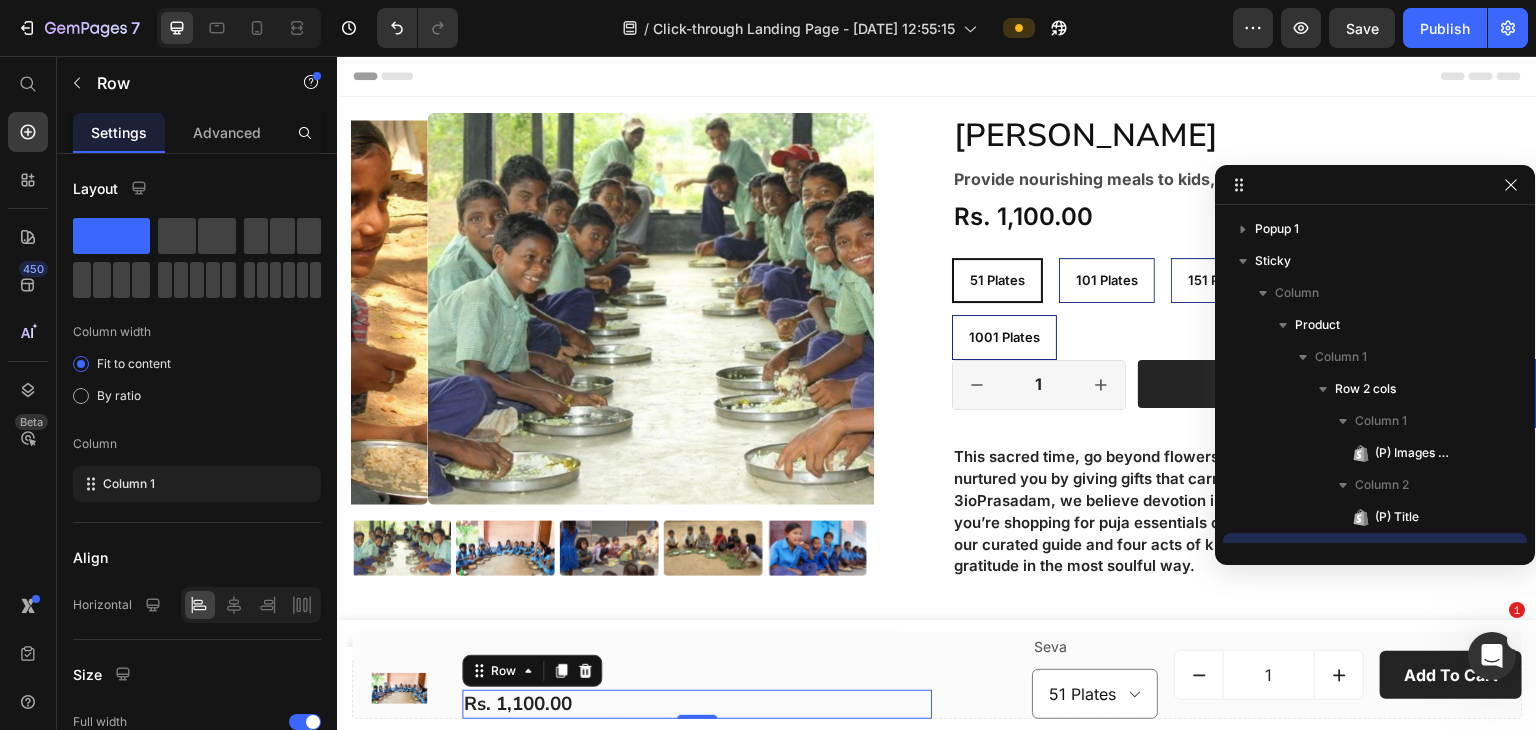 drag, startPoint x: 1118, startPoint y: 191, endPoint x: 1310, endPoint y: 185, distance: 192.09373 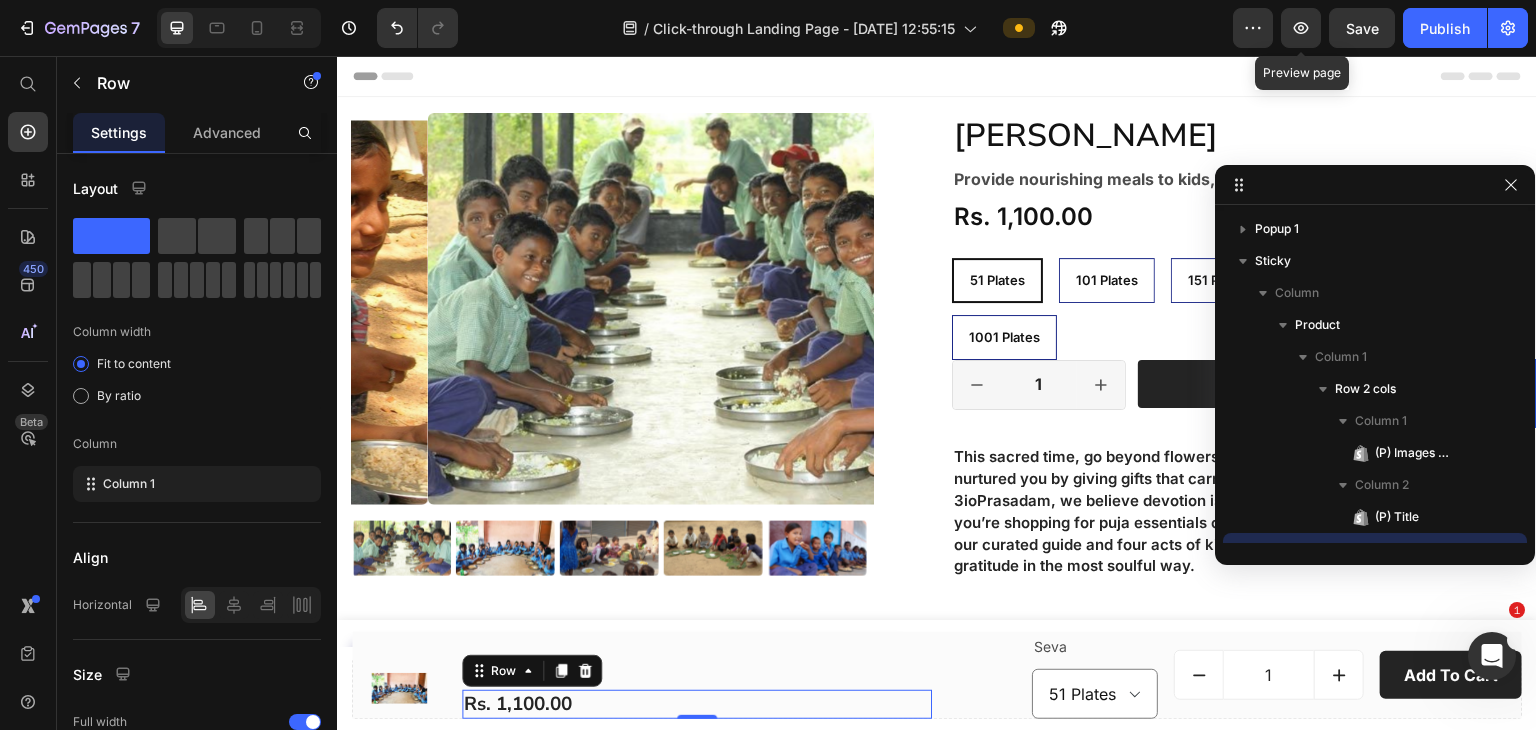 click on "Save" at bounding box center (1362, 28) 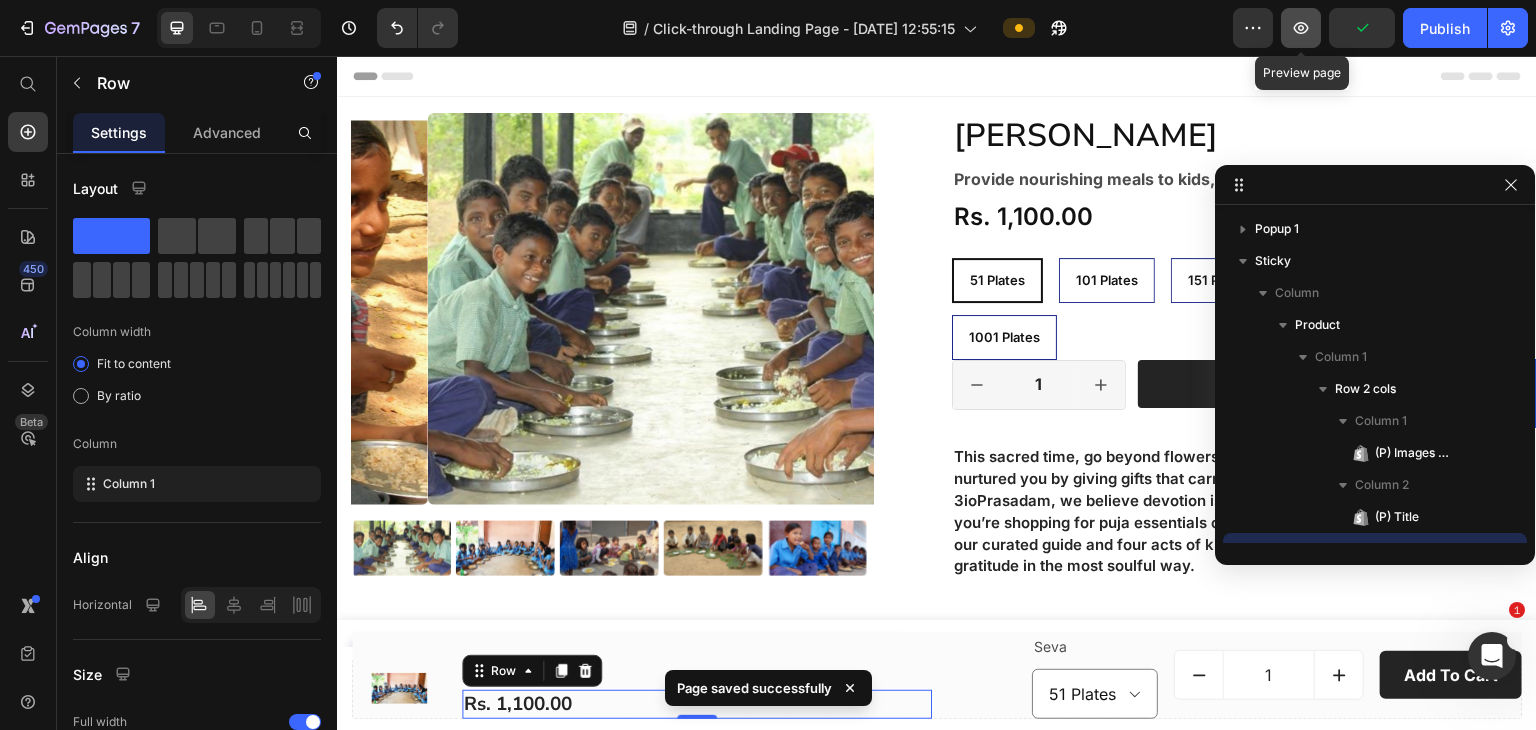 click 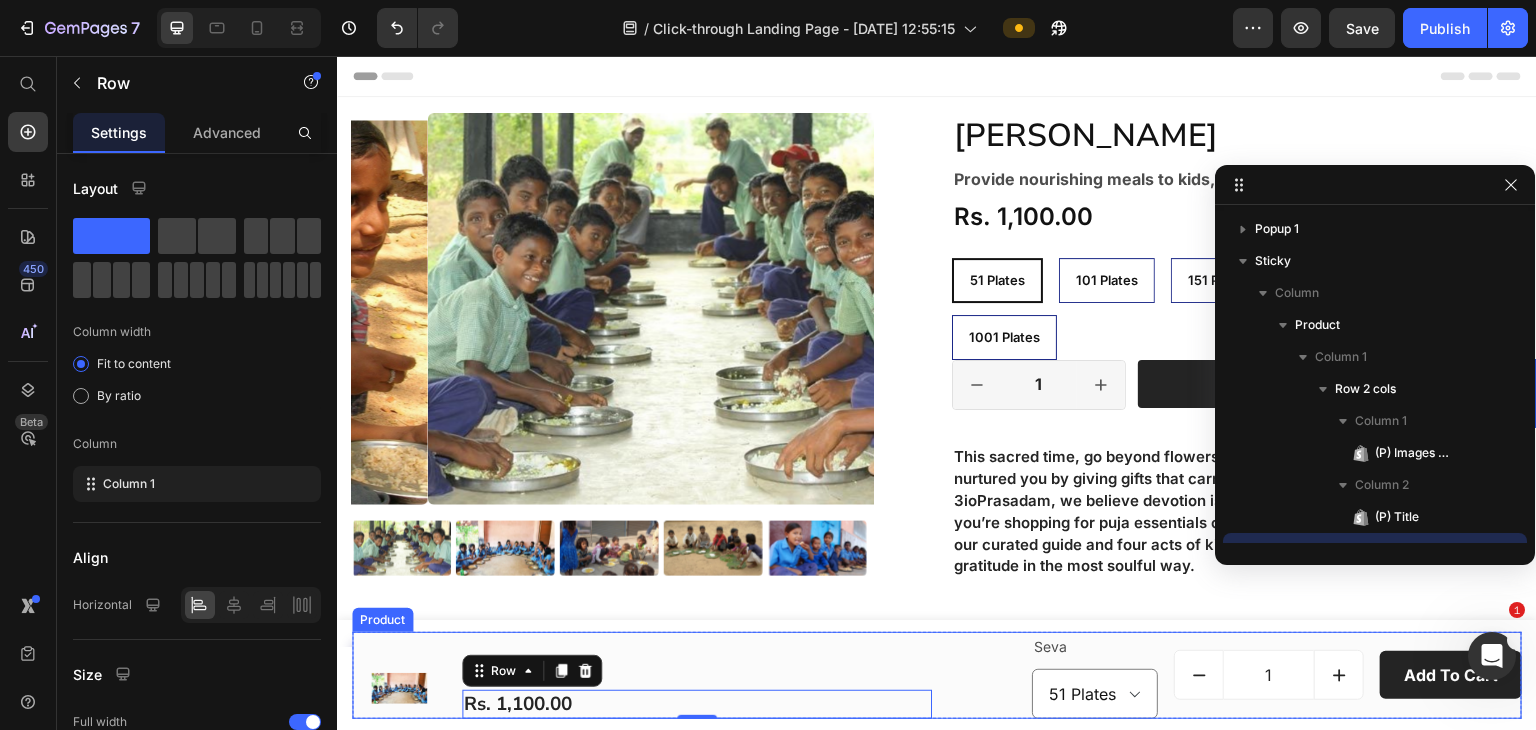 click on "(P) Images & Gallery [PERSON_NAME] (P) Title Rs. 1,100.00 (P) Price Row   0 Row" at bounding box center [642, 675] 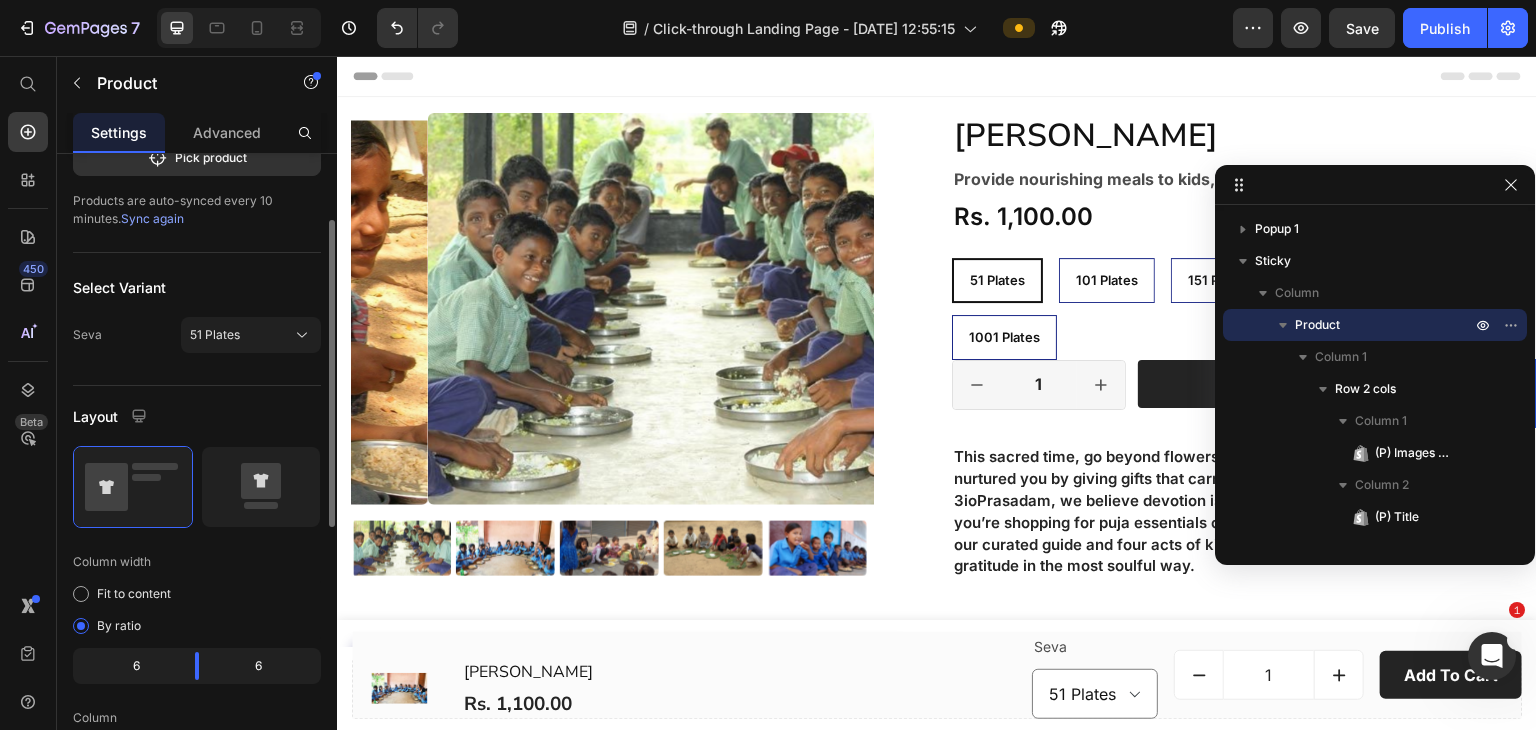 scroll, scrollTop: 0, scrollLeft: 0, axis: both 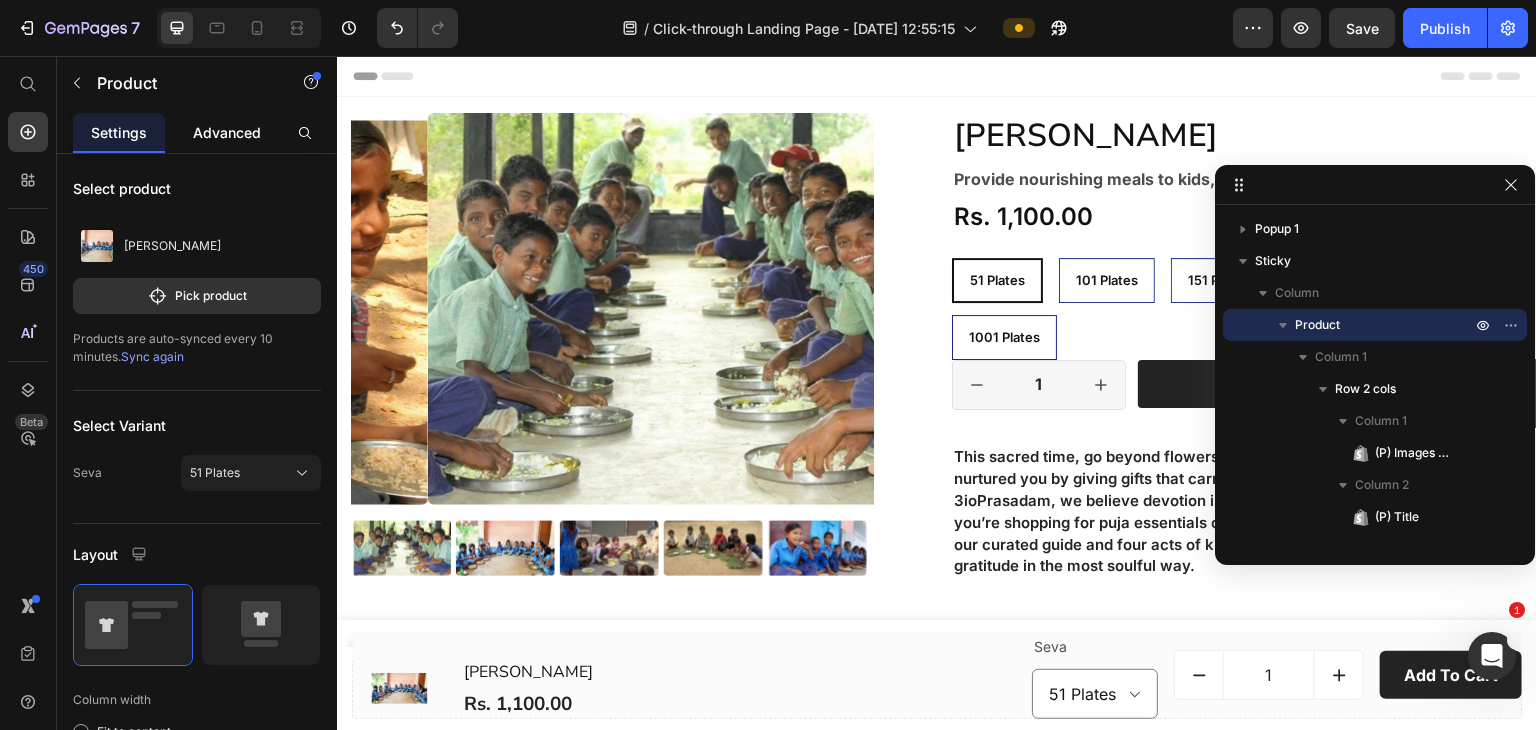 click on "Advanced" at bounding box center (227, 132) 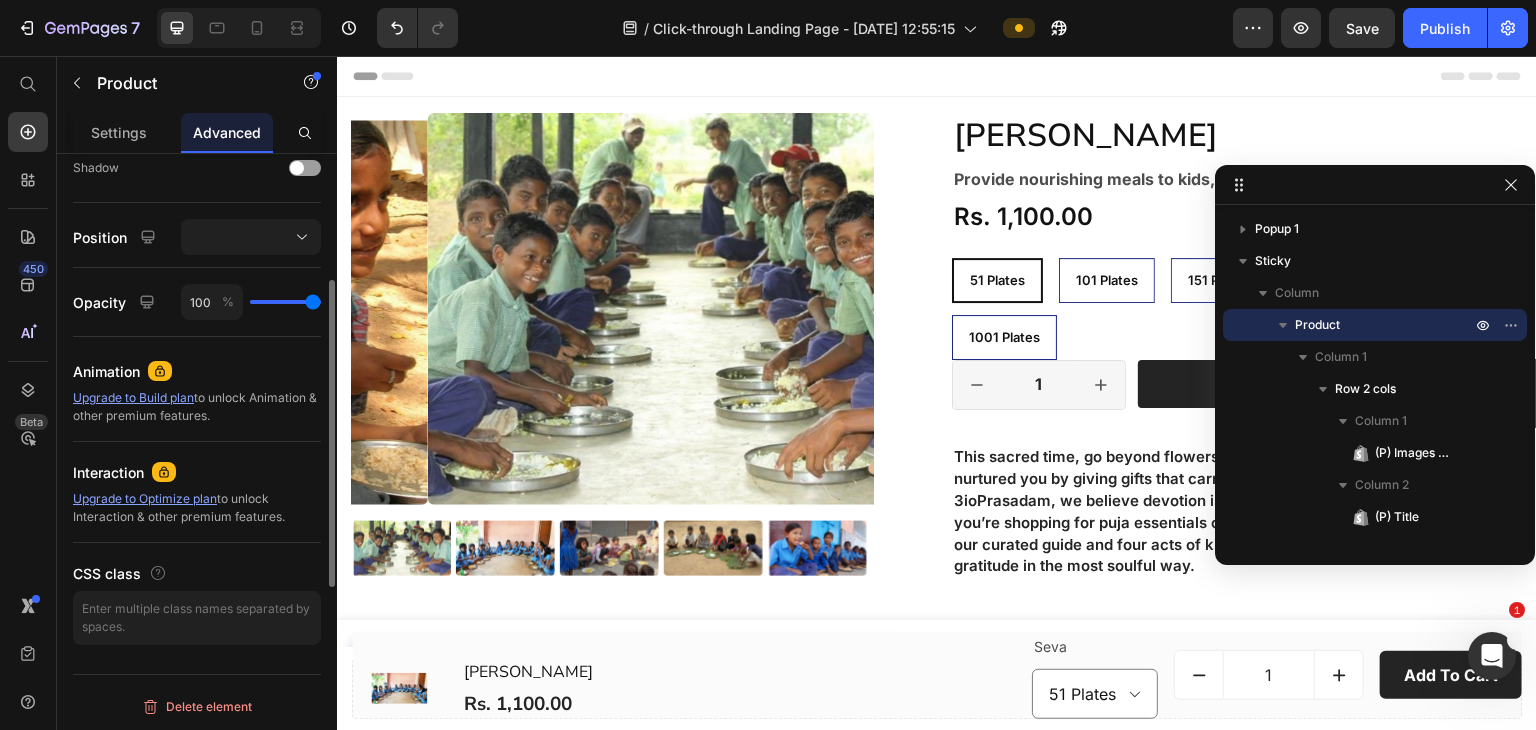 scroll, scrollTop: 536, scrollLeft: 0, axis: vertical 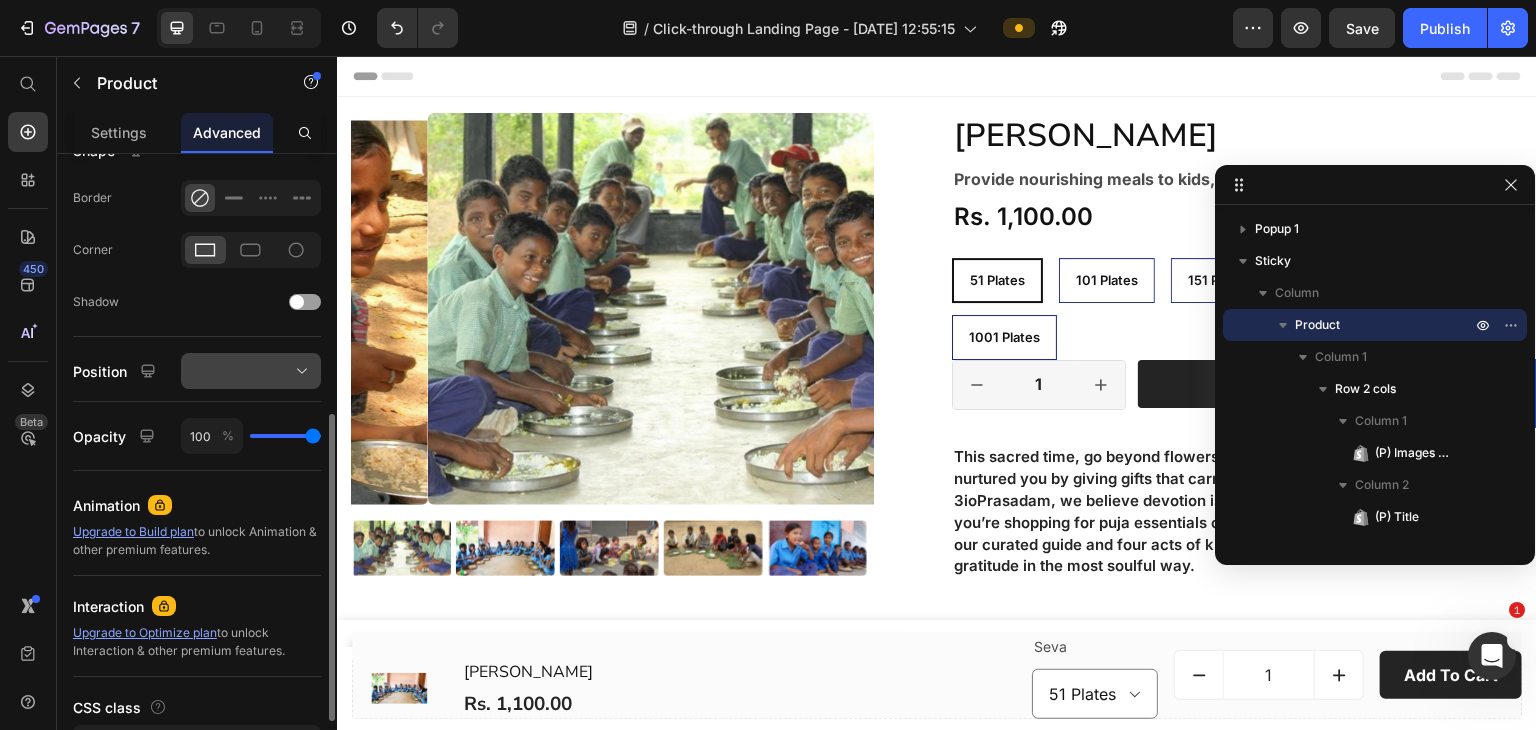 click at bounding box center [251, 371] 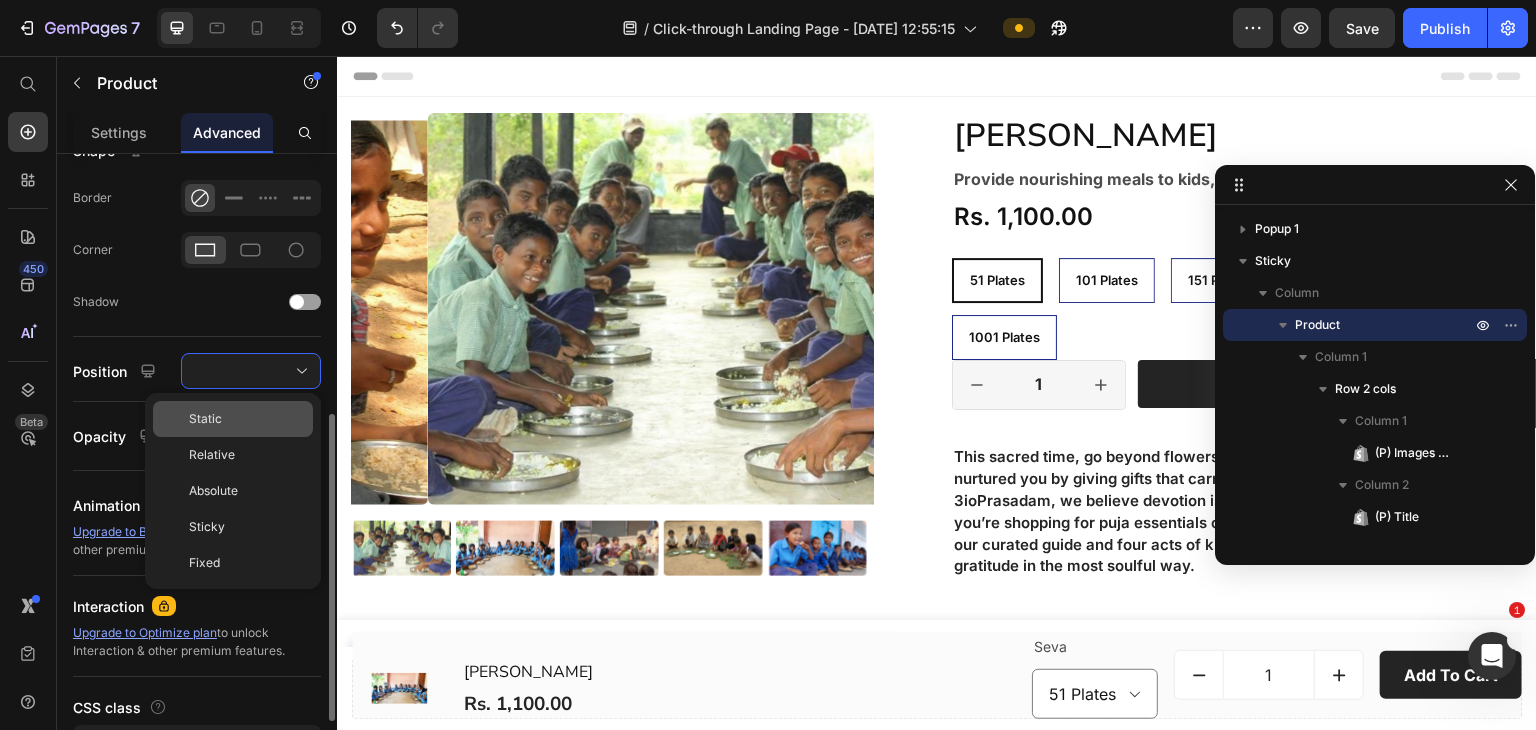 click on "Static" at bounding box center (247, 419) 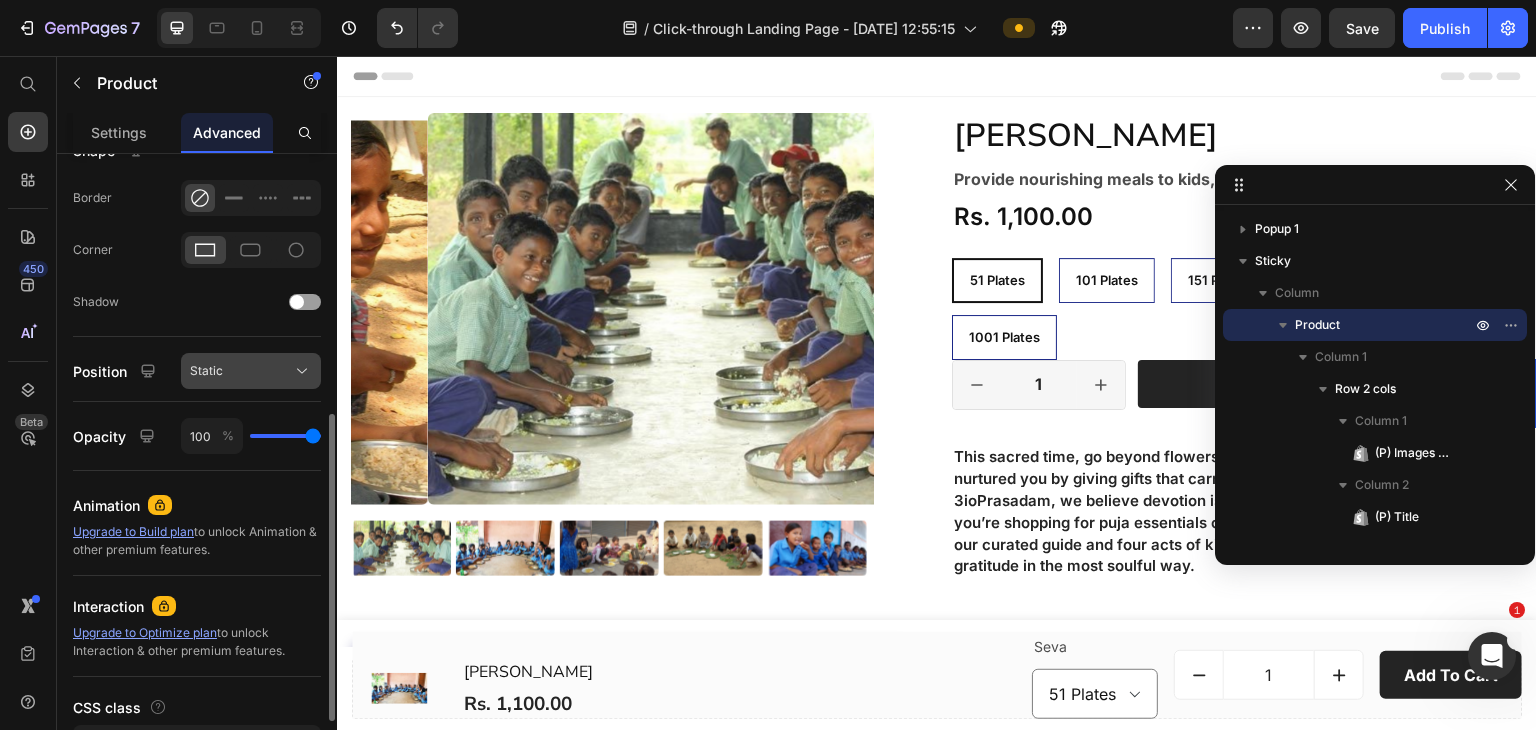 click on "Static" 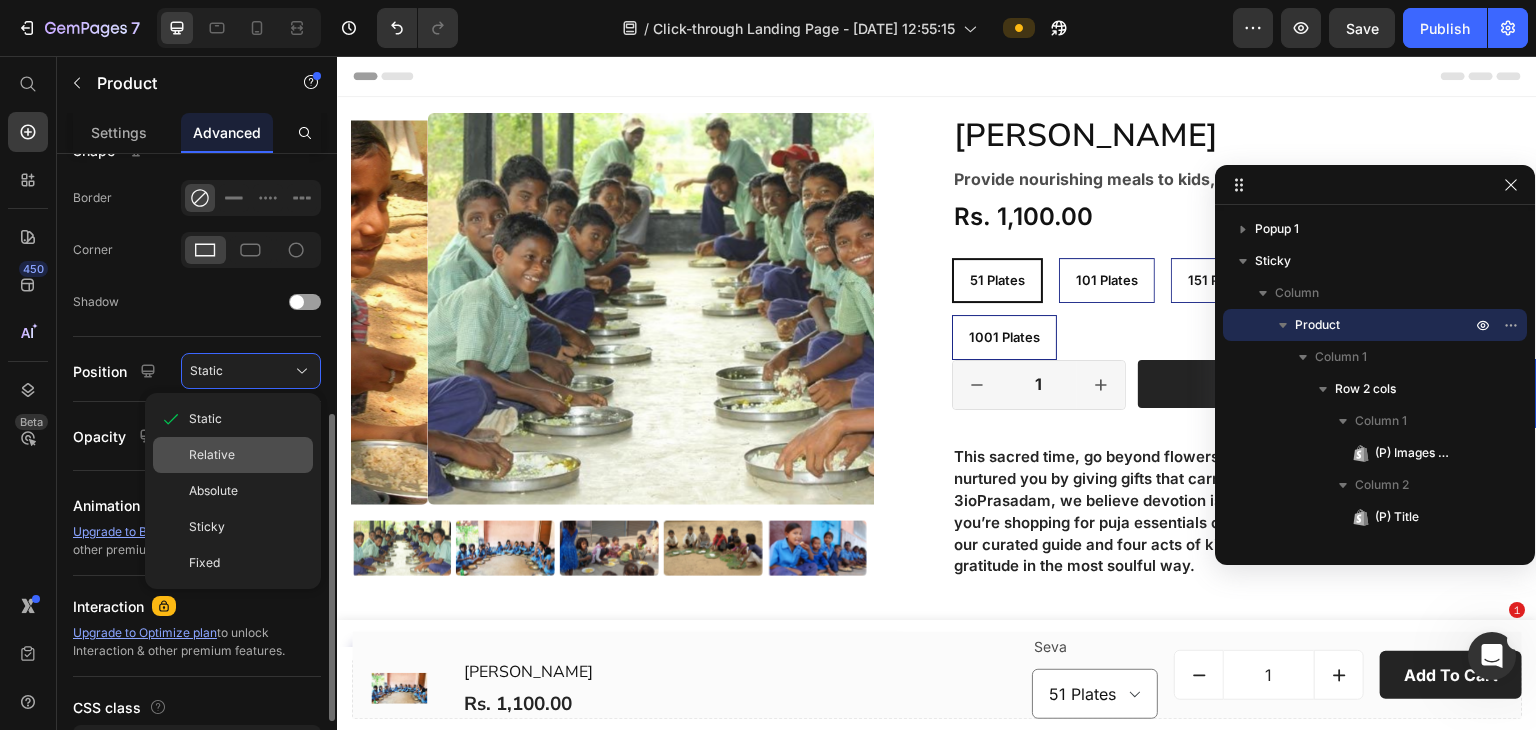 click on "Relative" 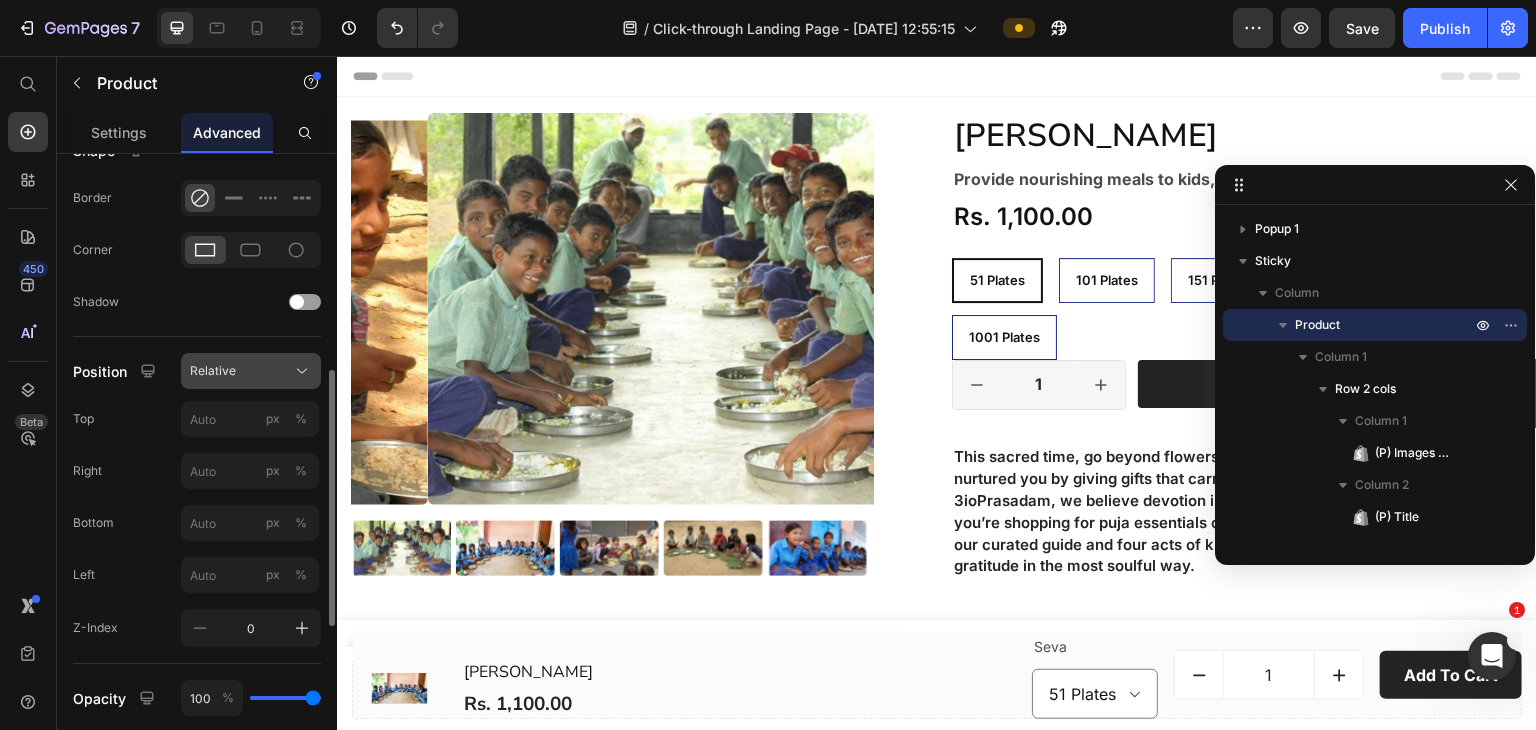 click on "Relative" 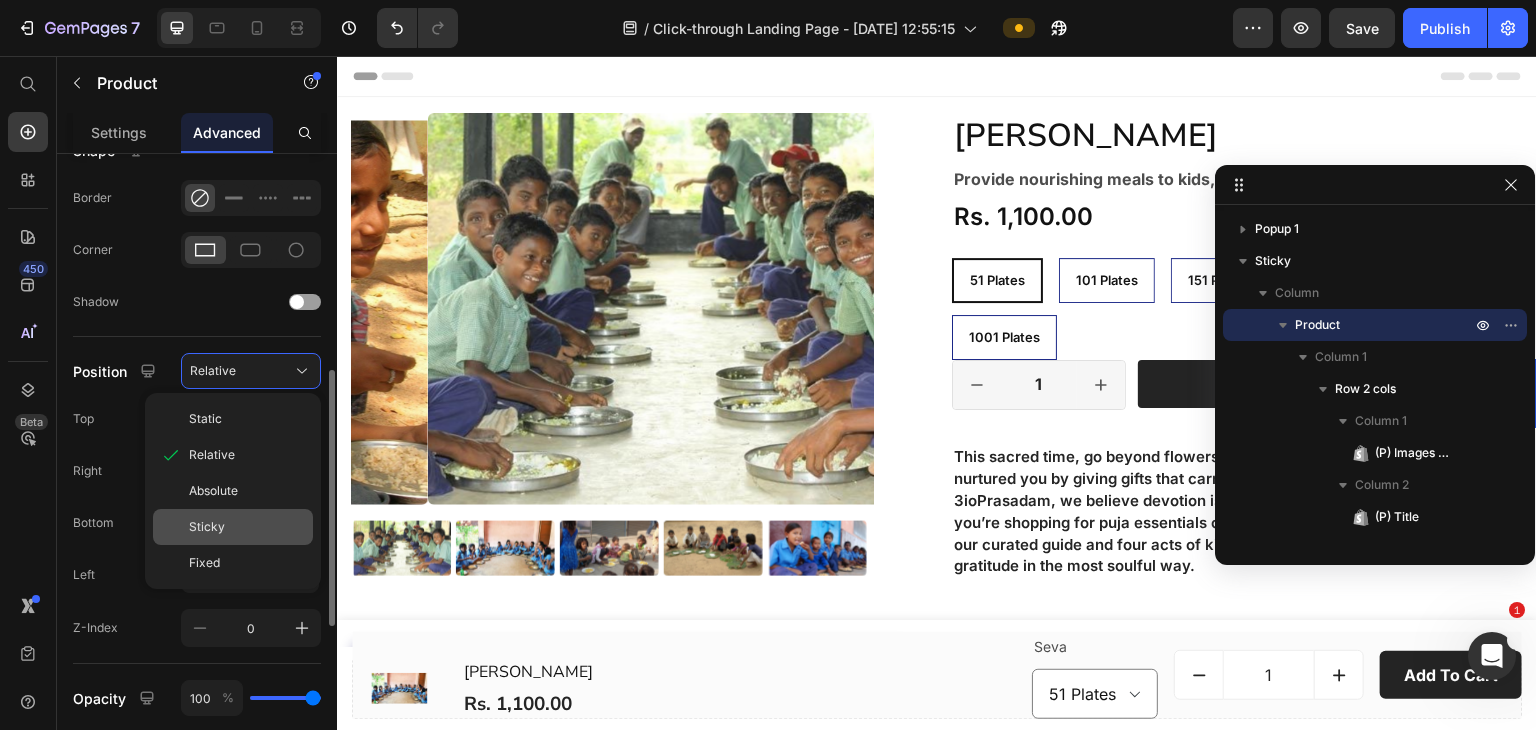click on "Sticky" at bounding box center (247, 527) 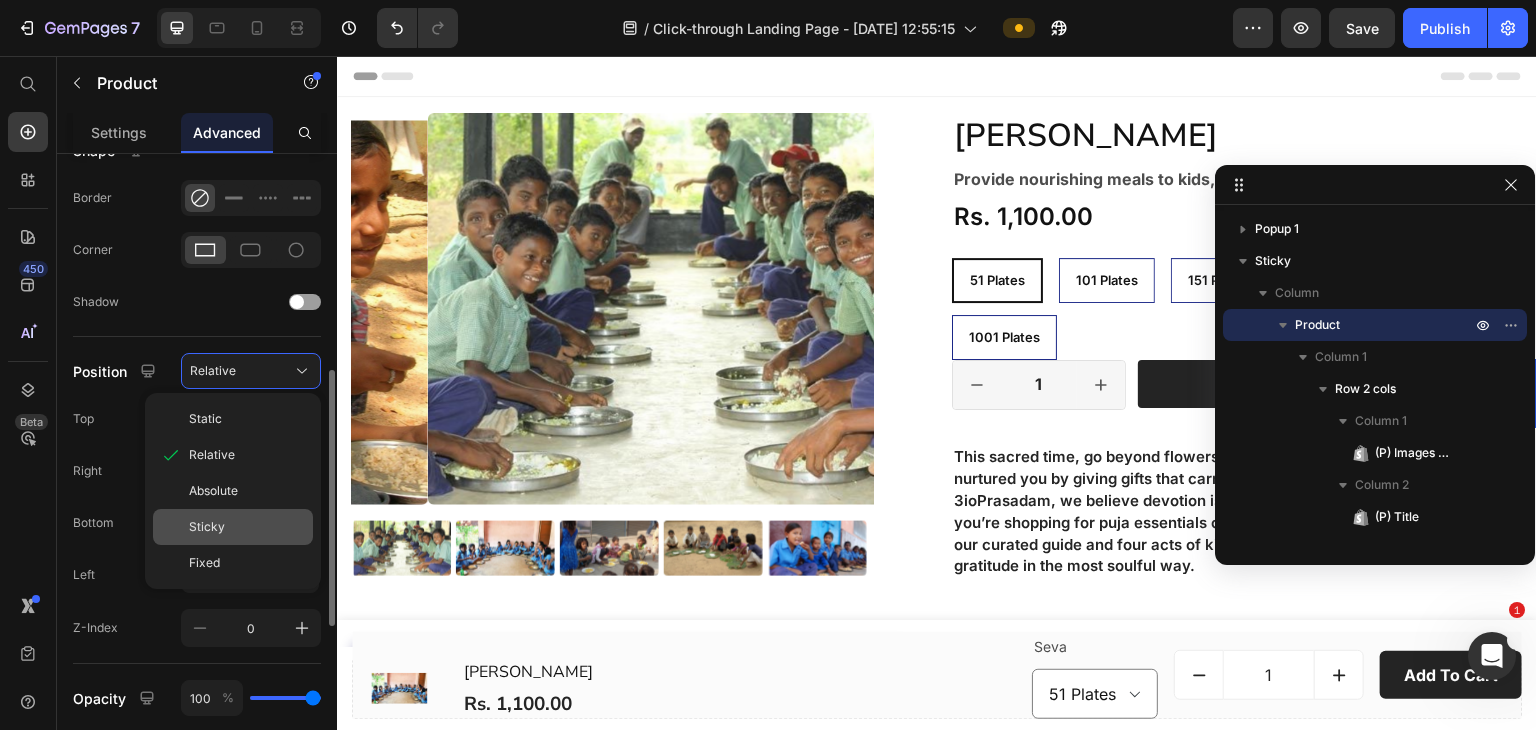 type on "0" 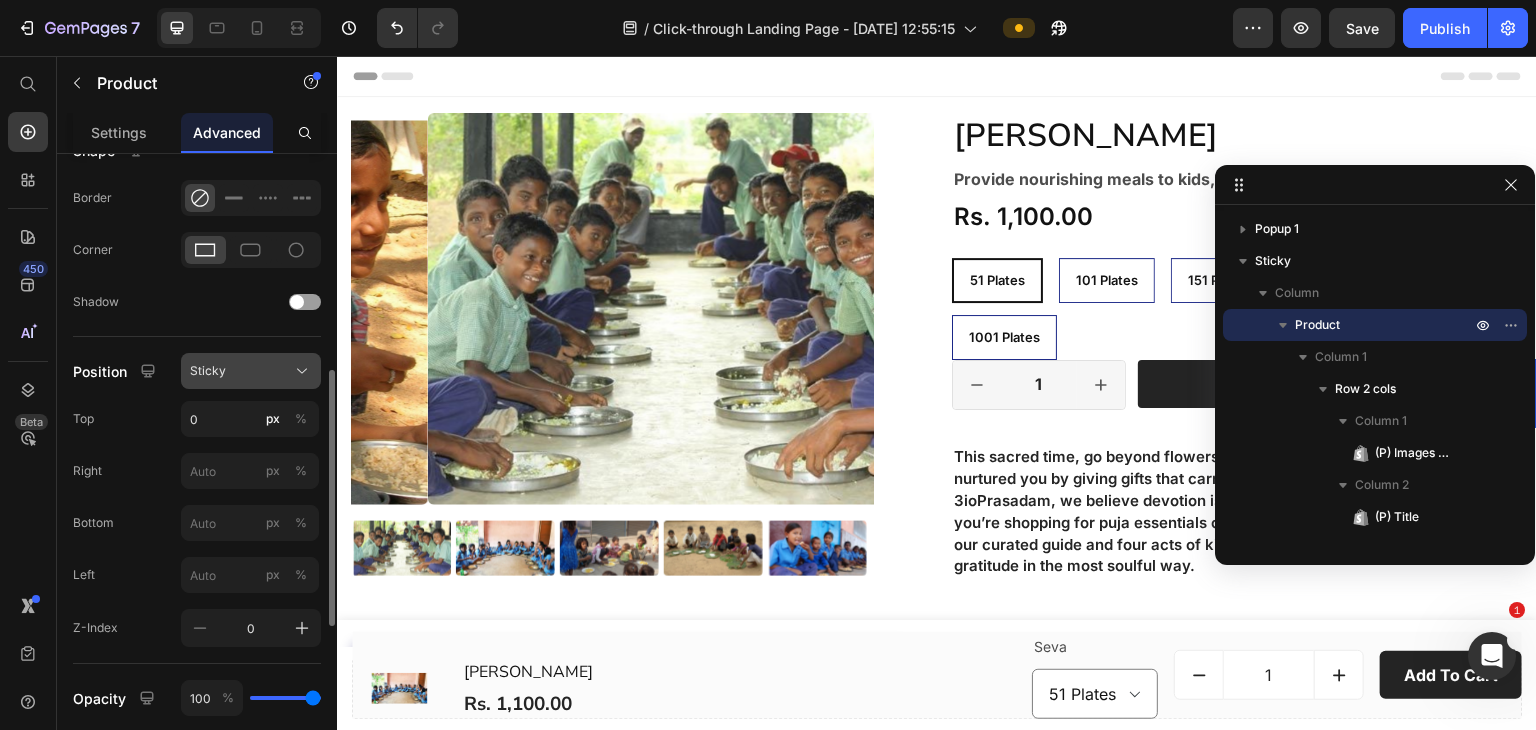 click on "Sticky" at bounding box center [251, 371] 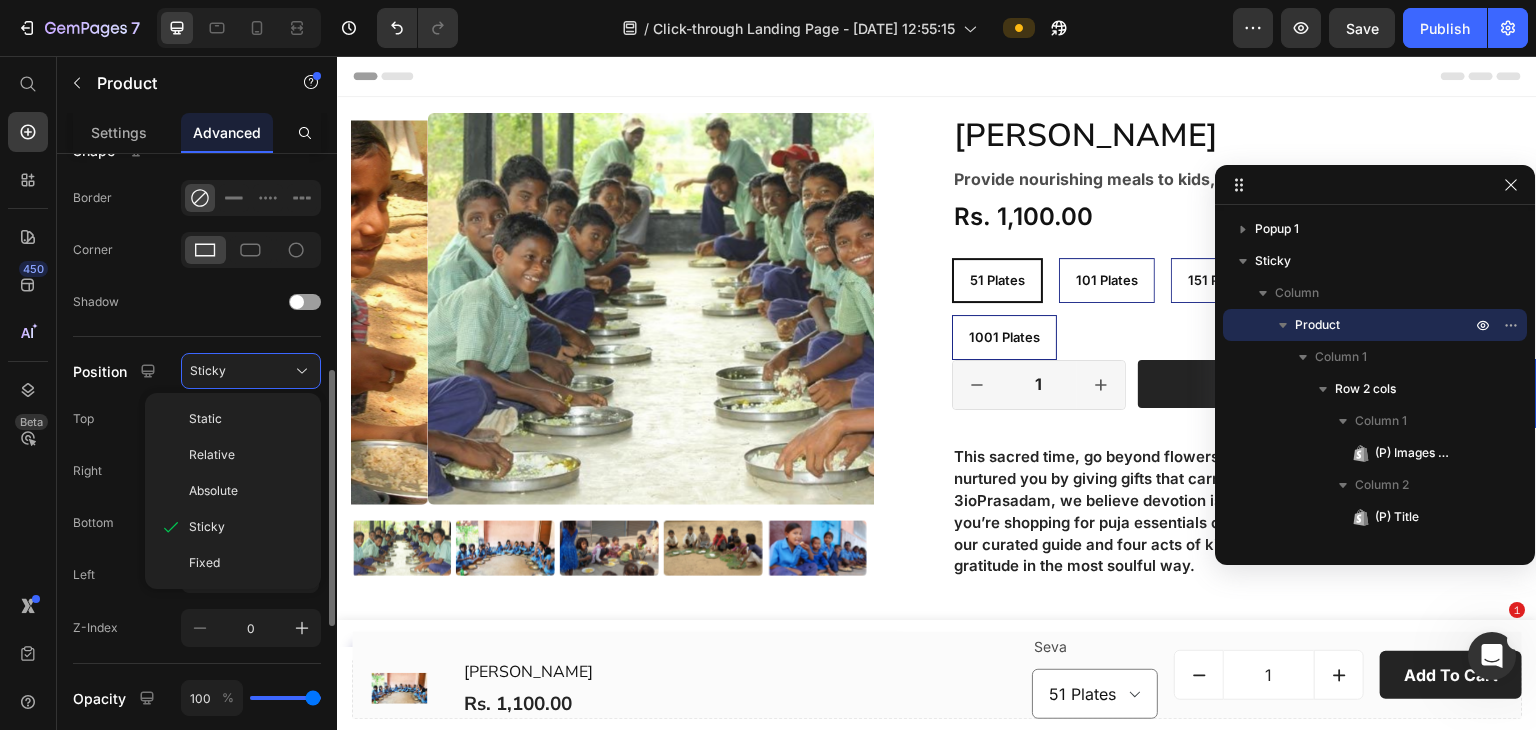 scroll, scrollTop: 804, scrollLeft: 0, axis: vertical 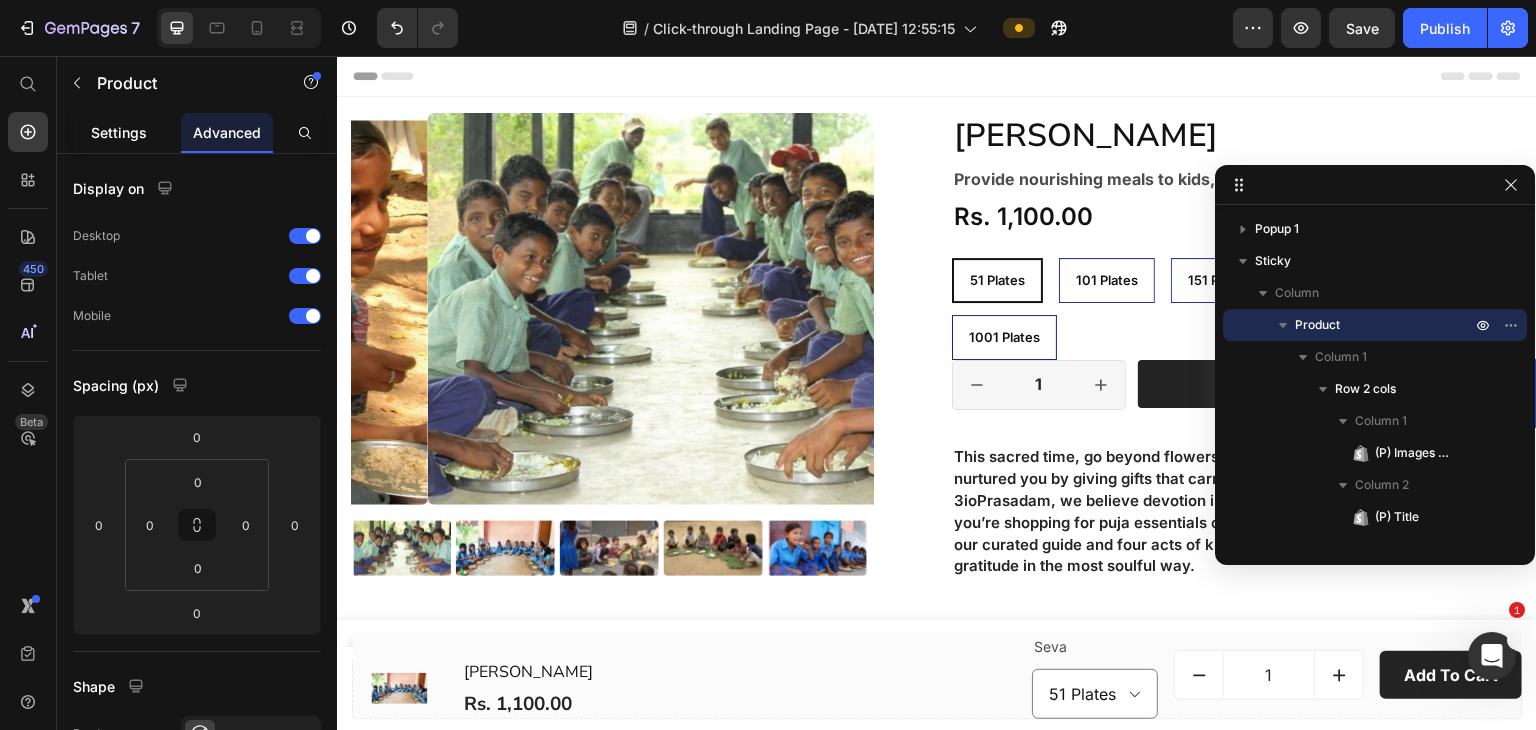 click on "Settings" at bounding box center [119, 132] 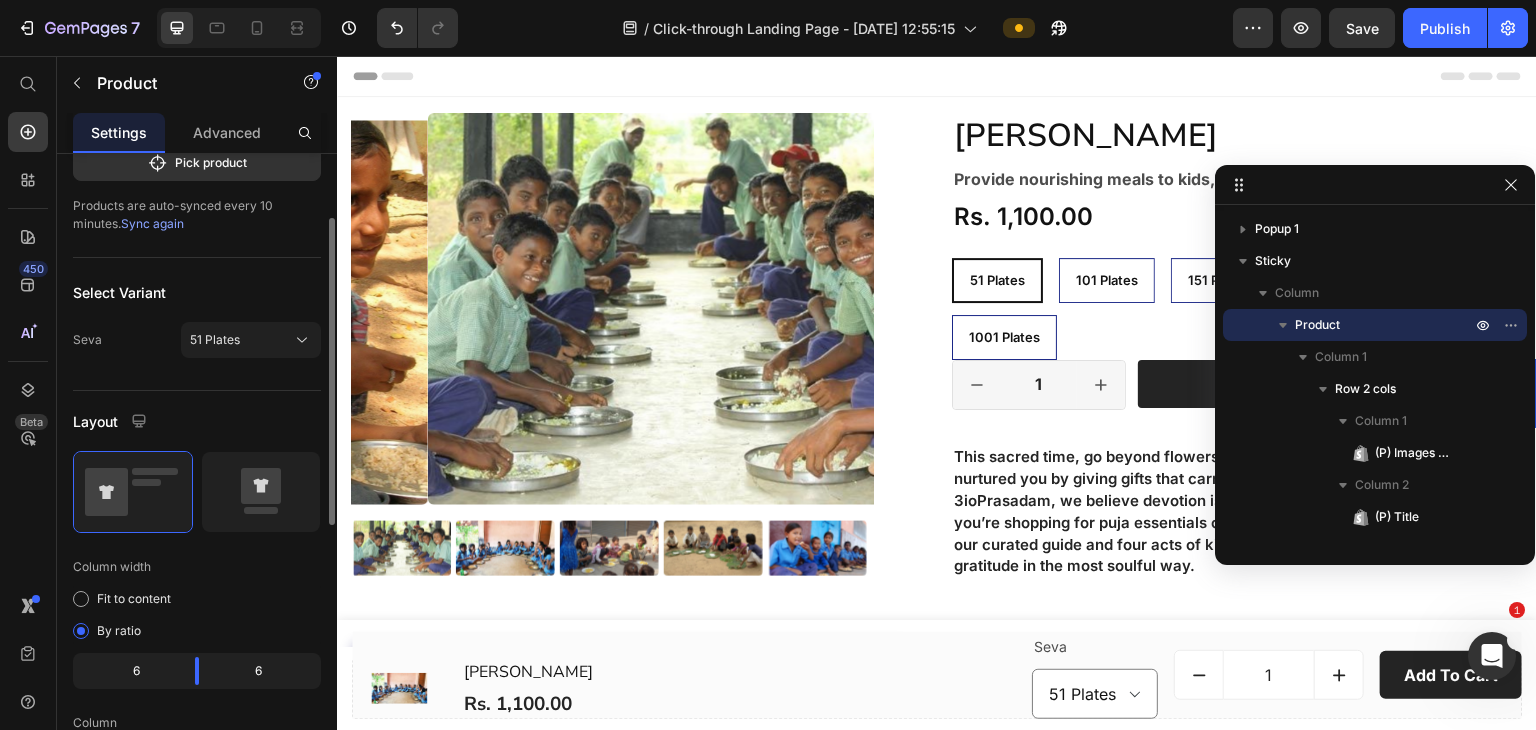 scroll, scrollTop: 267, scrollLeft: 0, axis: vertical 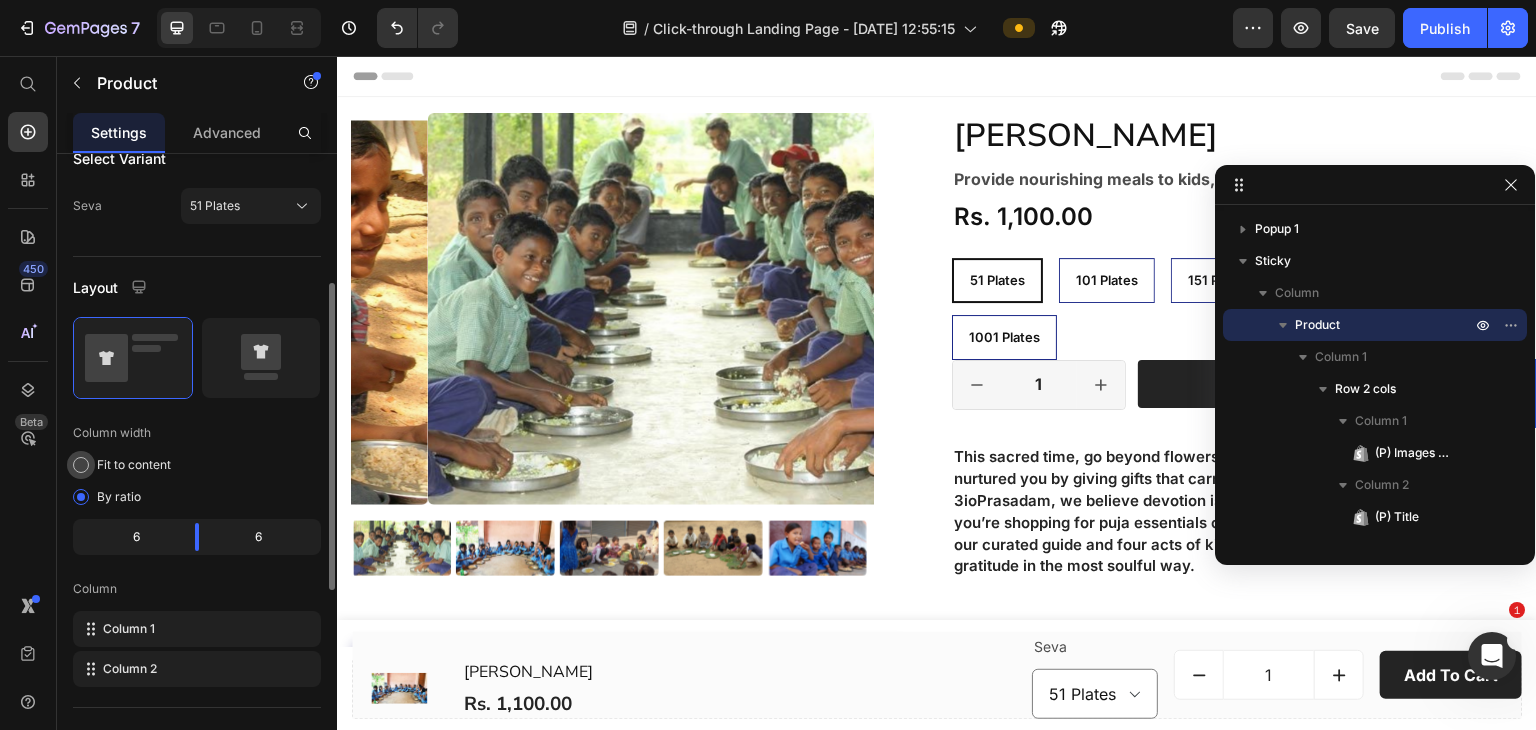 click on "Fit to content" at bounding box center [134, 465] 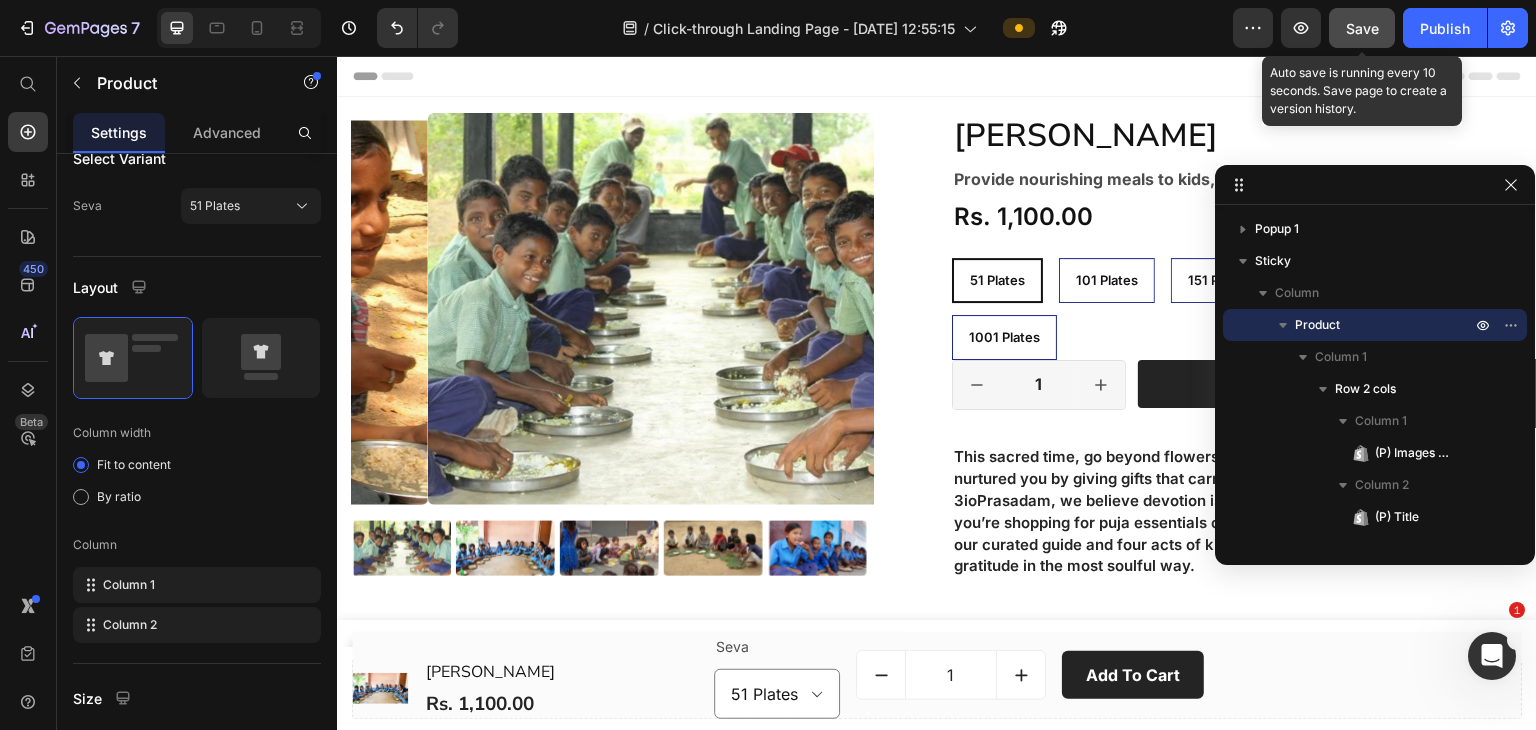 click on "Save" 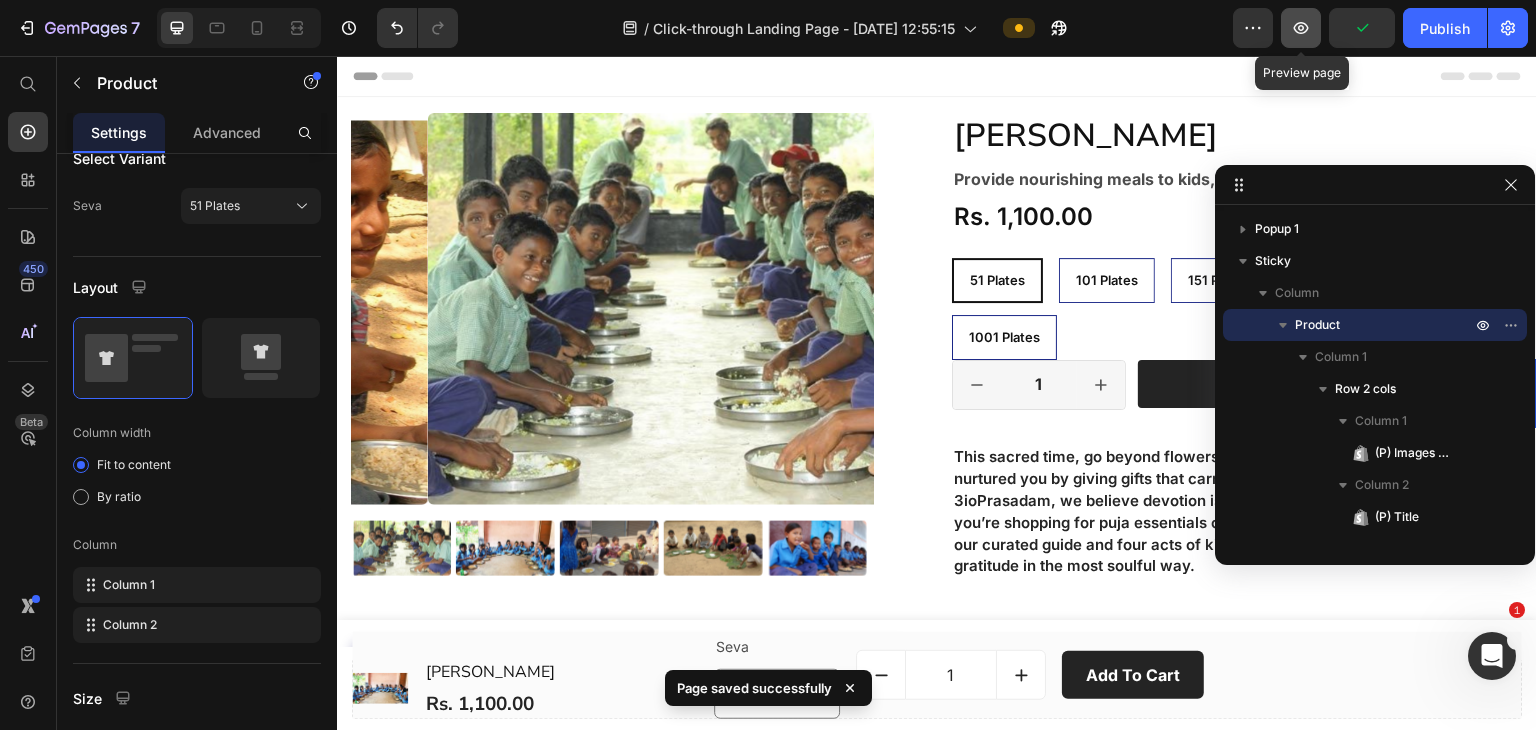 click 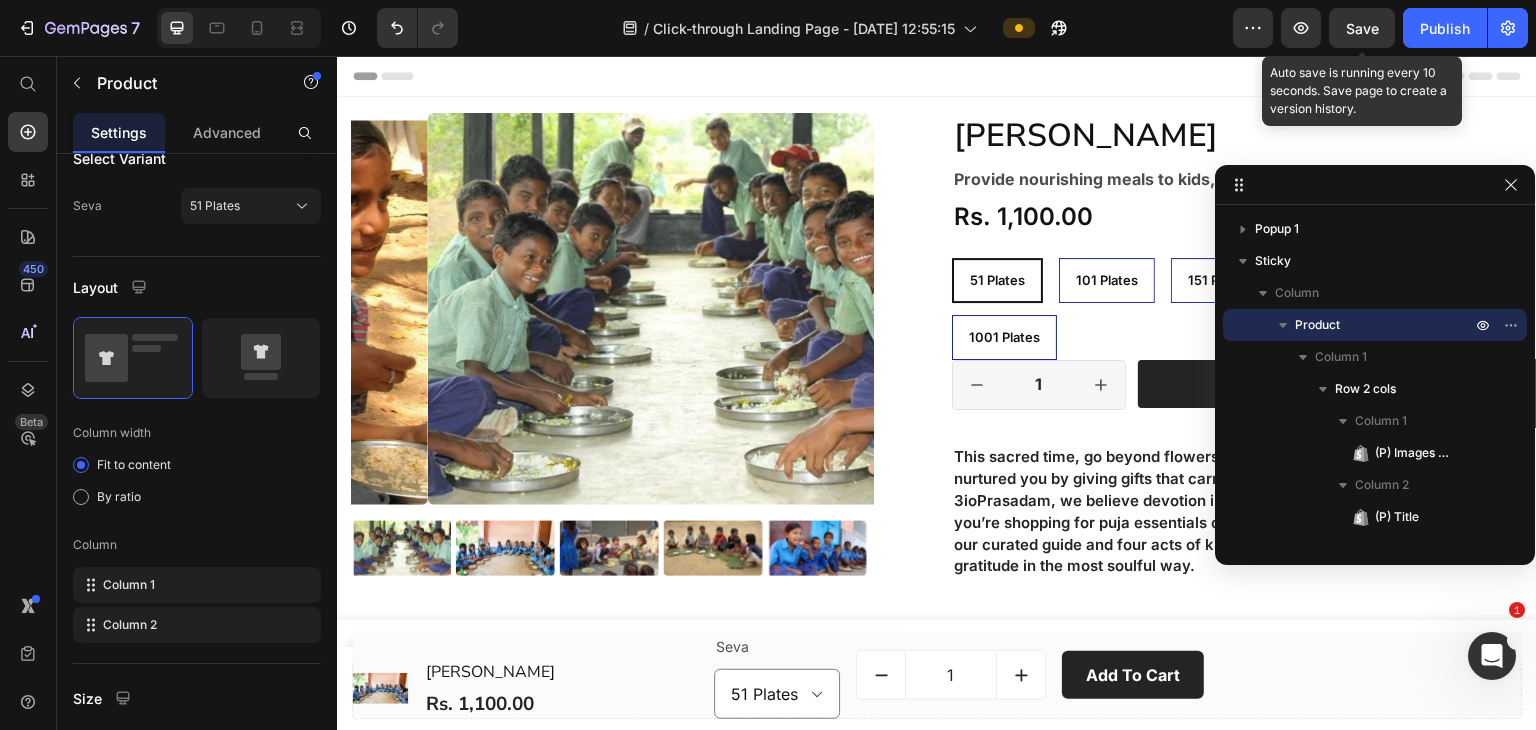 click on "Save" at bounding box center (1362, 28) 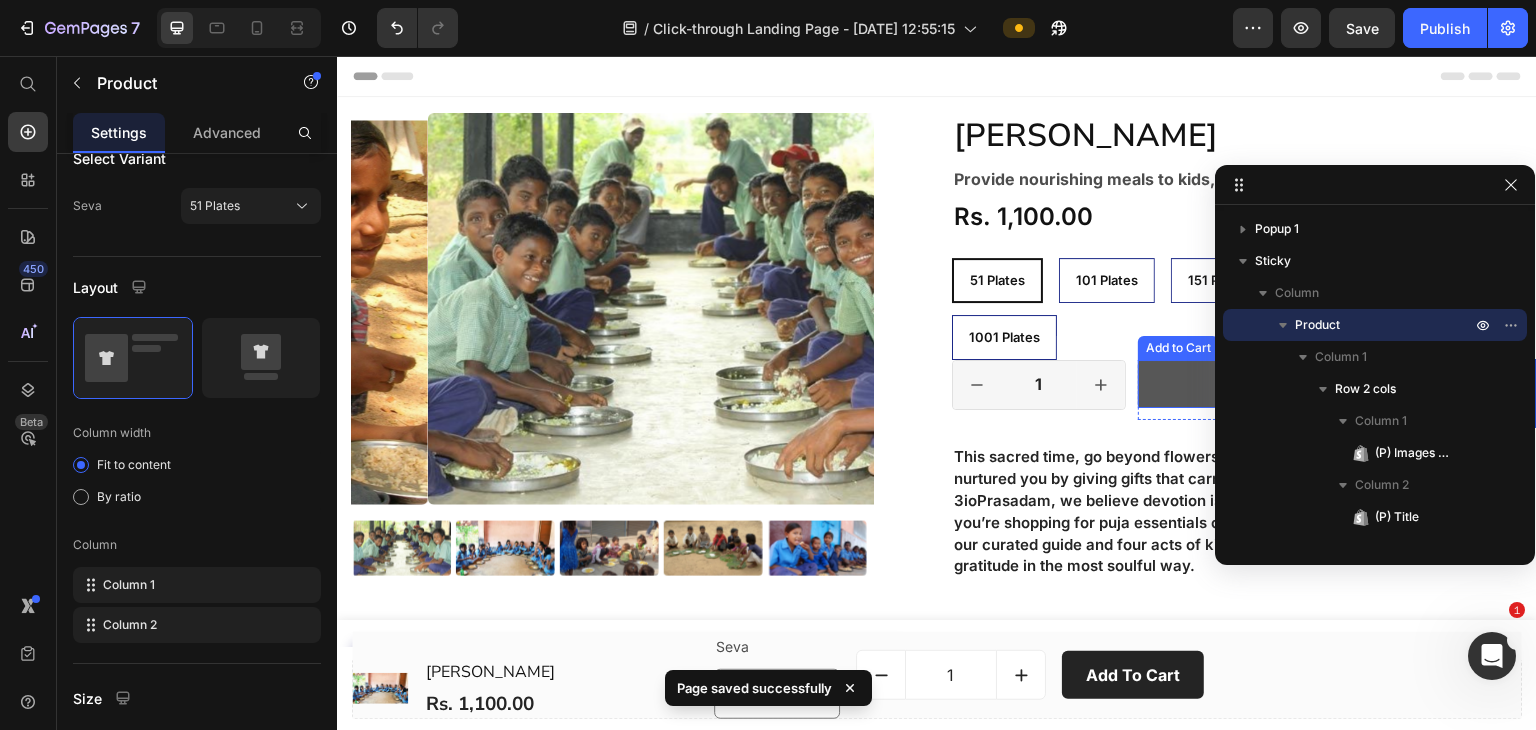 click on "Offer Seva" at bounding box center (1330, 384) 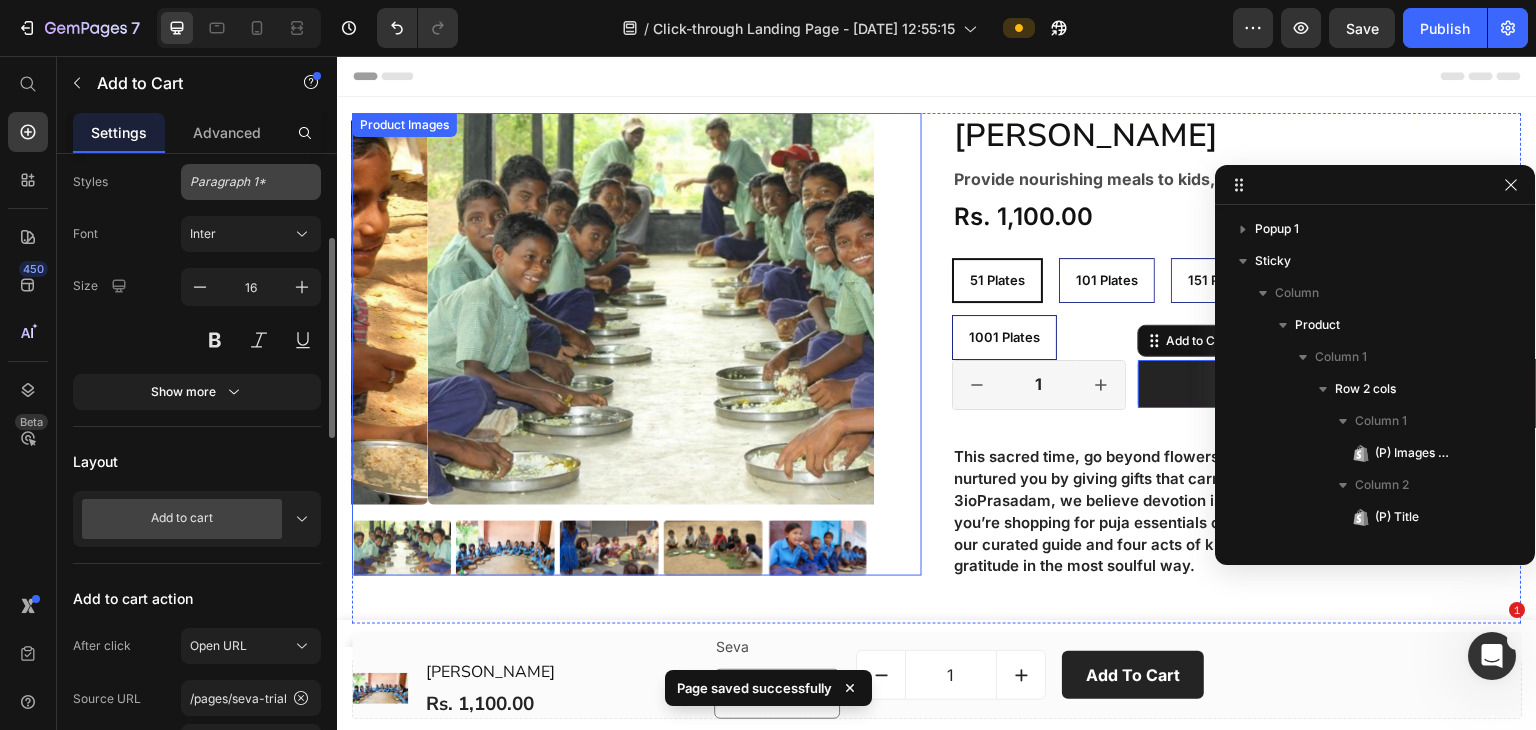 scroll, scrollTop: 1178, scrollLeft: 0, axis: vertical 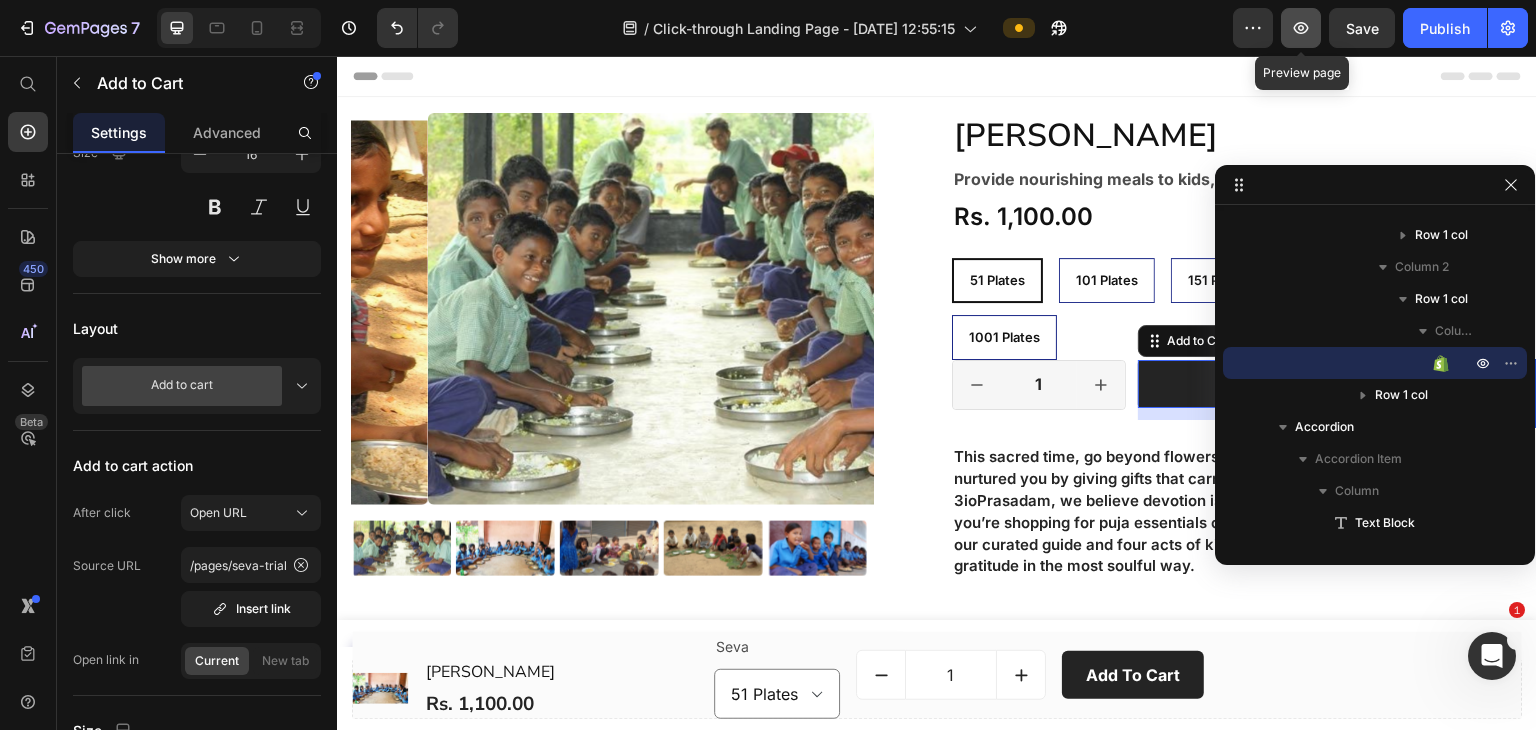 click 